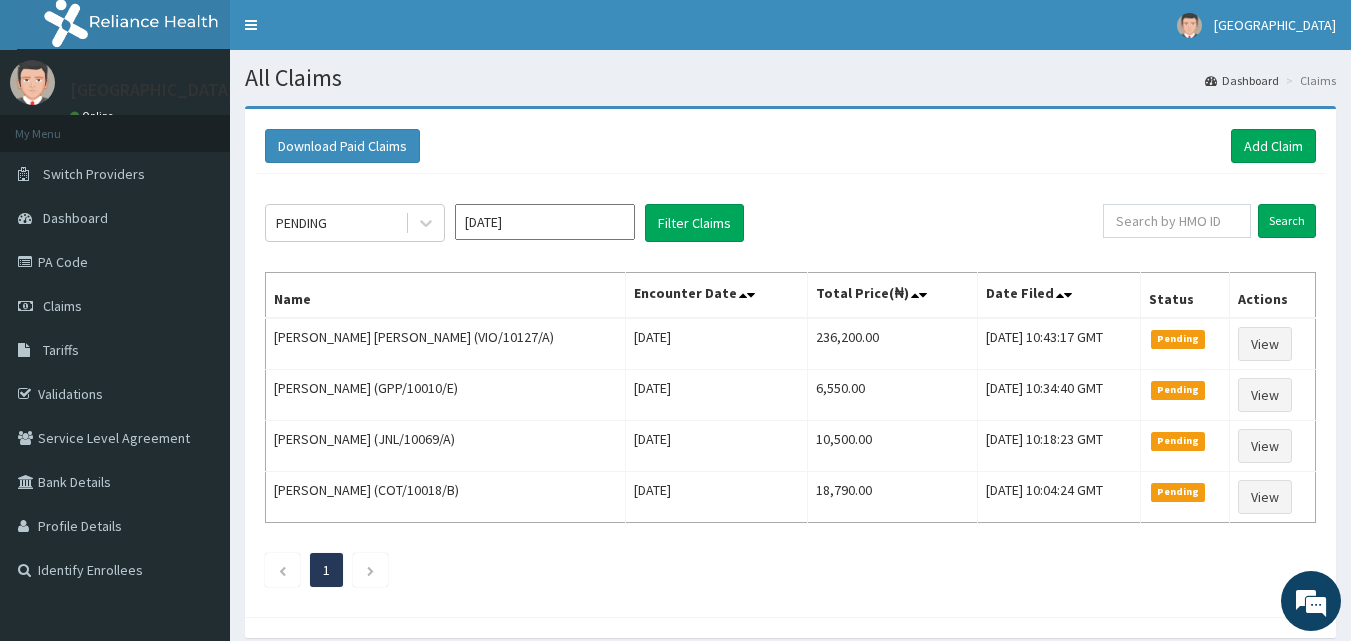 scroll, scrollTop: 0, scrollLeft: 0, axis: both 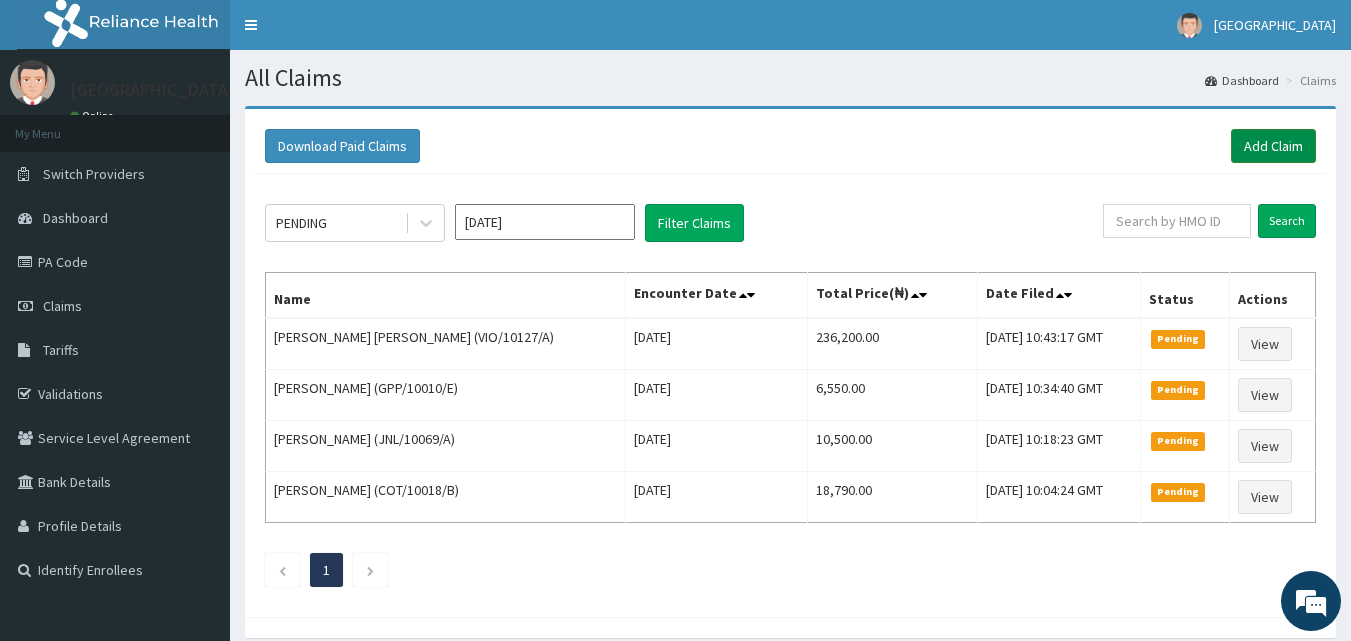 click on "Add Claim" at bounding box center [1273, 146] 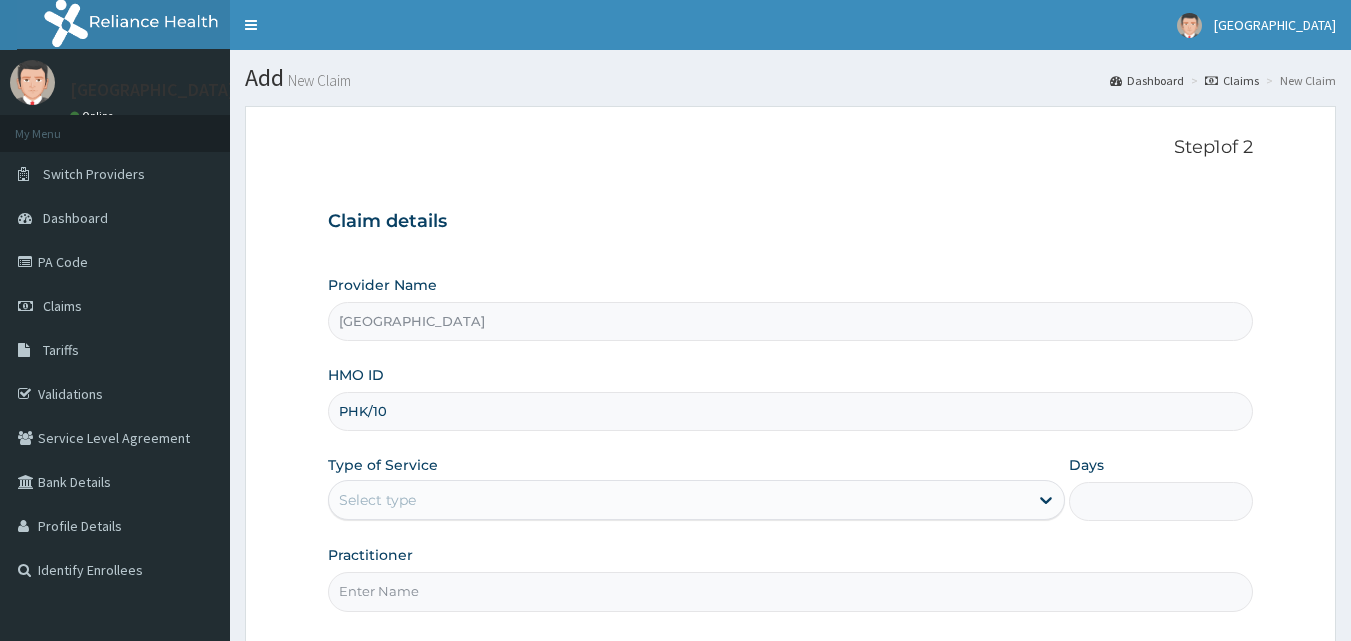 scroll, scrollTop: 0, scrollLeft: 0, axis: both 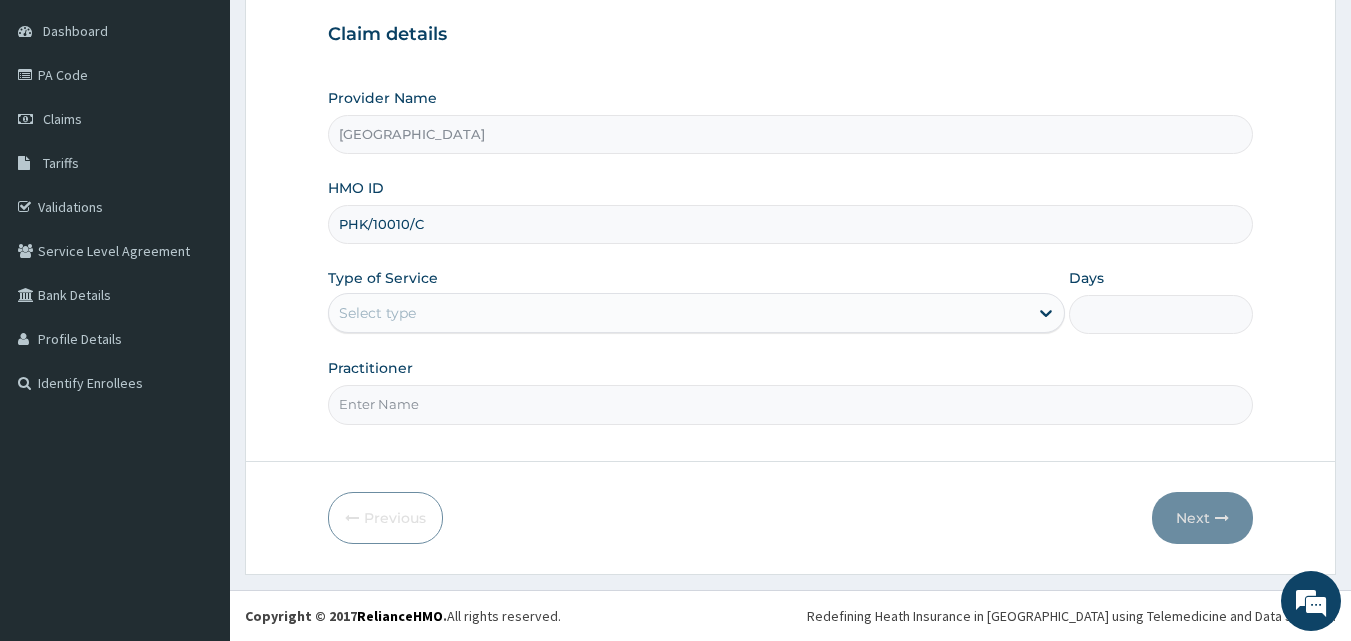 click on "R EL
Toggle navigation
Anchor Hospital Anchor Hospital - anchorhospital@yahoo.com Member since  October 24, 2021 at 4:08:59 AM   Profile Sign out" at bounding box center (675, 227) 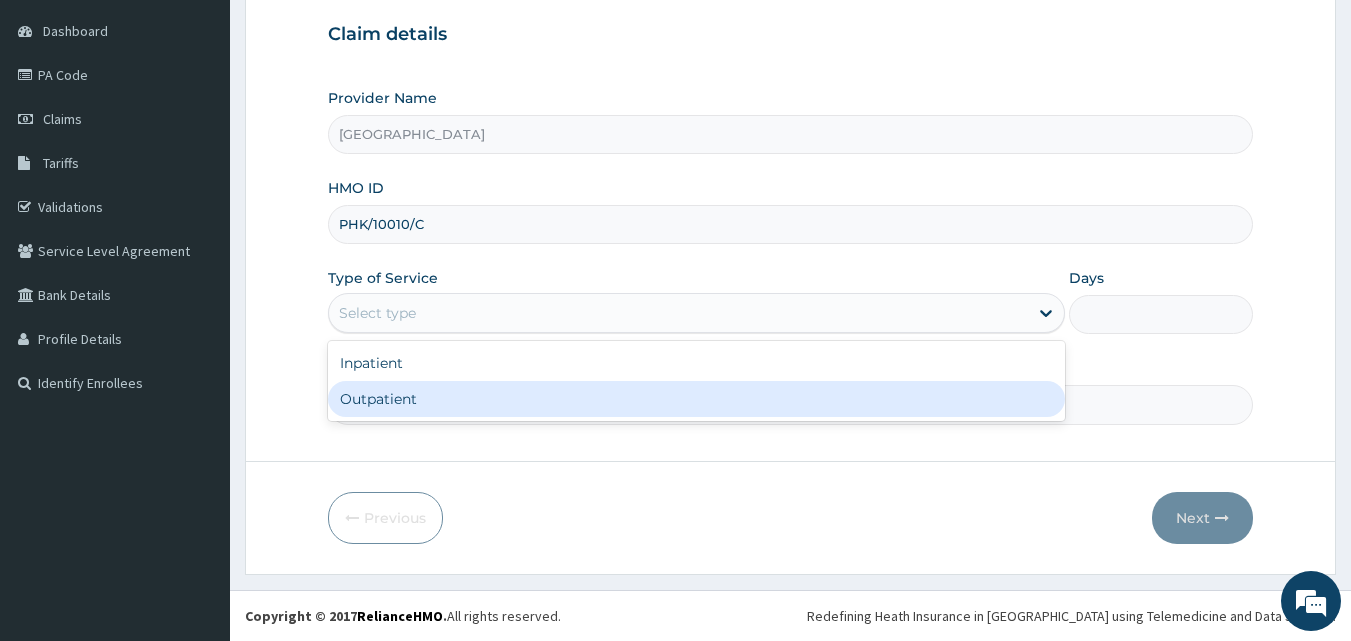 click on "Outpatient" at bounding box center (696, 399) 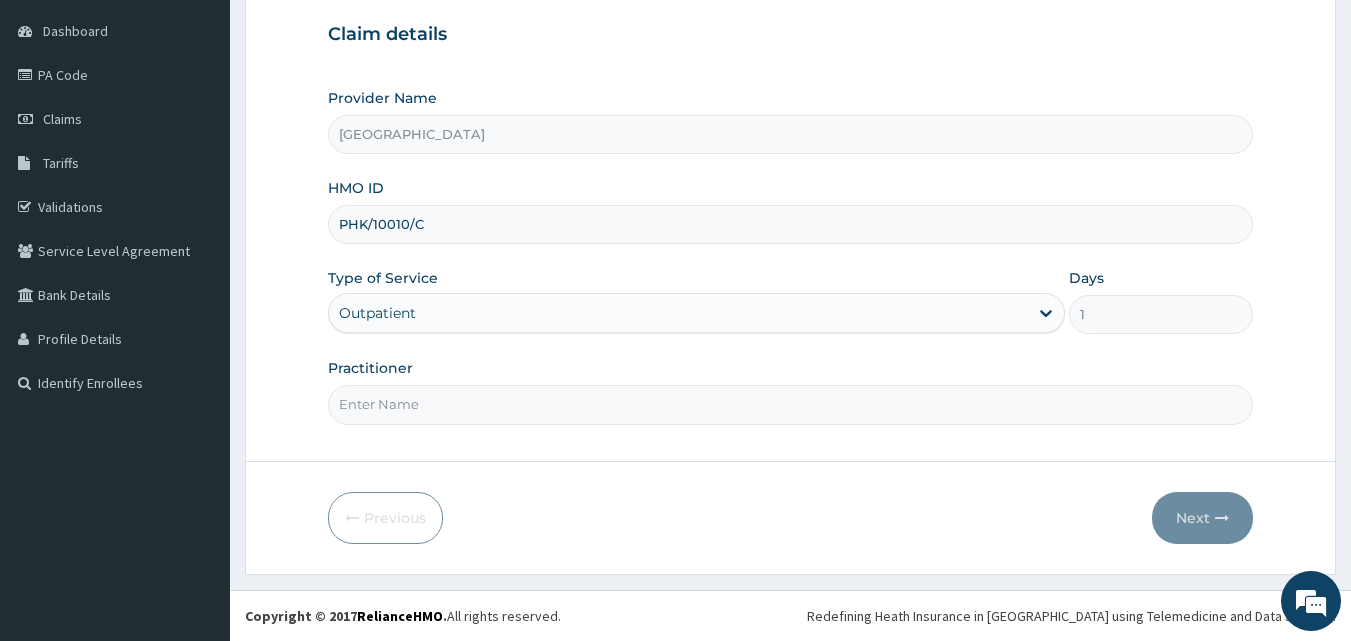 drag, startPoint x: 413, startPoint y: 392, endPoint x: 442, endPoint y: 424, distance: 43.185646 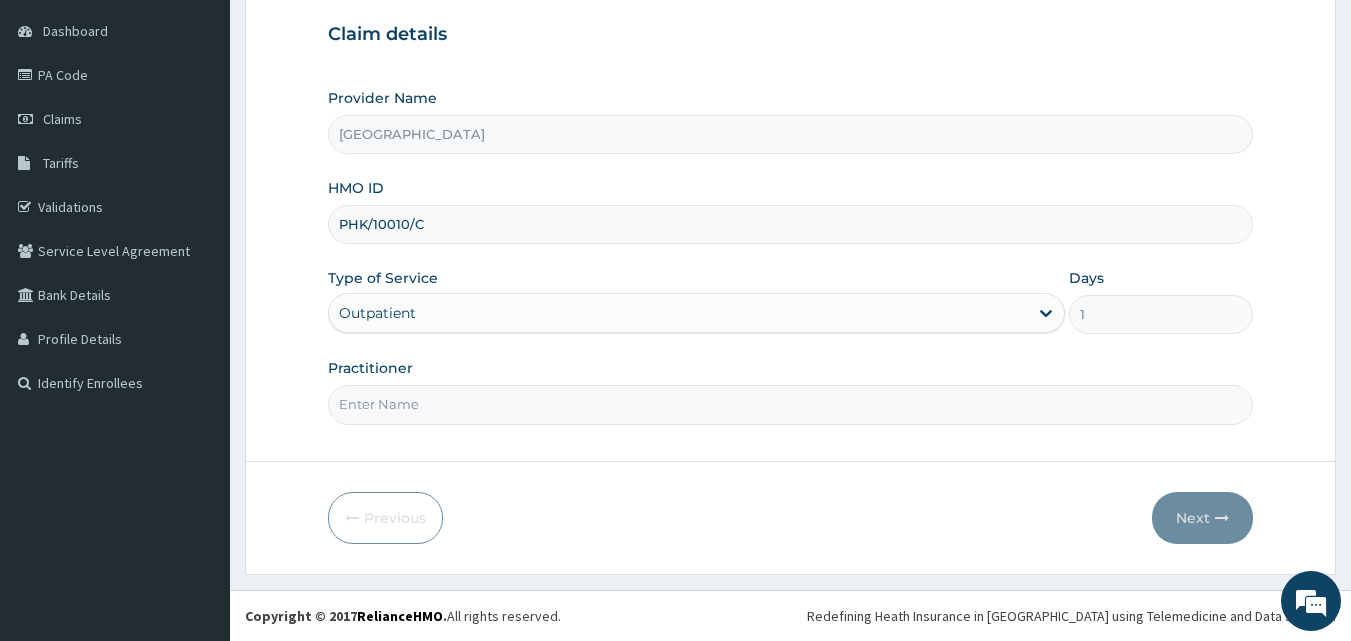 scroll, scrollTop: 0, scrollLeft: 0, axis: both 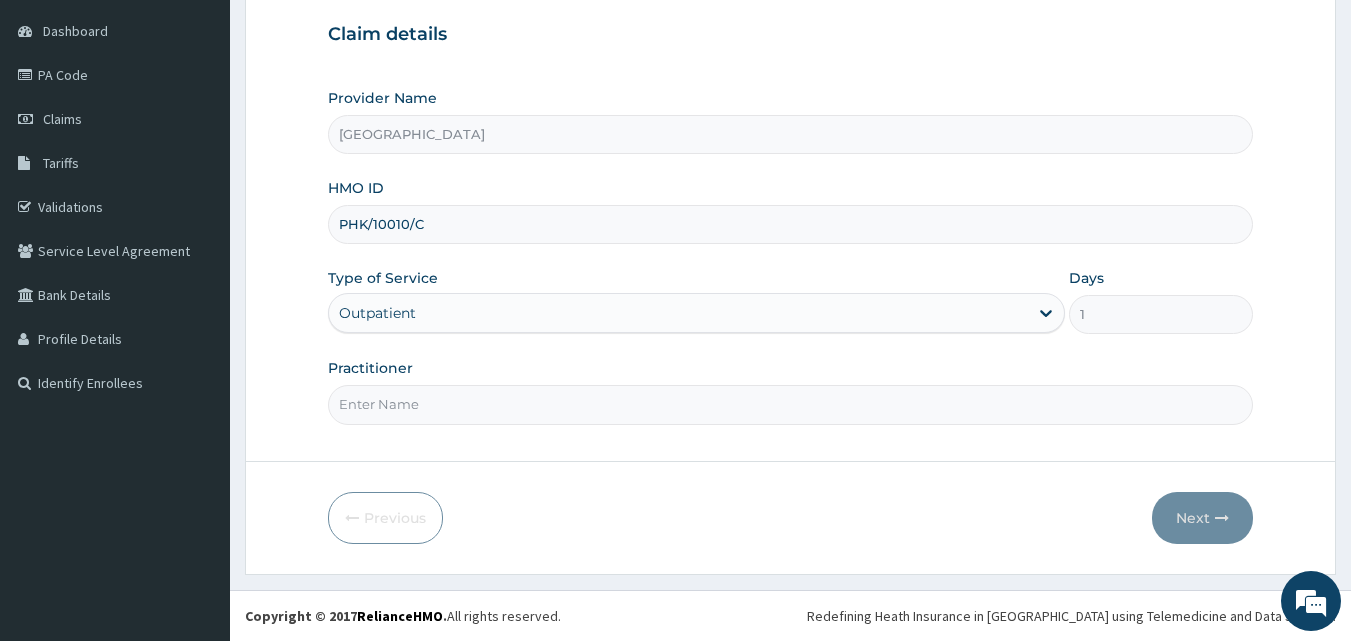 type on "DR ALBERTO" 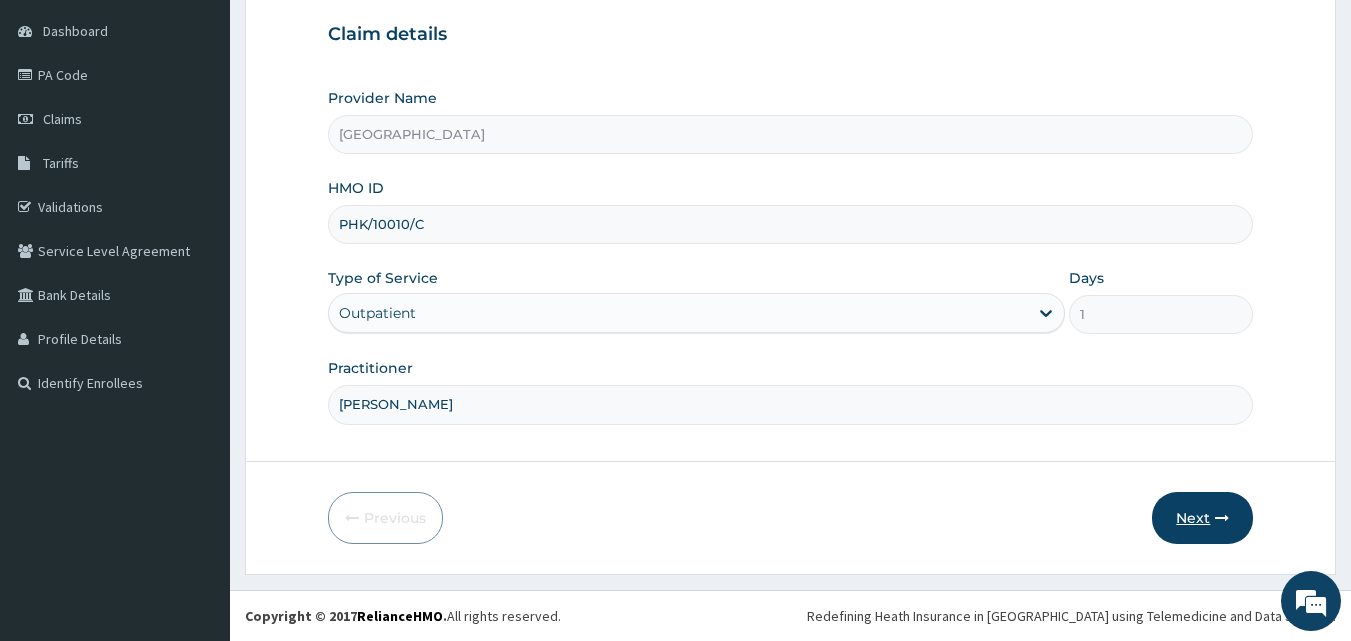click on "Next" at bounding box center [1202, 518] 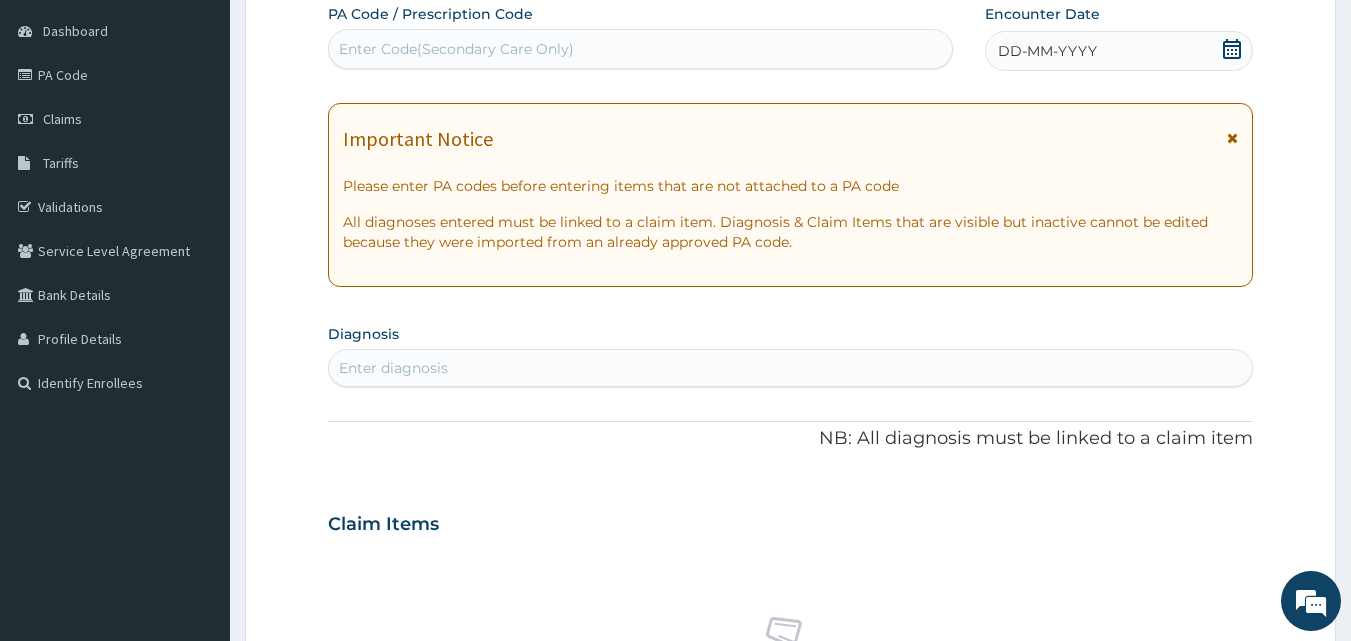 click 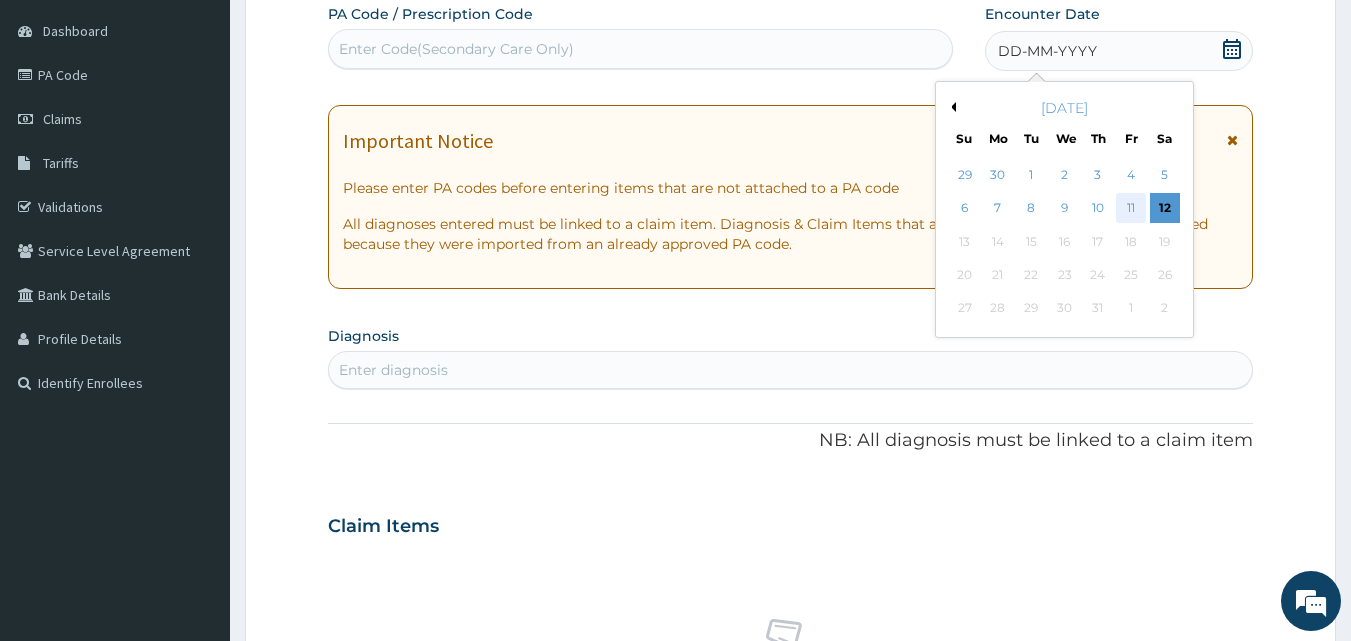click on "11" at bounding box center (1131, 209) 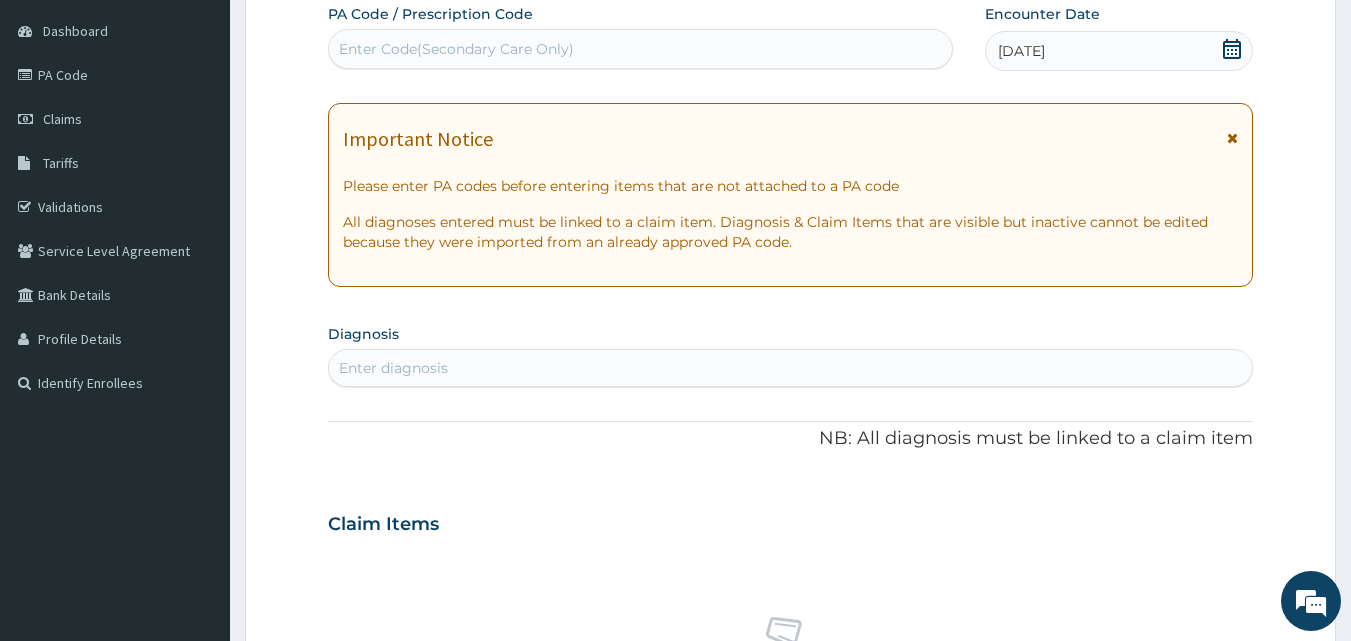 click on "Enter diagnosis" at bounding box center (393, 368) 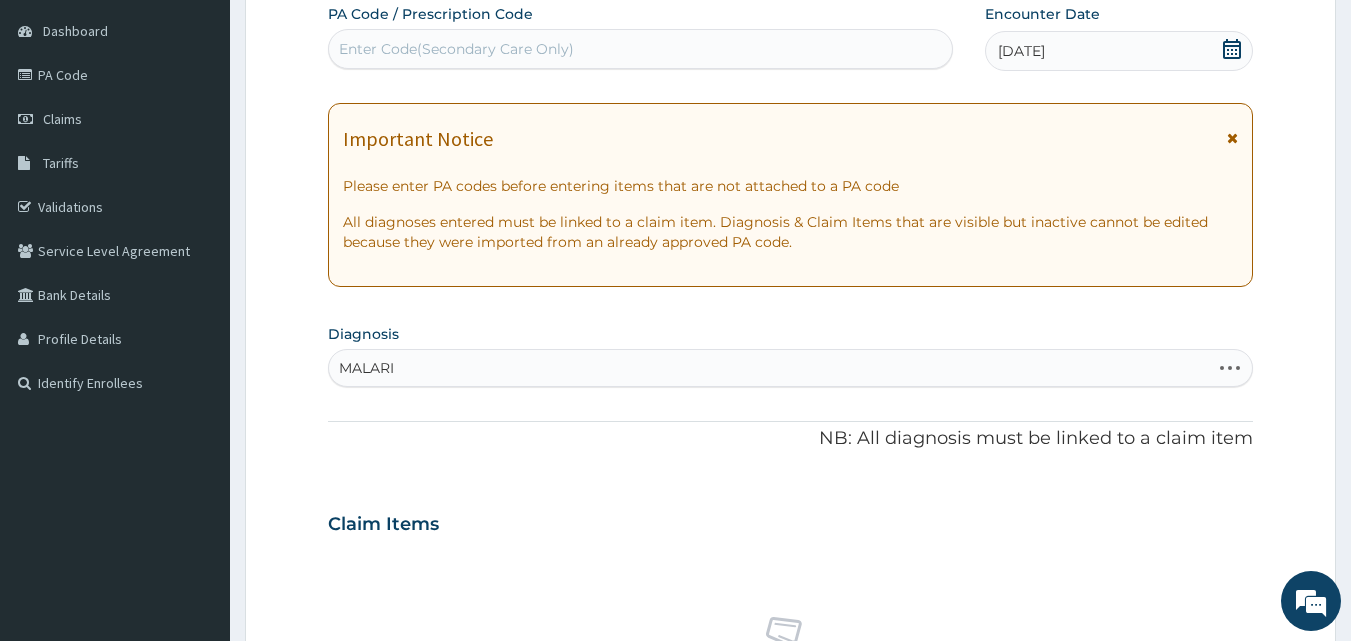type on "MALARIA" 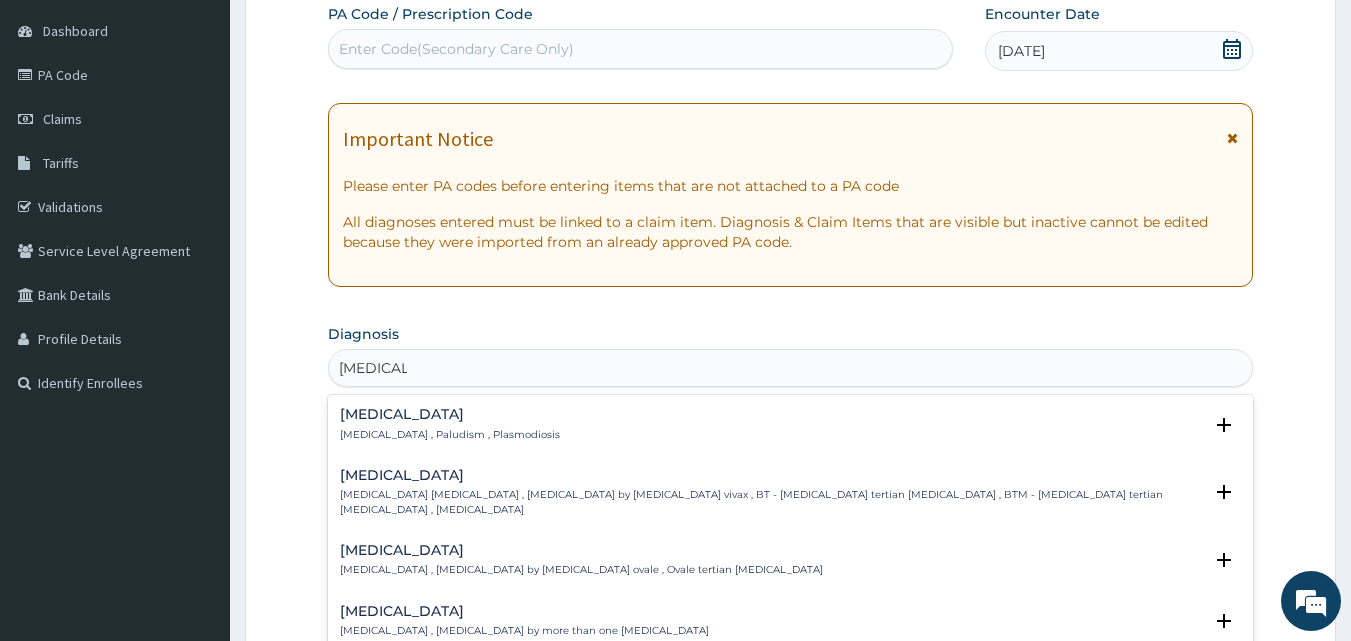 click on "Malaria" at bounding box center [450, 414] 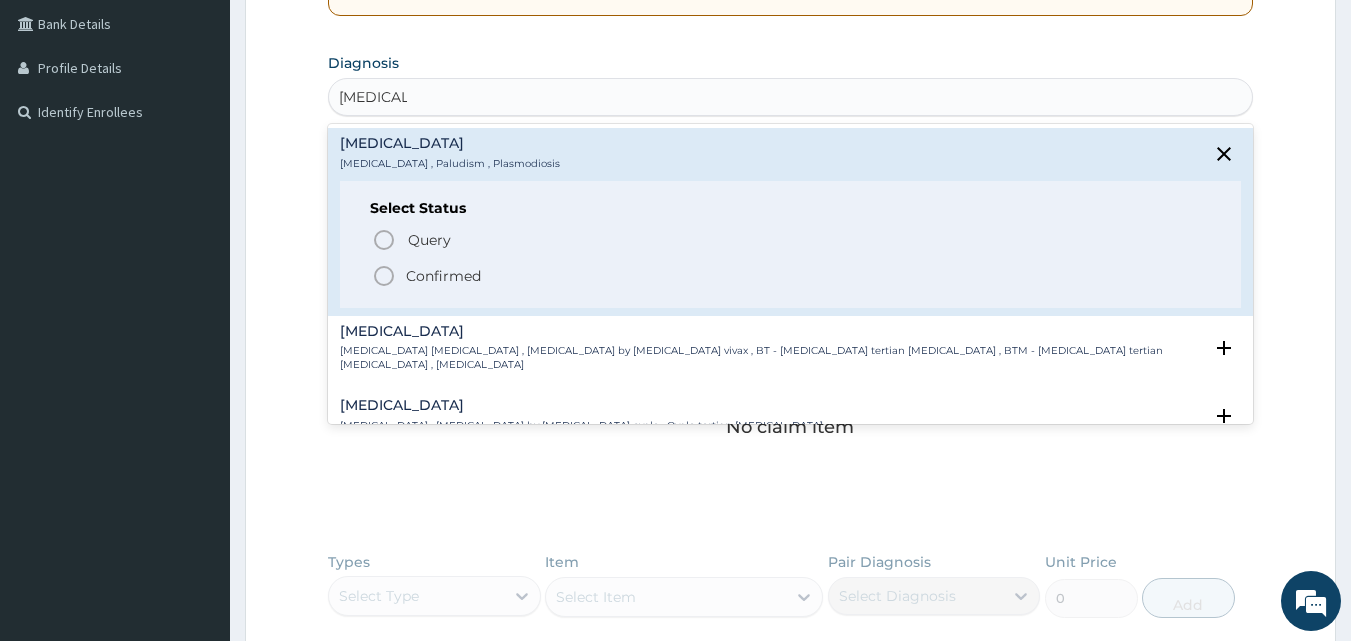 scroll, scrollTop: 465, scrollLeft: 0, axis: vertical 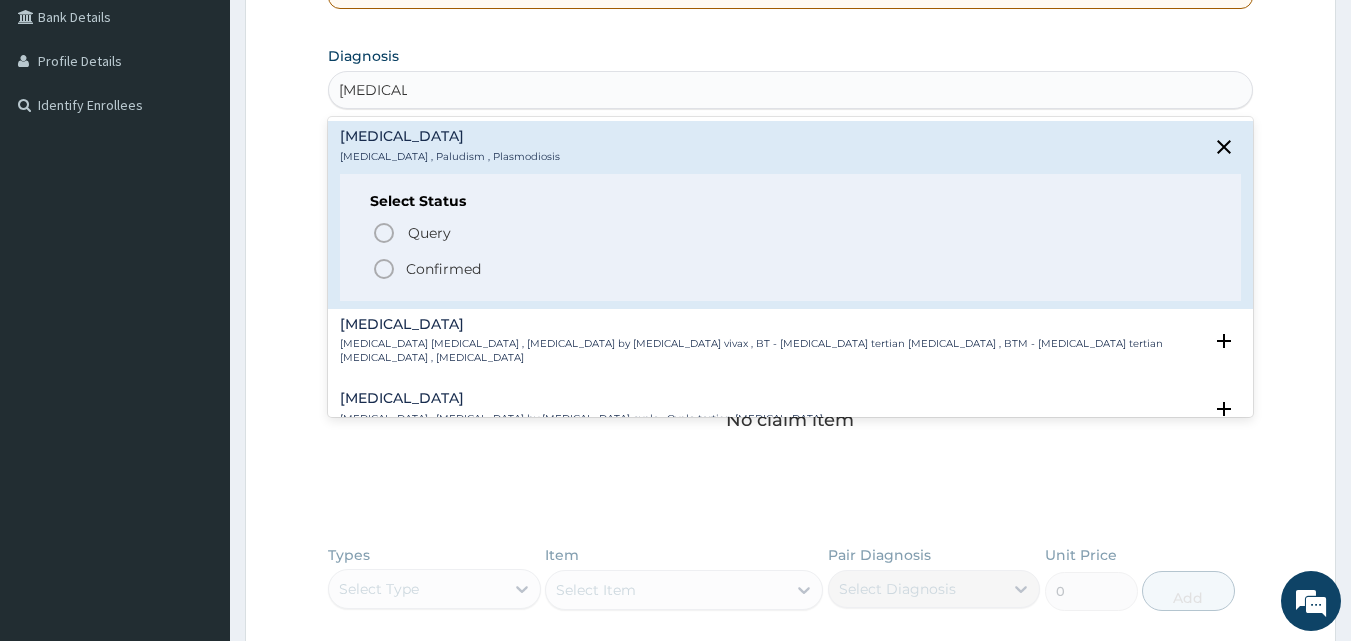 click on "Confirmed" at bounding box center (443, 269) 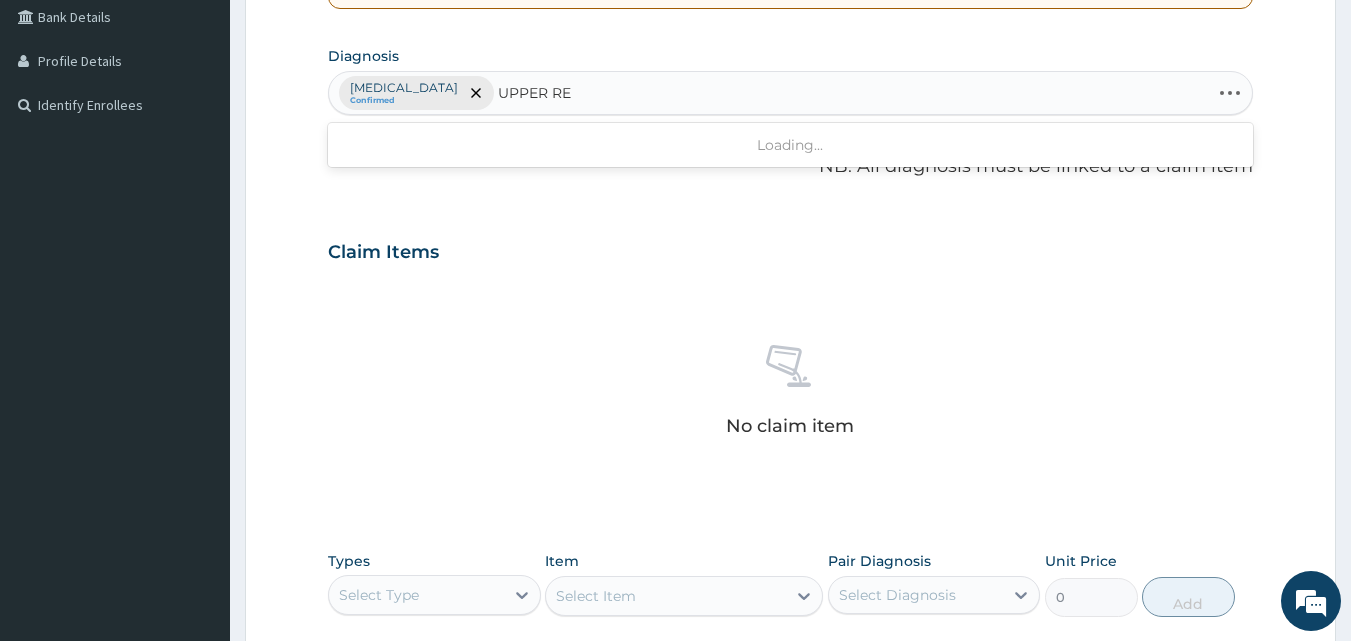 type on "UPPER RES" 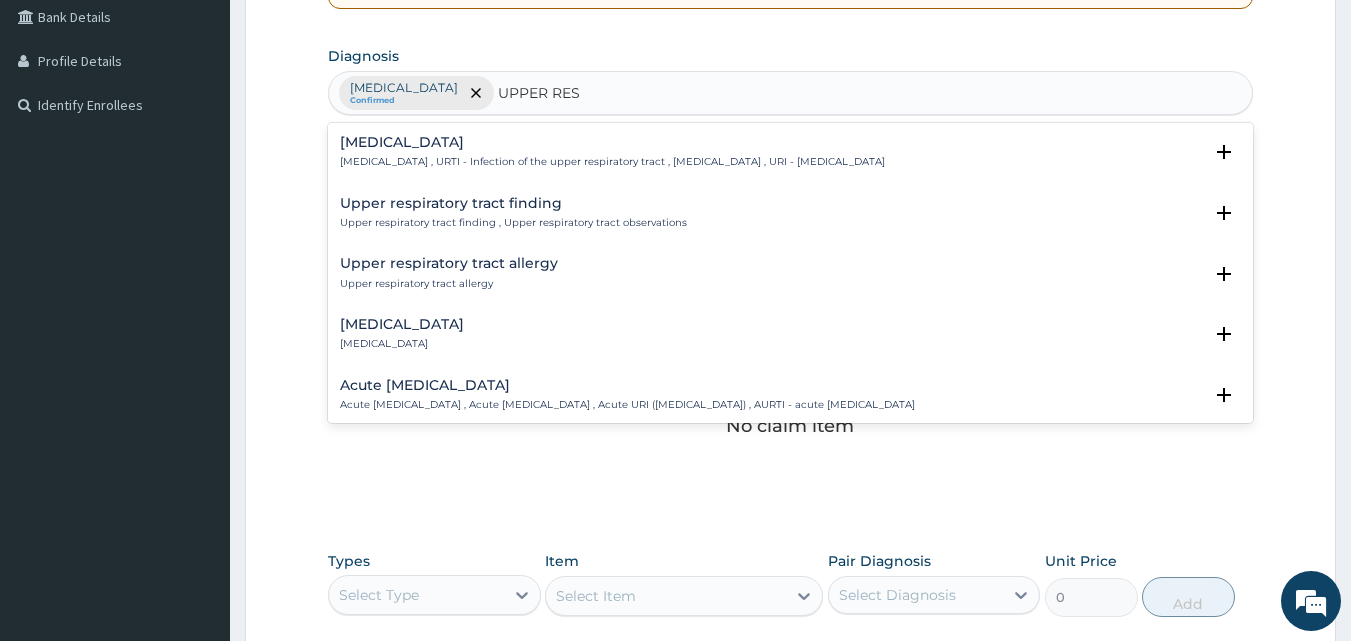 click on "Upper respiratory infection" at bounding box center (612, 142) 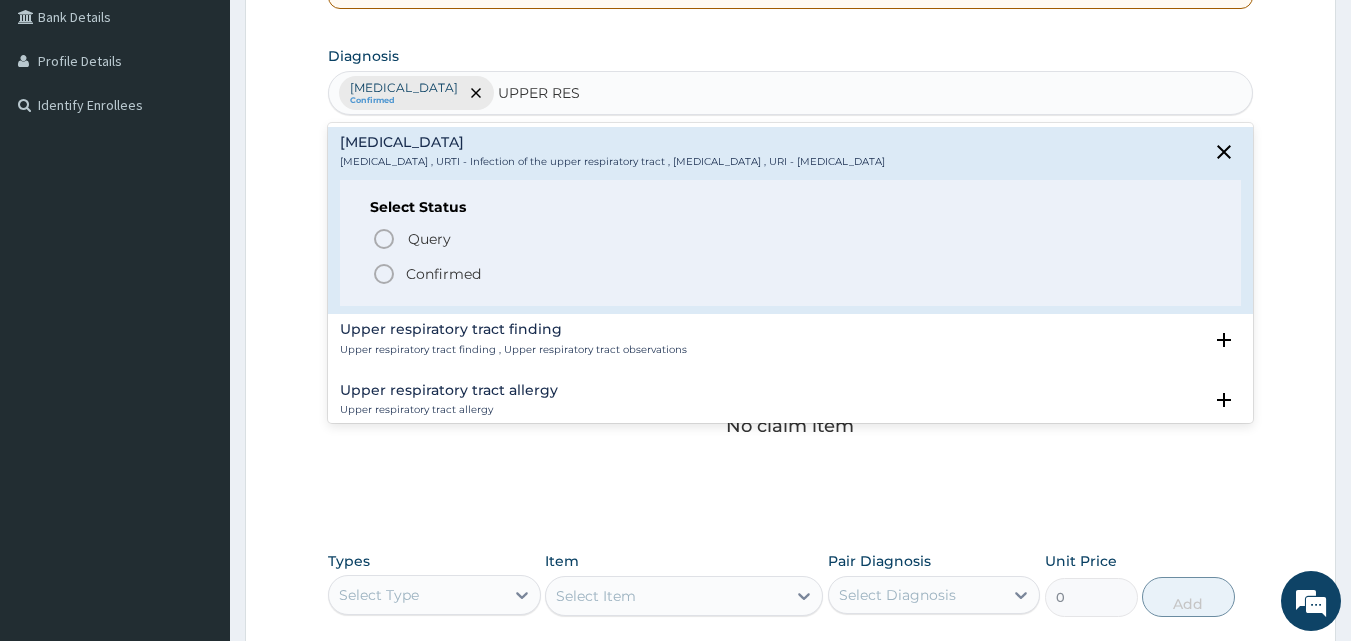 click on "Confirmed" at bounding box center [443, 274] 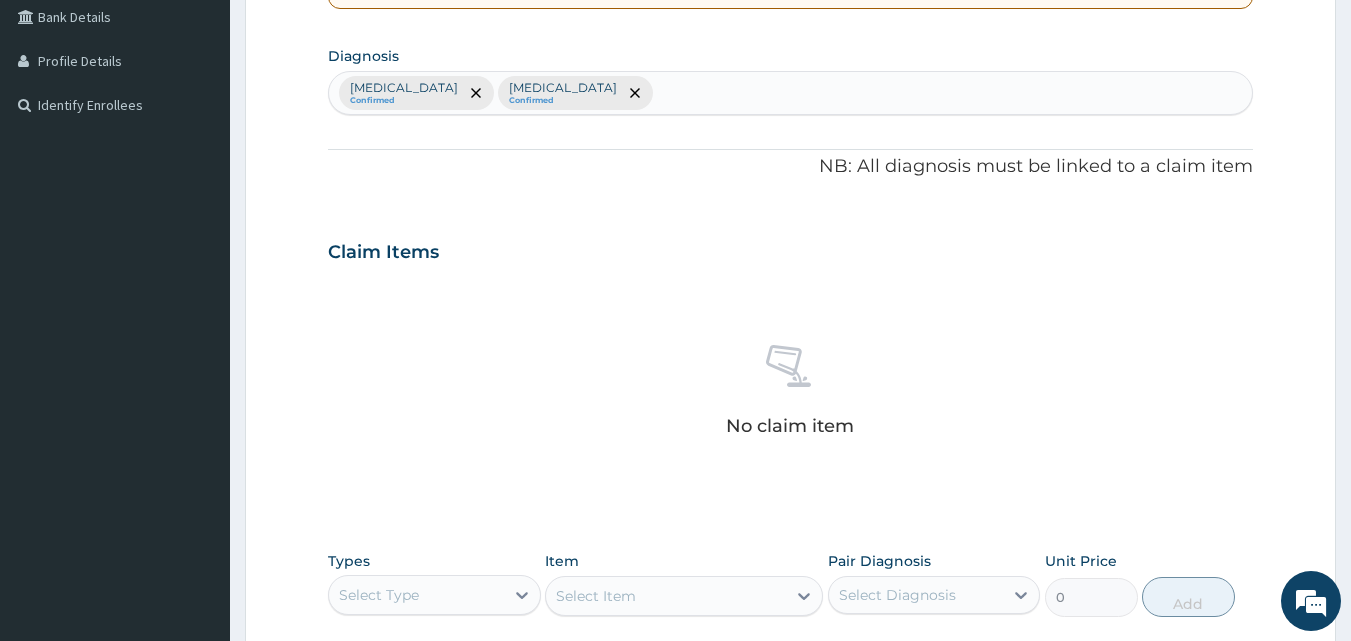 scroll, scrollTop: 801, scrollLeft: 0, axis: vertical 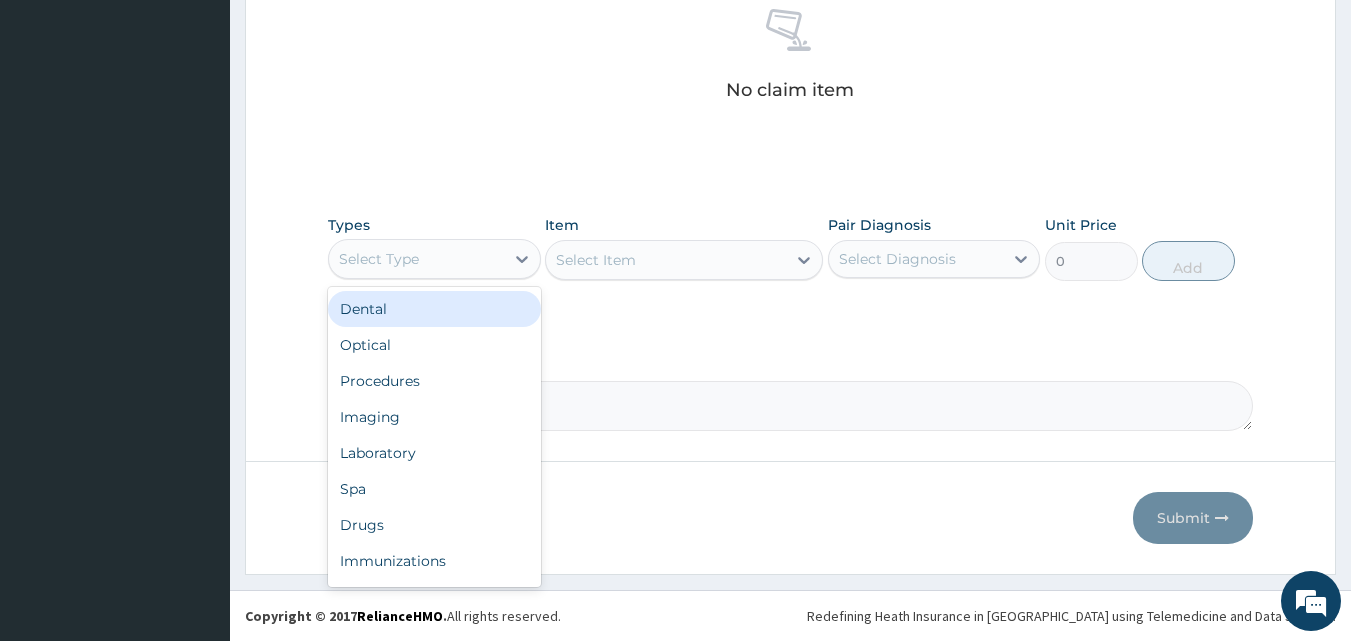 click on "Select Type" at bounding box center (416, 259) 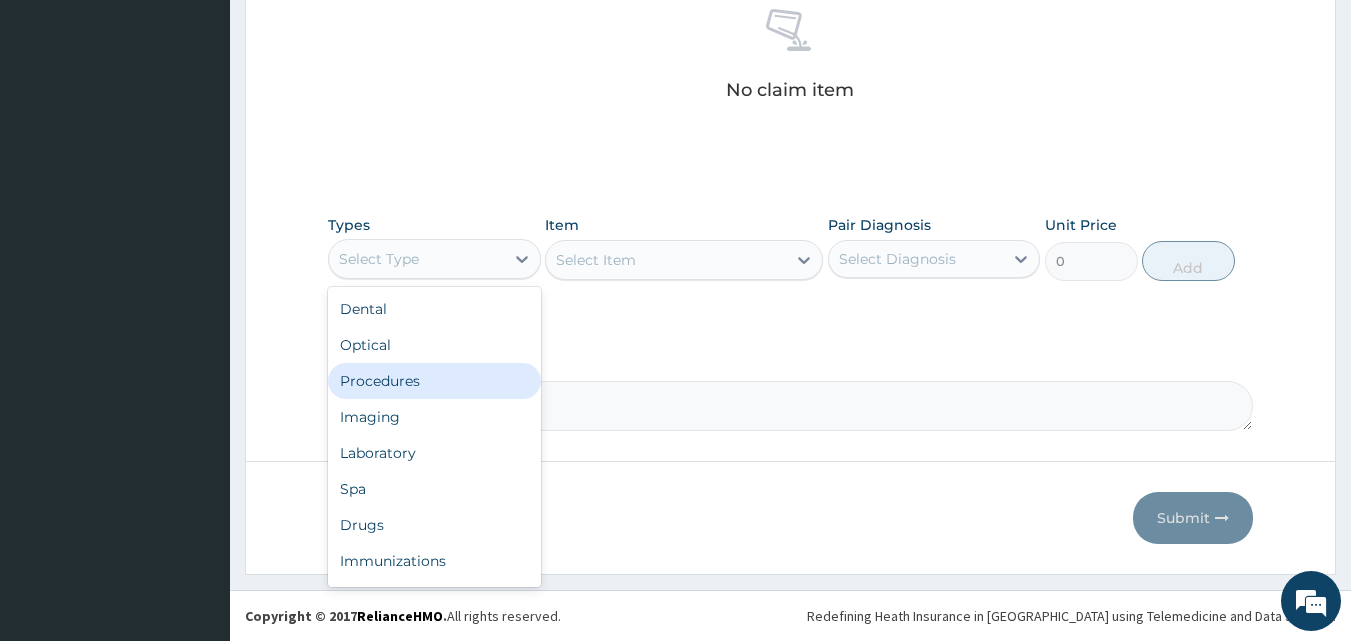 click on "Procedures" at bounding box center (434, 381) 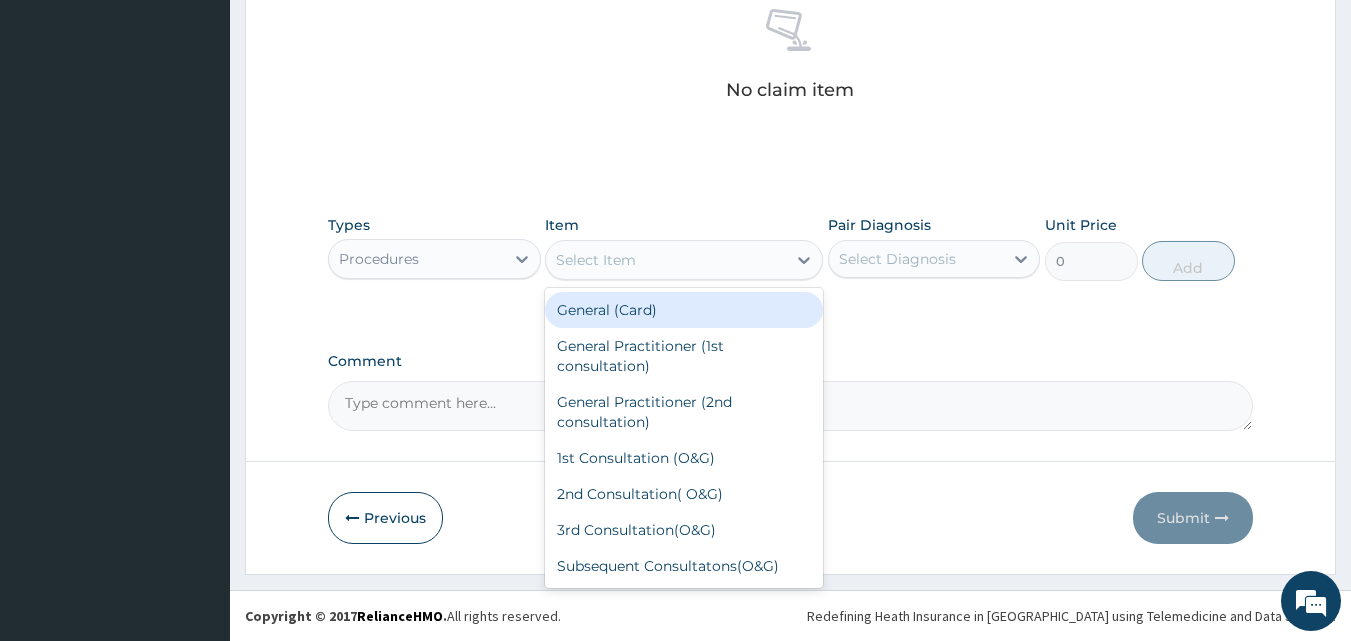 click on "Select Item" at bounding box center [666, 260] 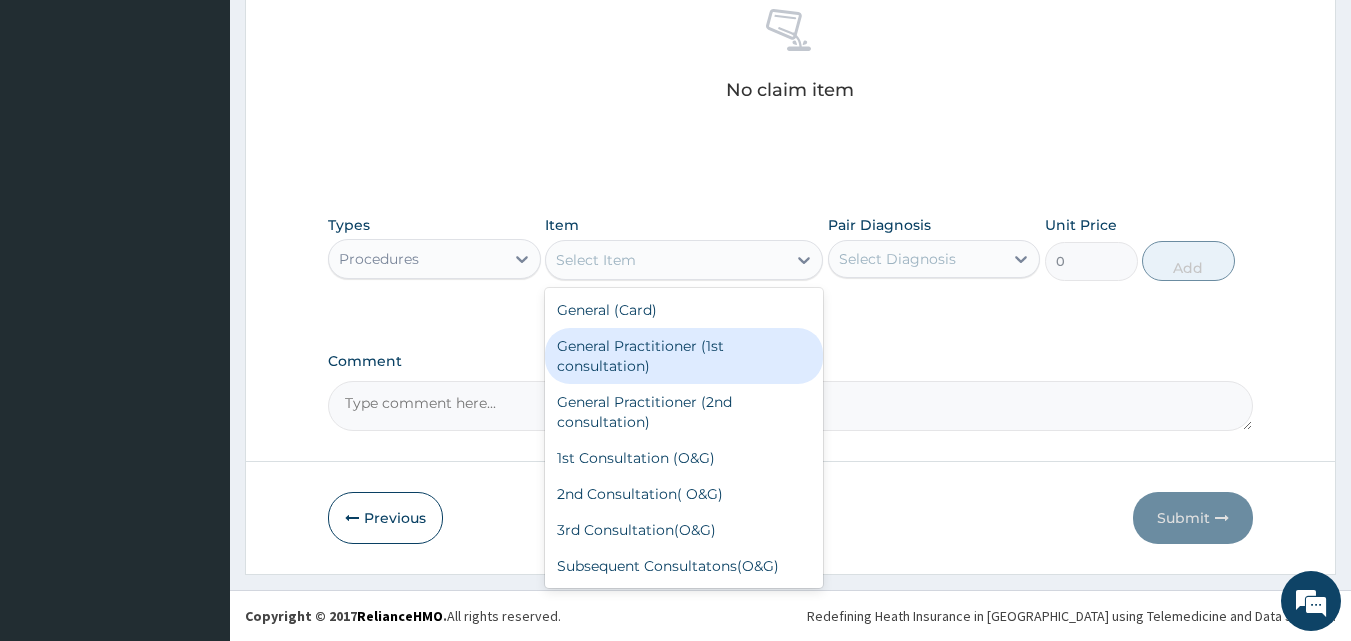 click on "General Practitioner (1st consultation)" at bounding box center (684, 356) 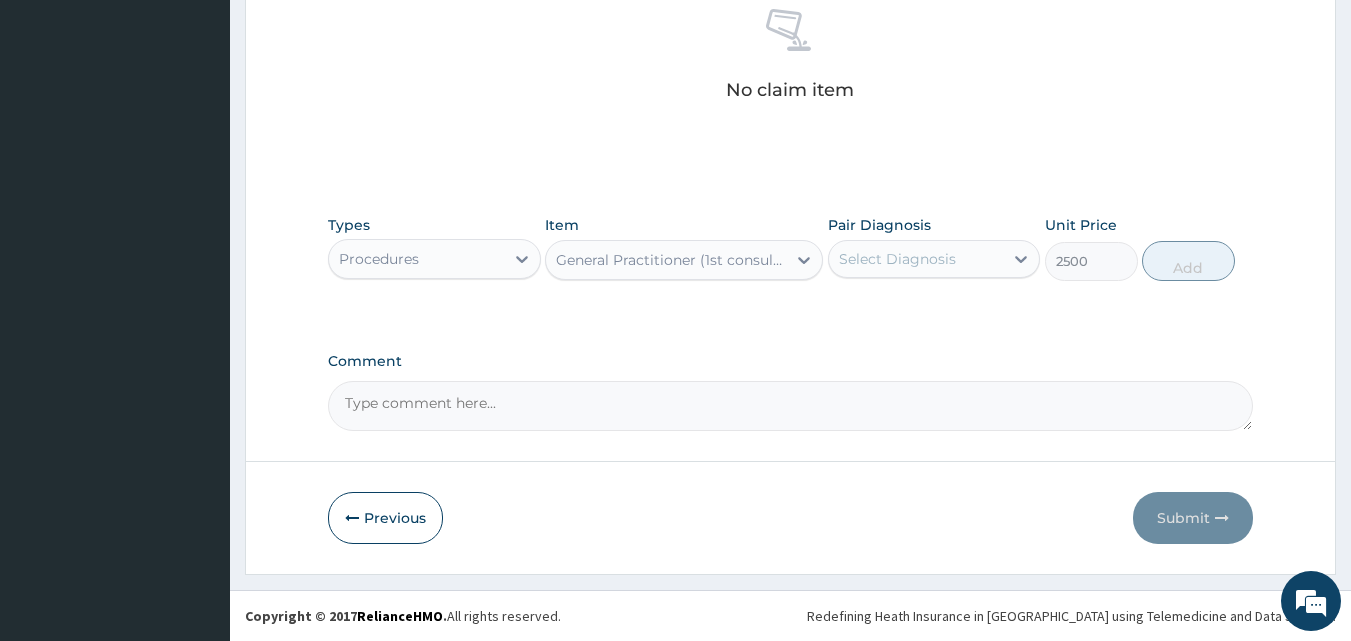 click on "Select Diagnosis" at bounding box center [916, 259] 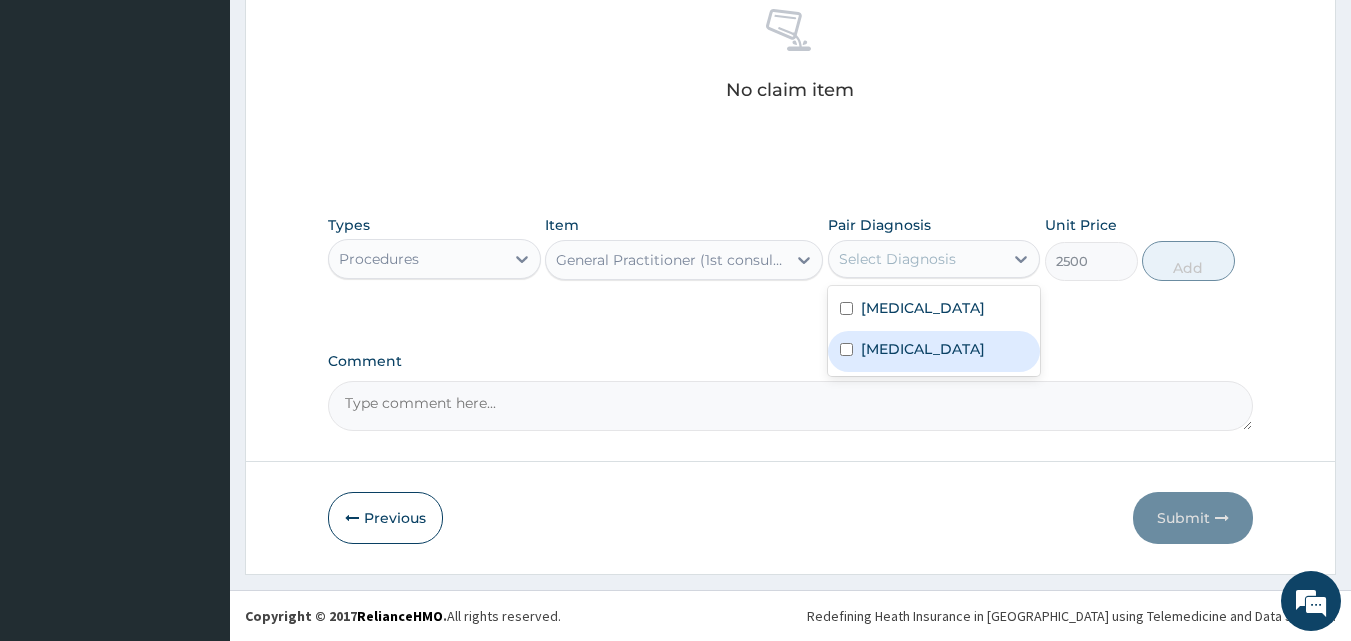 click on "Upper respiratory infection" at bounding box center (923, 349) 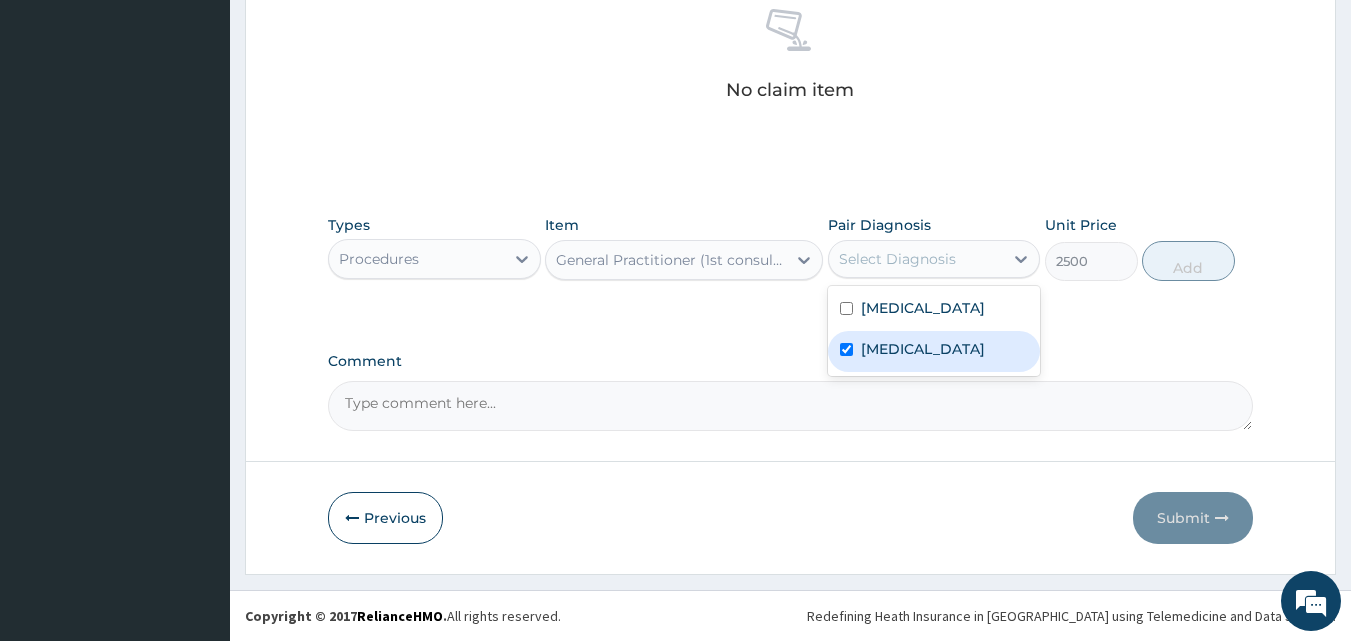 checkbox on "true" 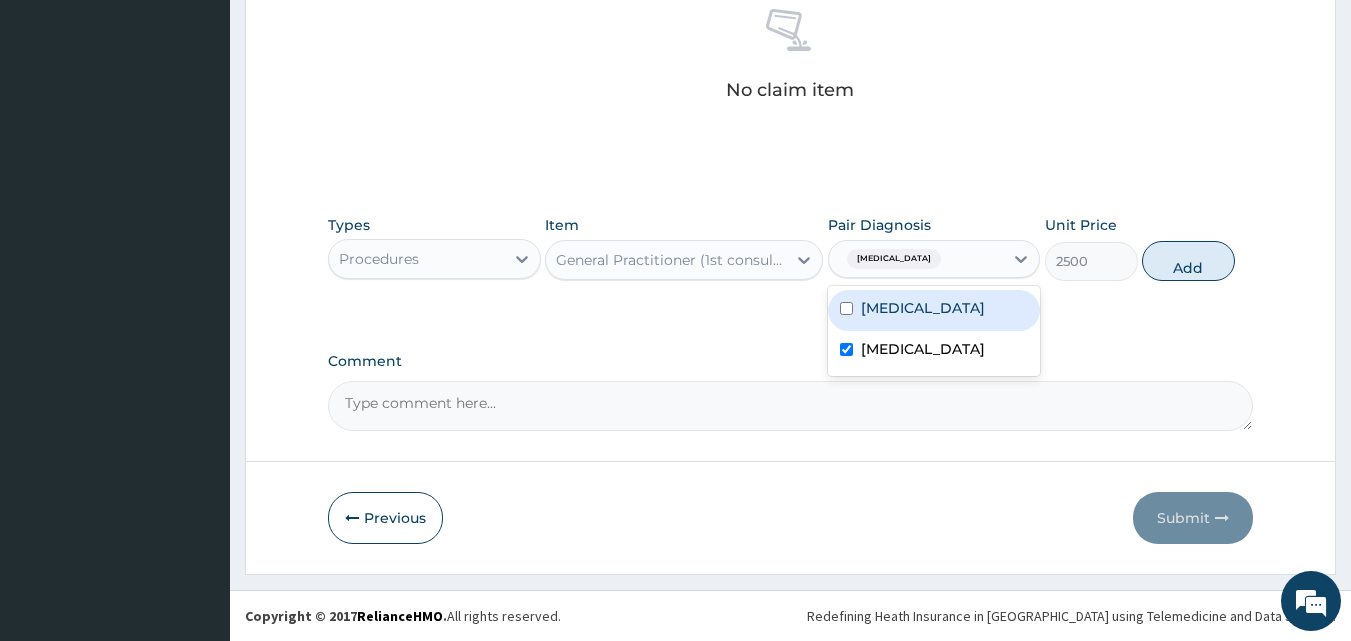 click on "[MEDICAL_DATA]" at bounding box center (934, 310) 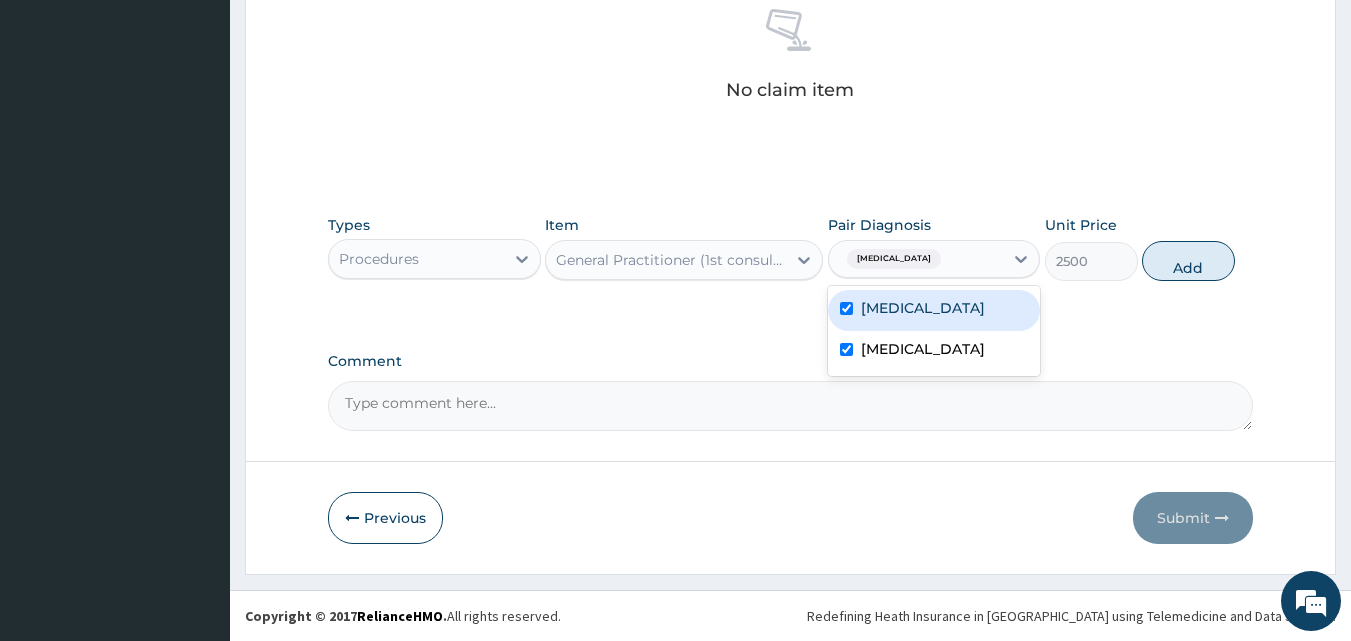 checkbox on "true" 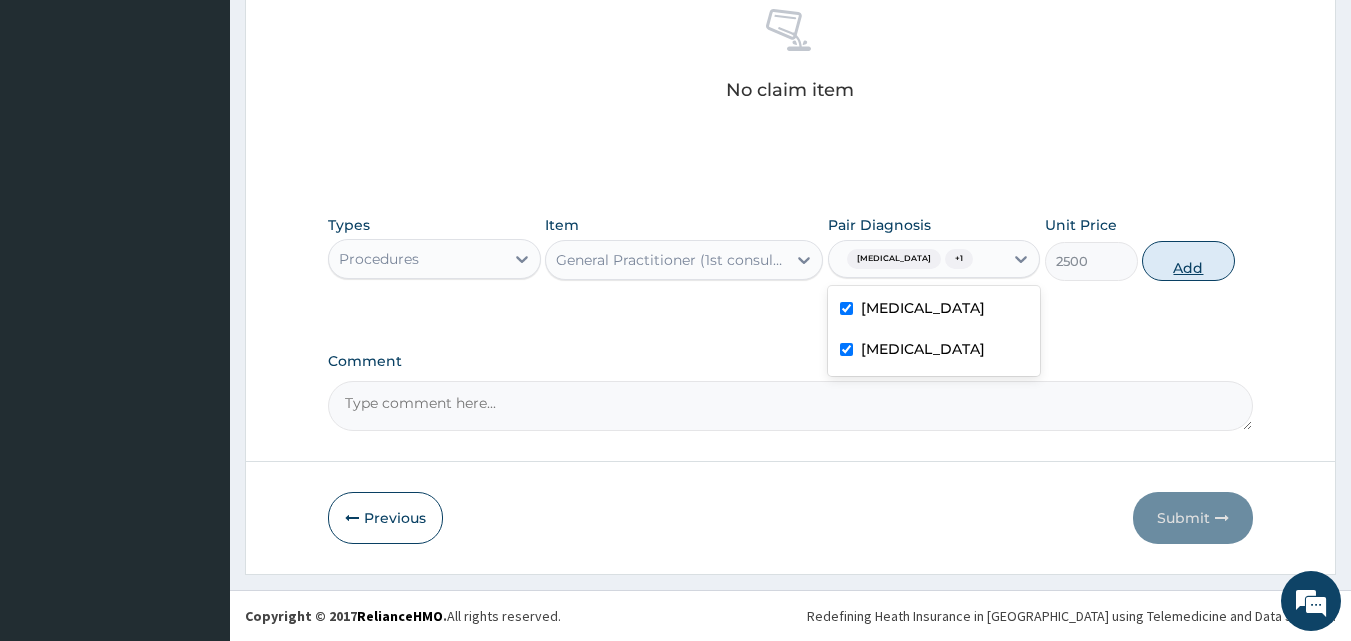 click on "Add" at bounding box center (1188, 261) 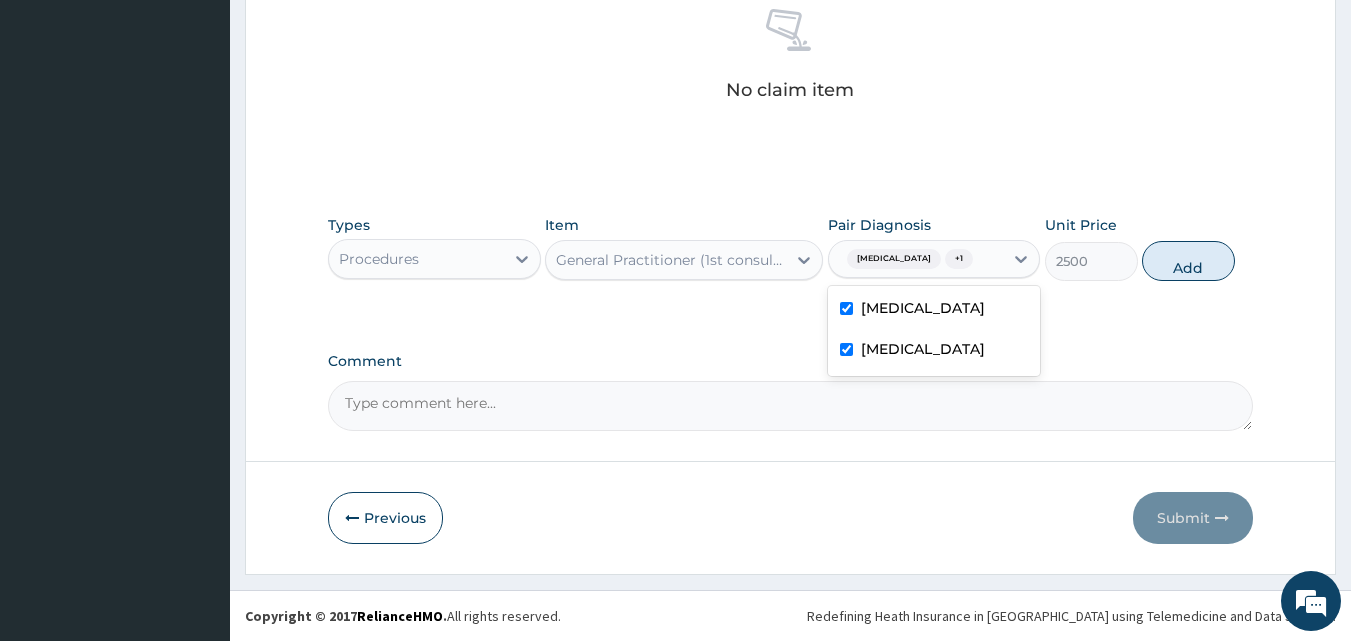 type on "0" 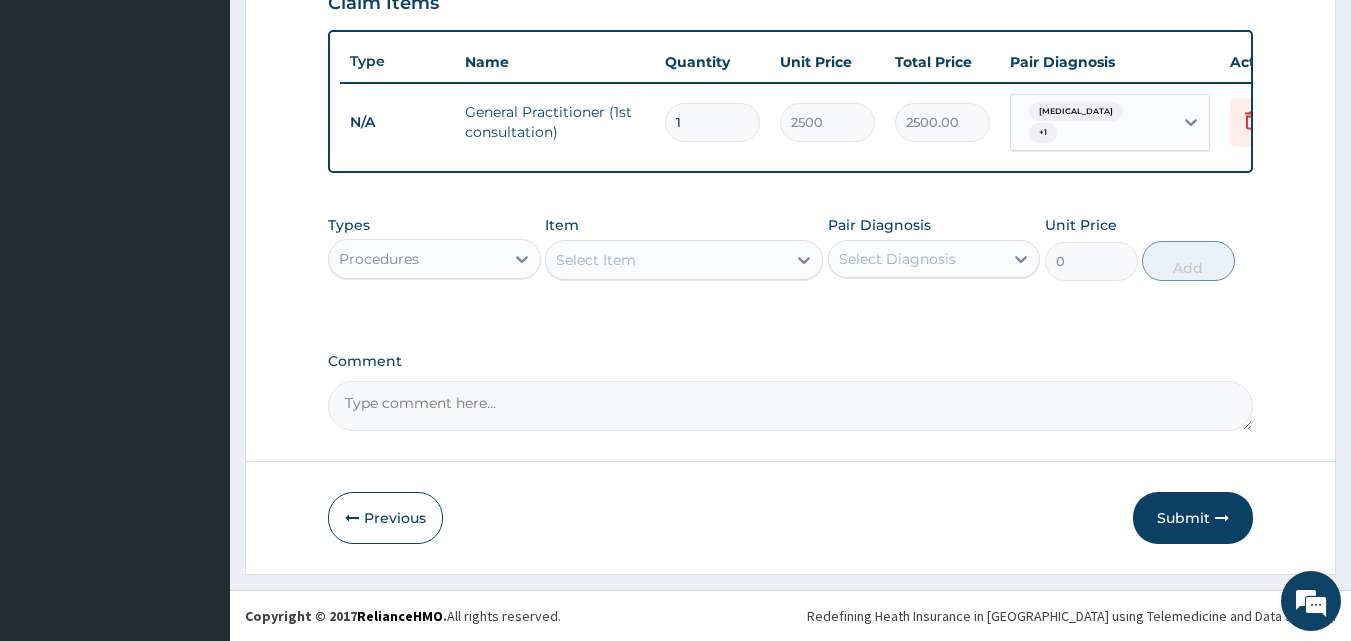 scroll, scrollTop: 729, scrollLeft: 0, axis: vertical 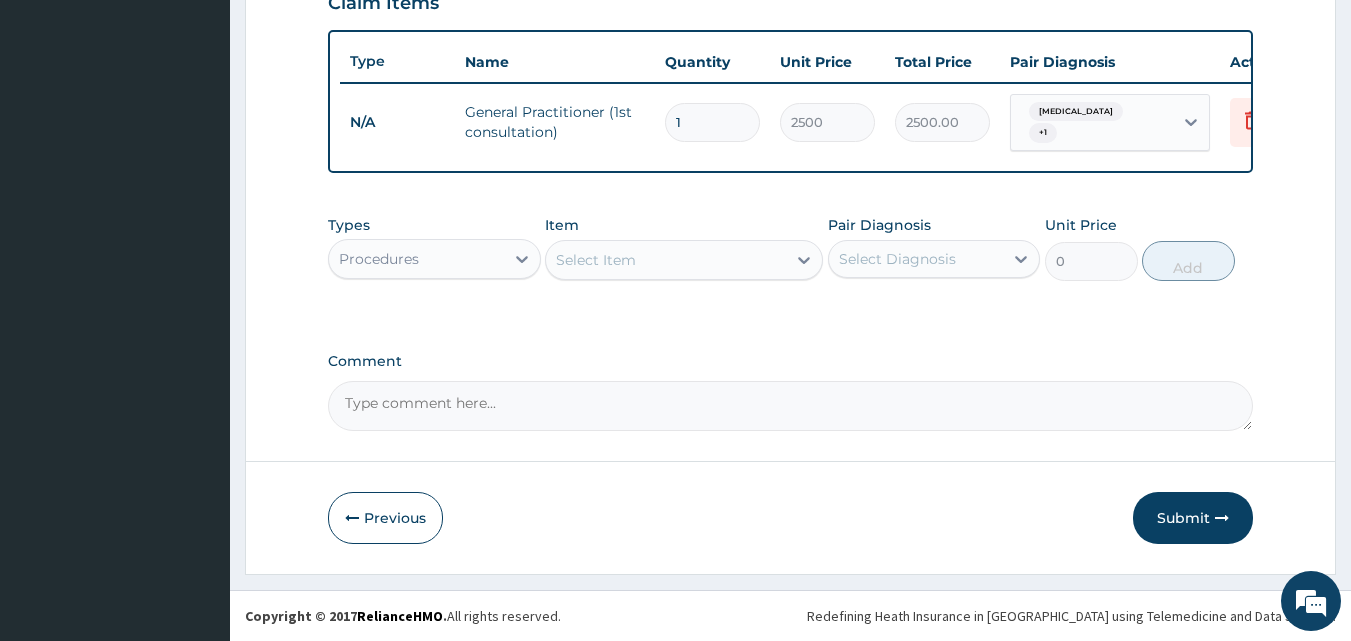 click on "Procedures" at bounding box center [416, 259] 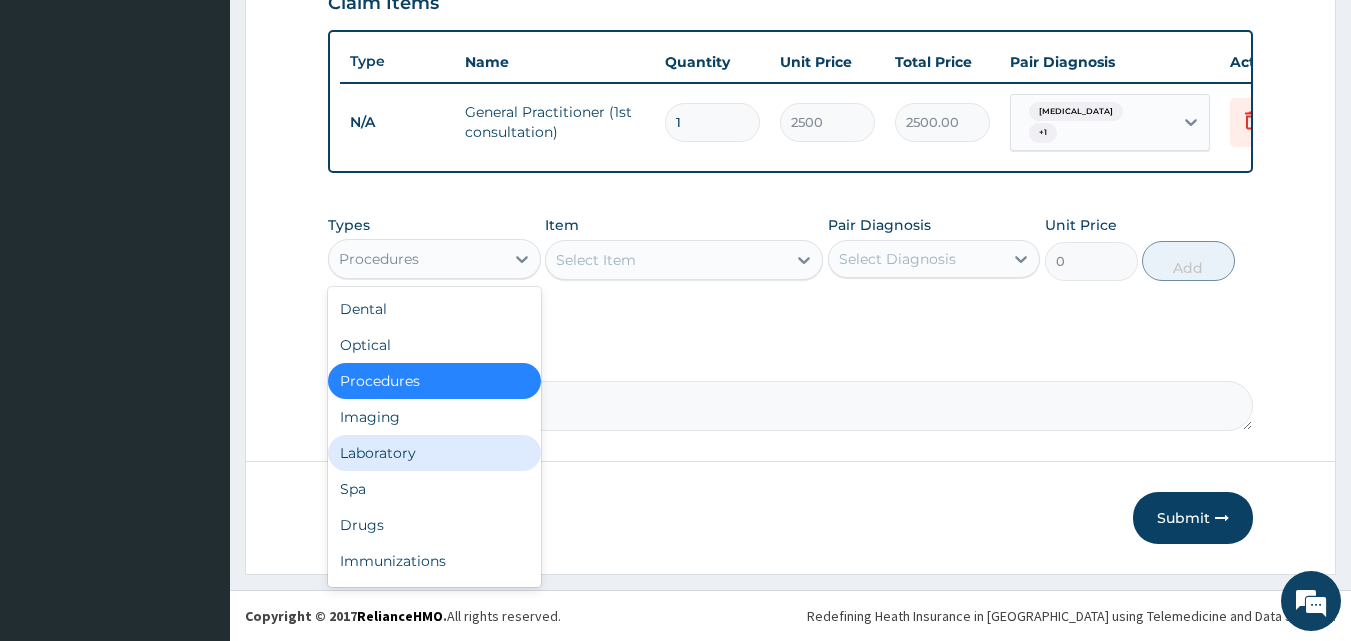 click on "Laboratory" at bounding box center [434, 453] 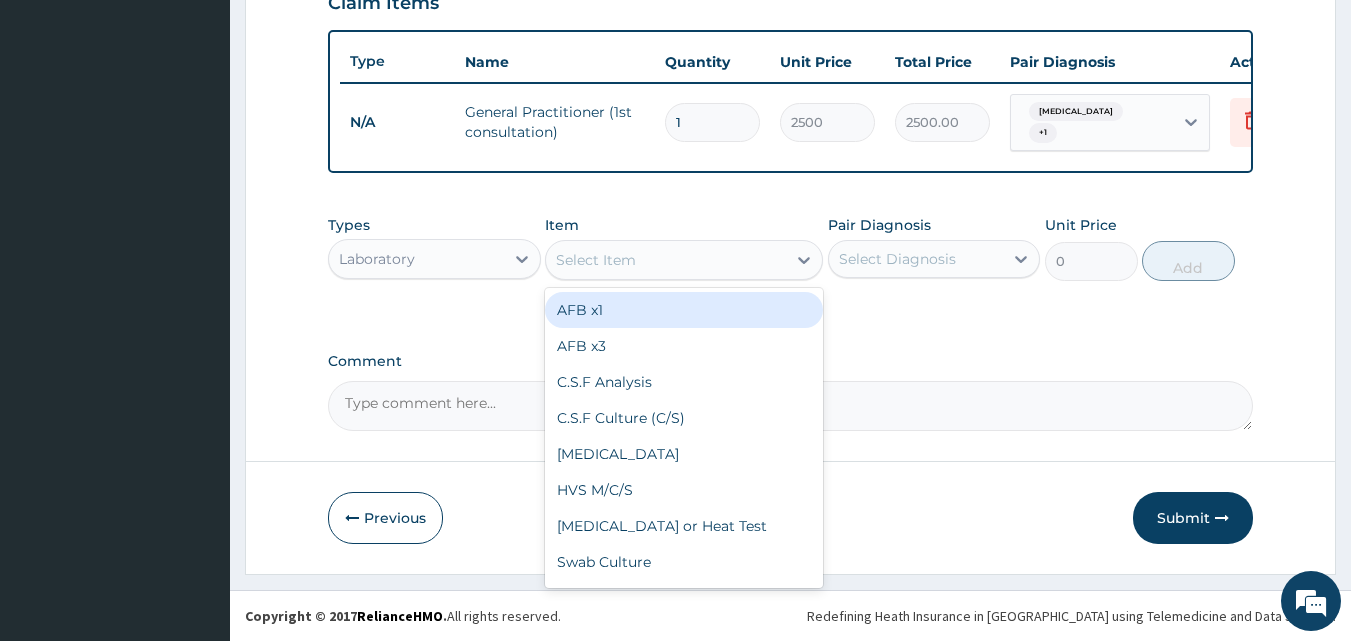 click on "Select Item" at bounding box center [596, 260] 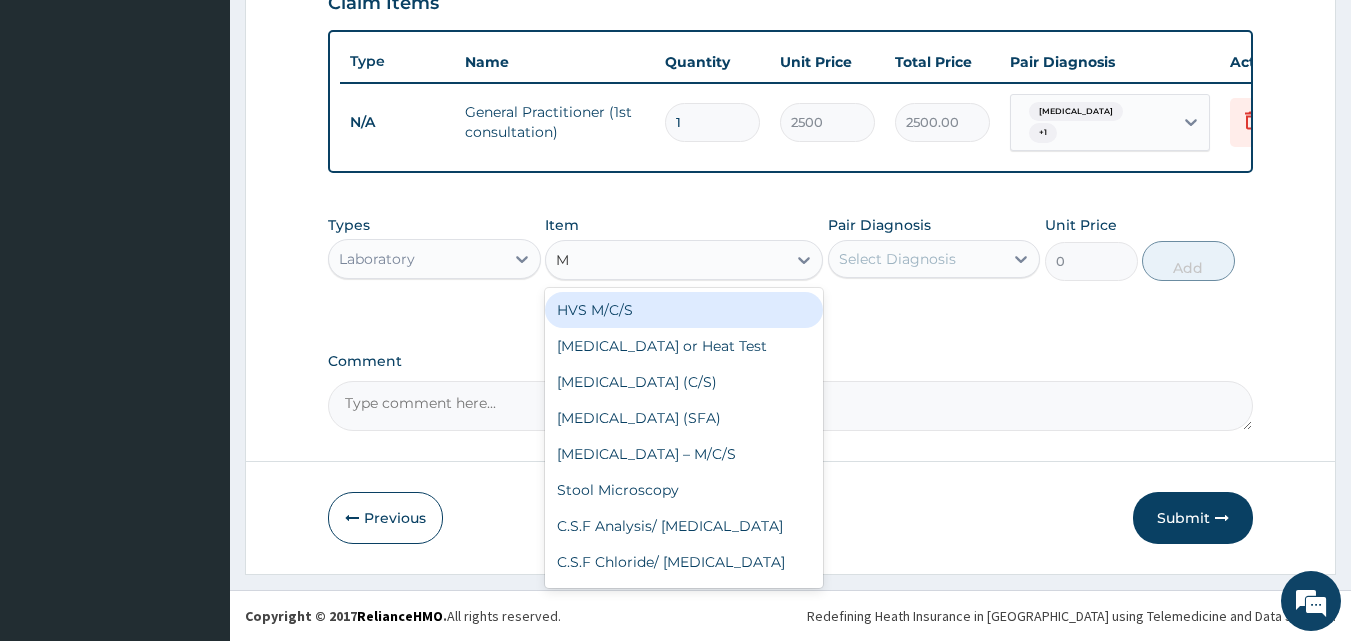 type on "MP" 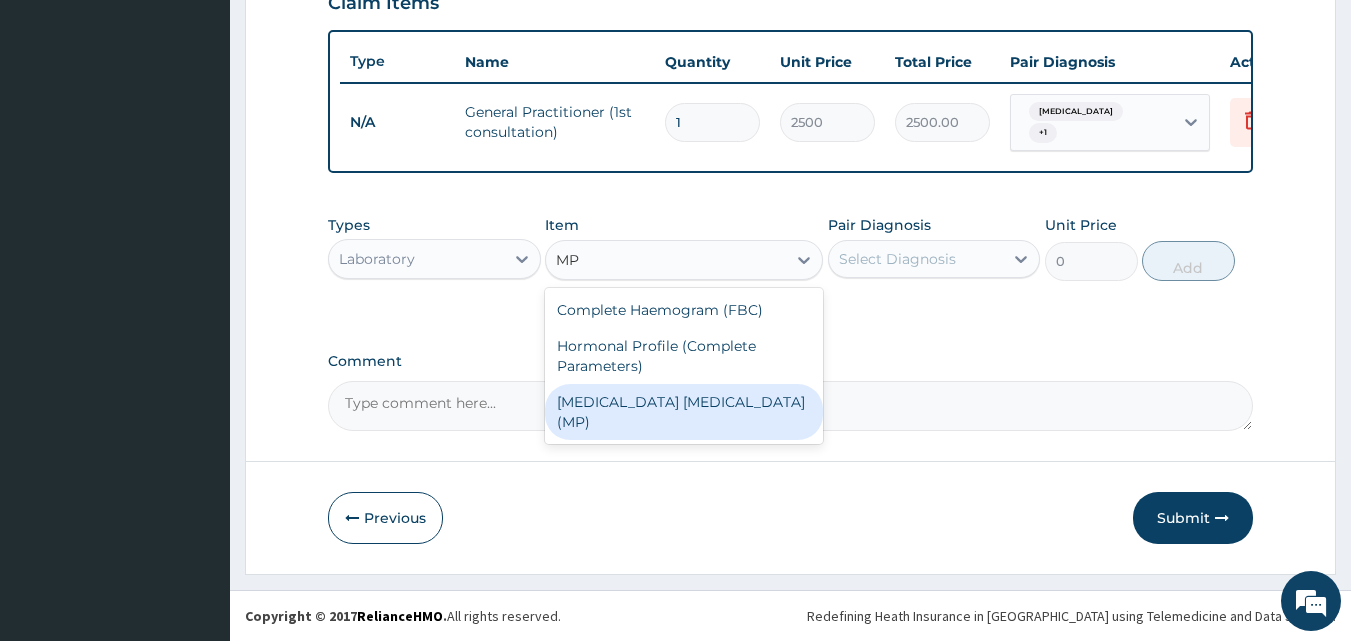 click on "Malaria Parasite (MP)" at bounding box center [684, 412] 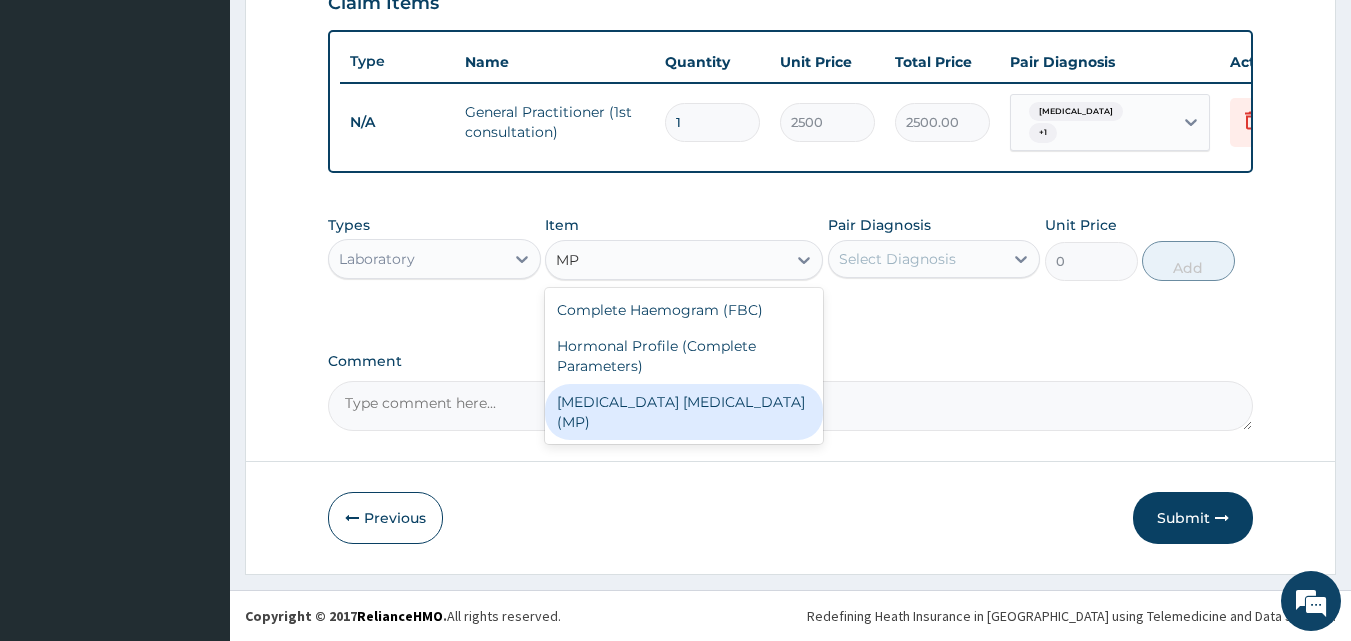 type 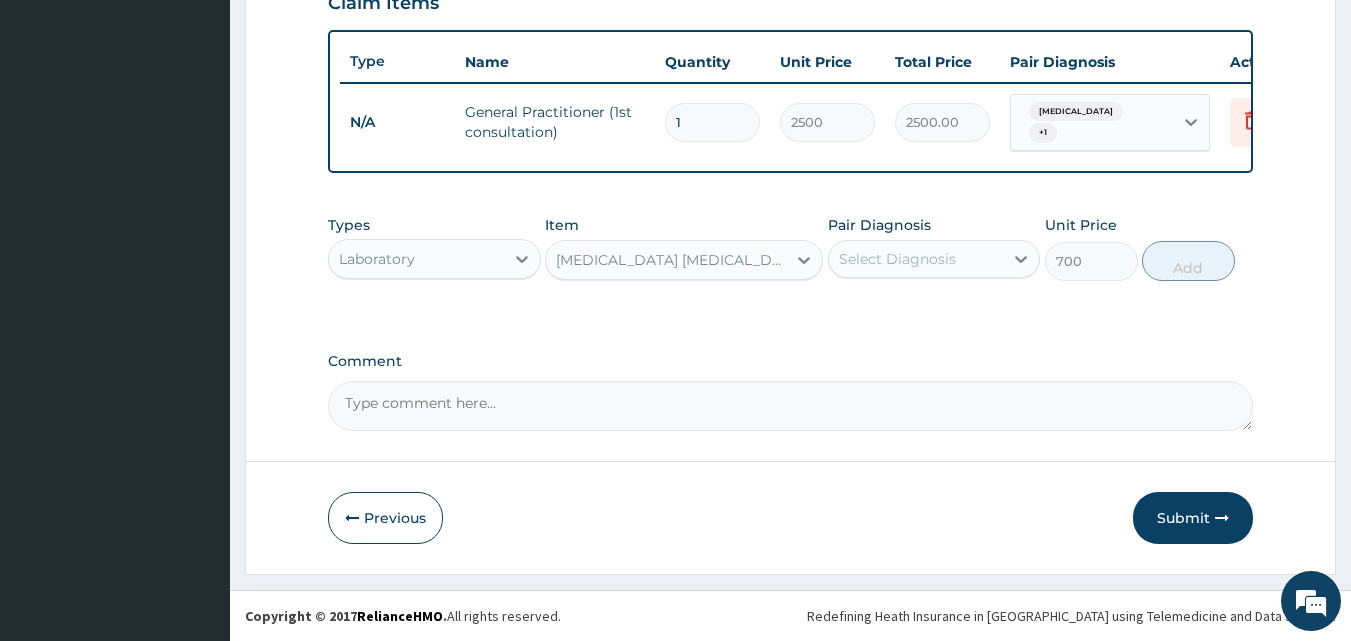 click on "Select Diagnosis" at bounding box center [916, 259] 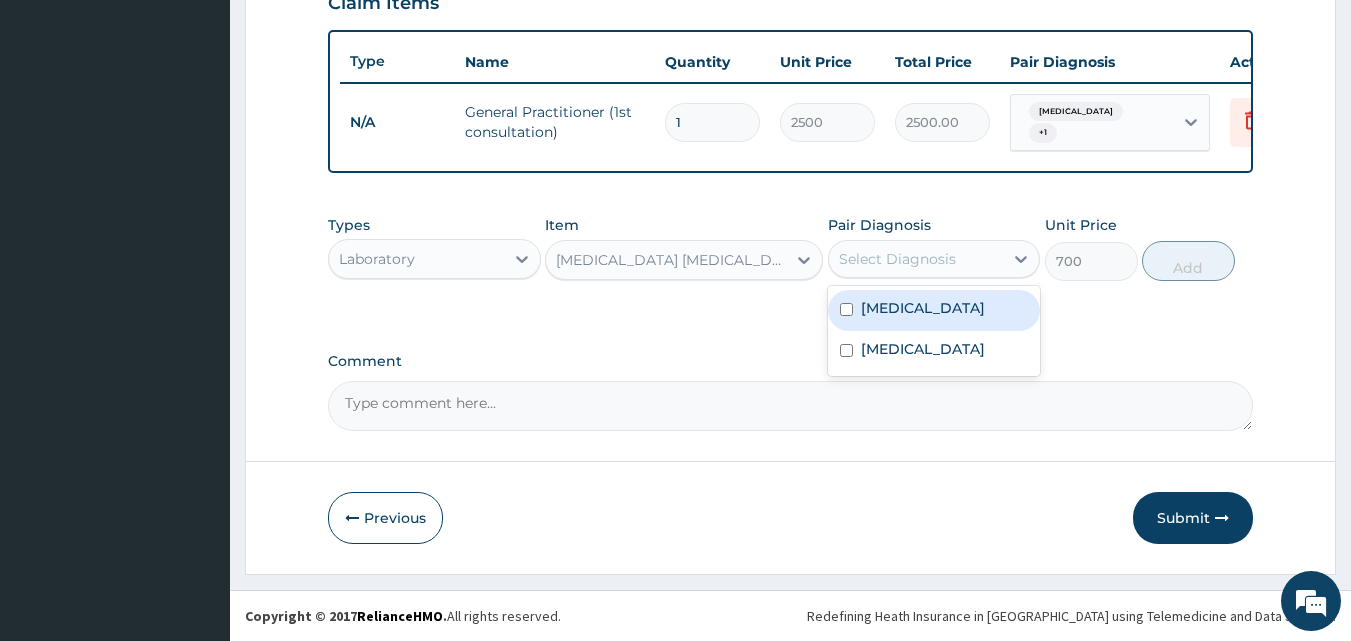 click on "Malaria" at bounding box center [934, 310] 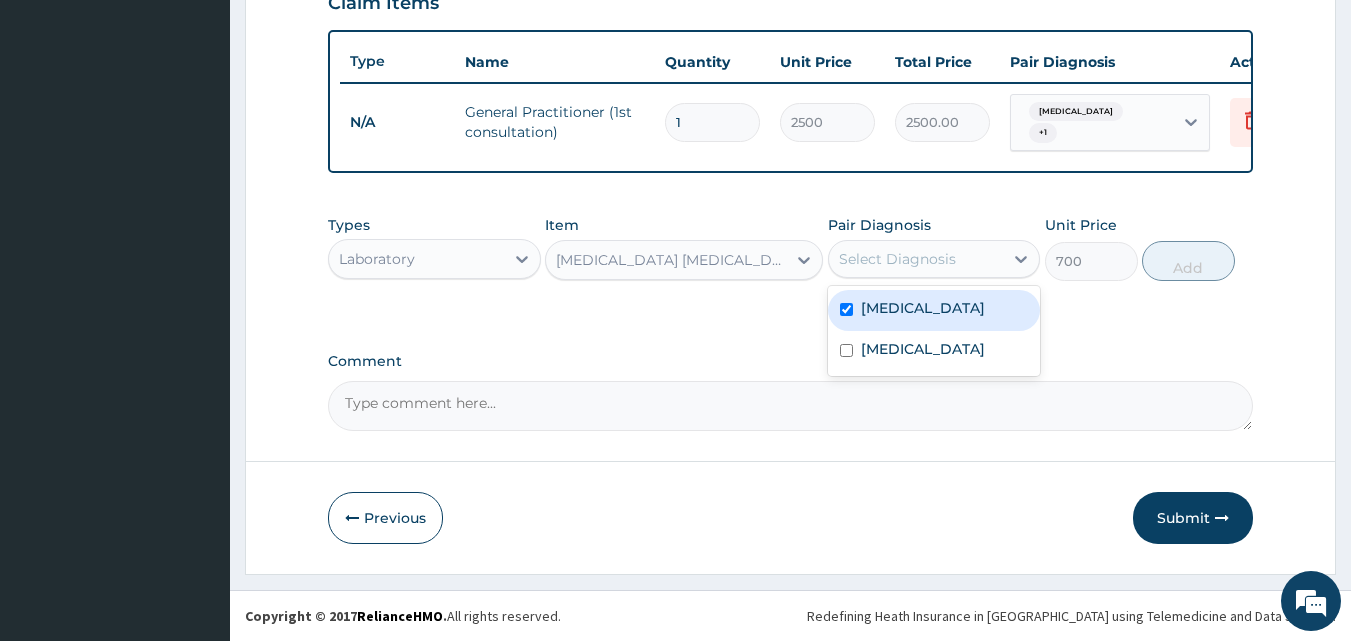 checkbox on "true" 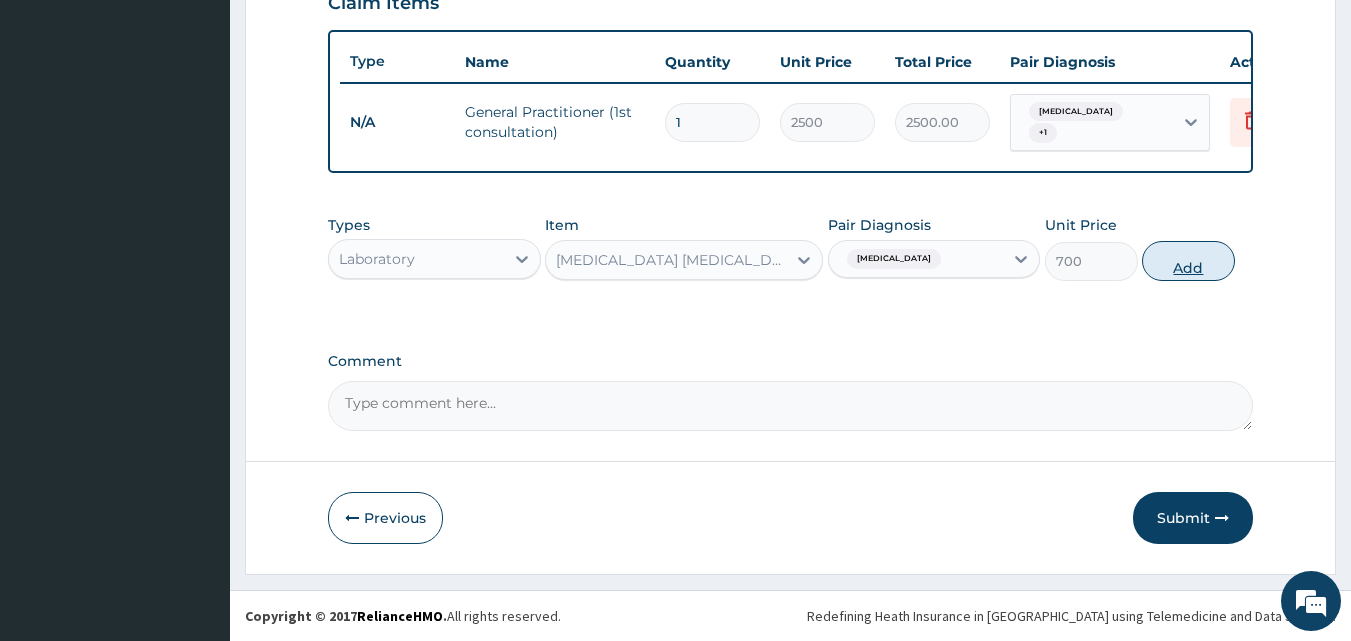 click on "Add" at bounding box center [1188, 261] 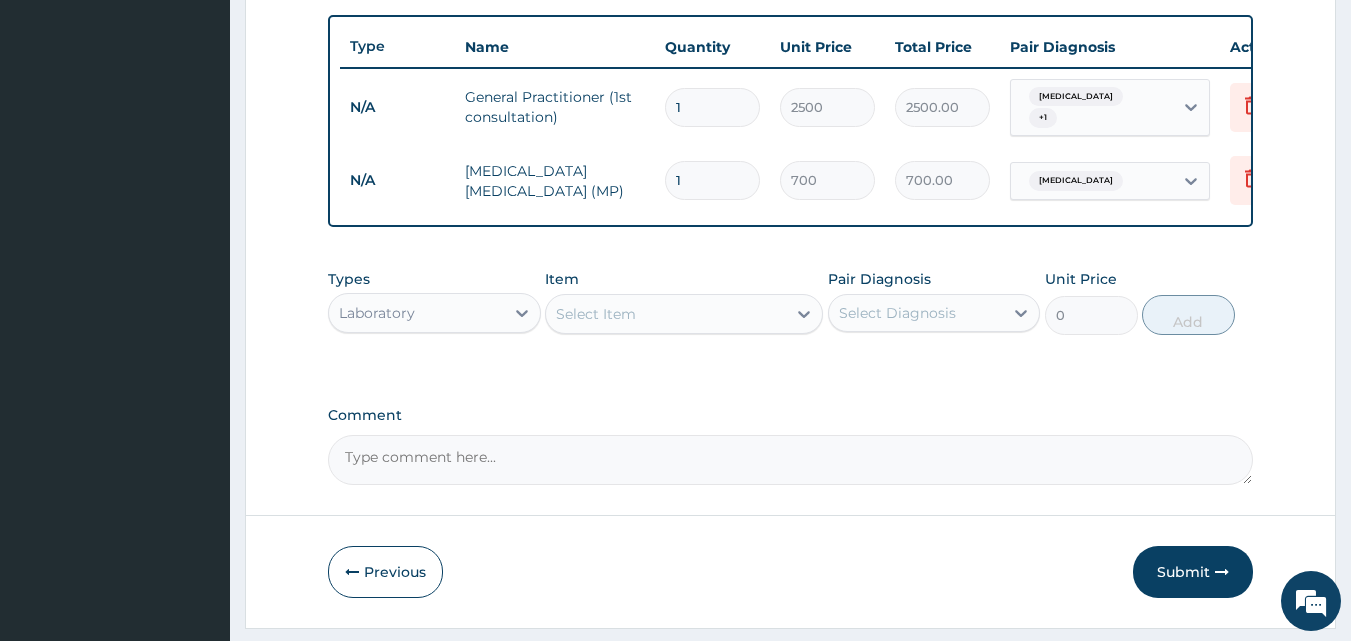 click on "Laboratory" at bounding box center [416, 313] 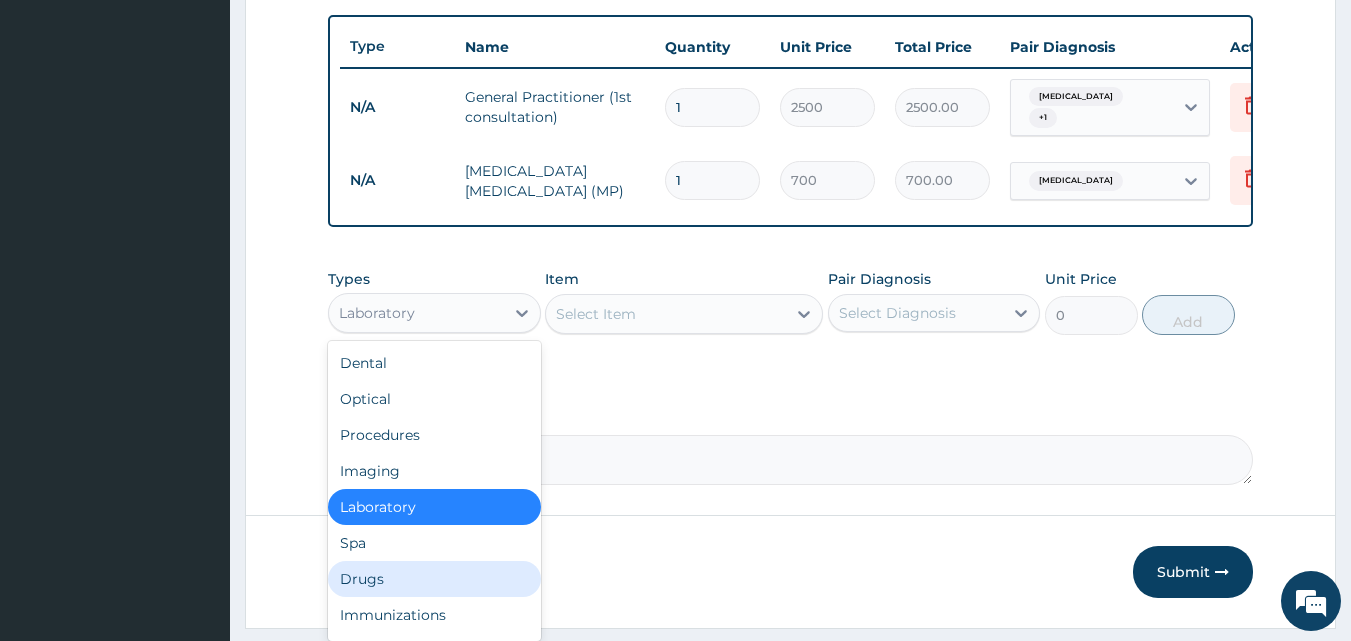 click on "Drugs" at bounding box center (434, 579) 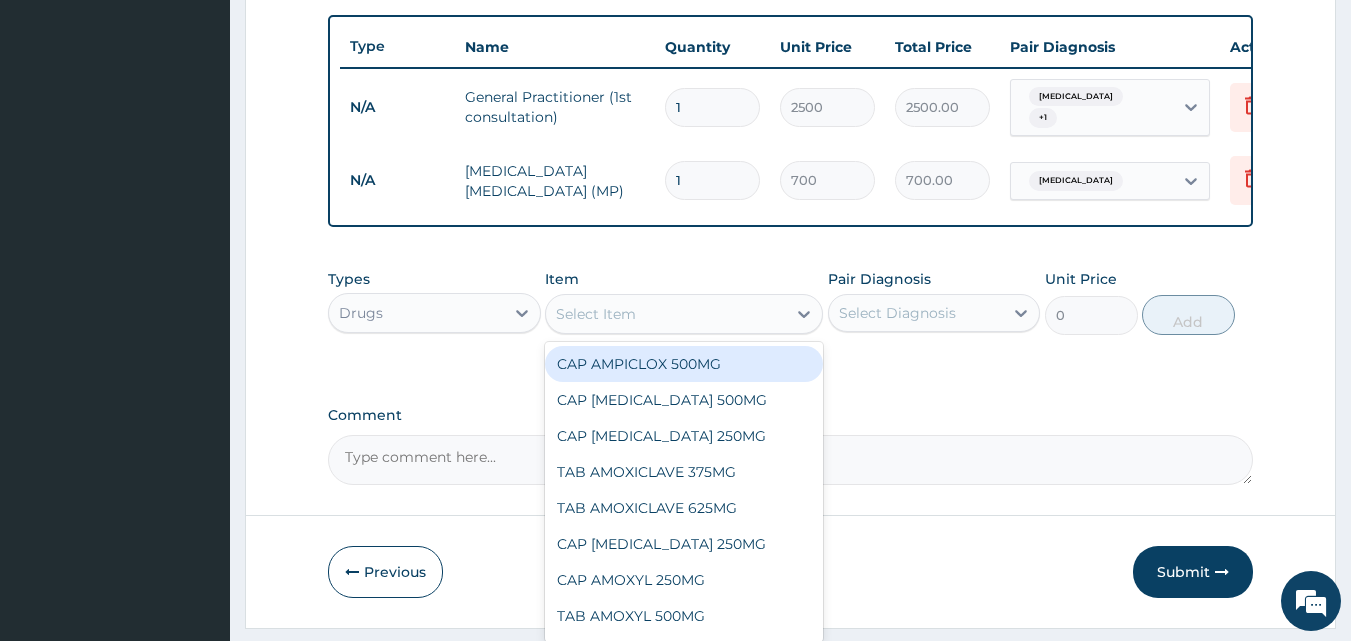 click on "Select Item" at bounding box center (596, 314) 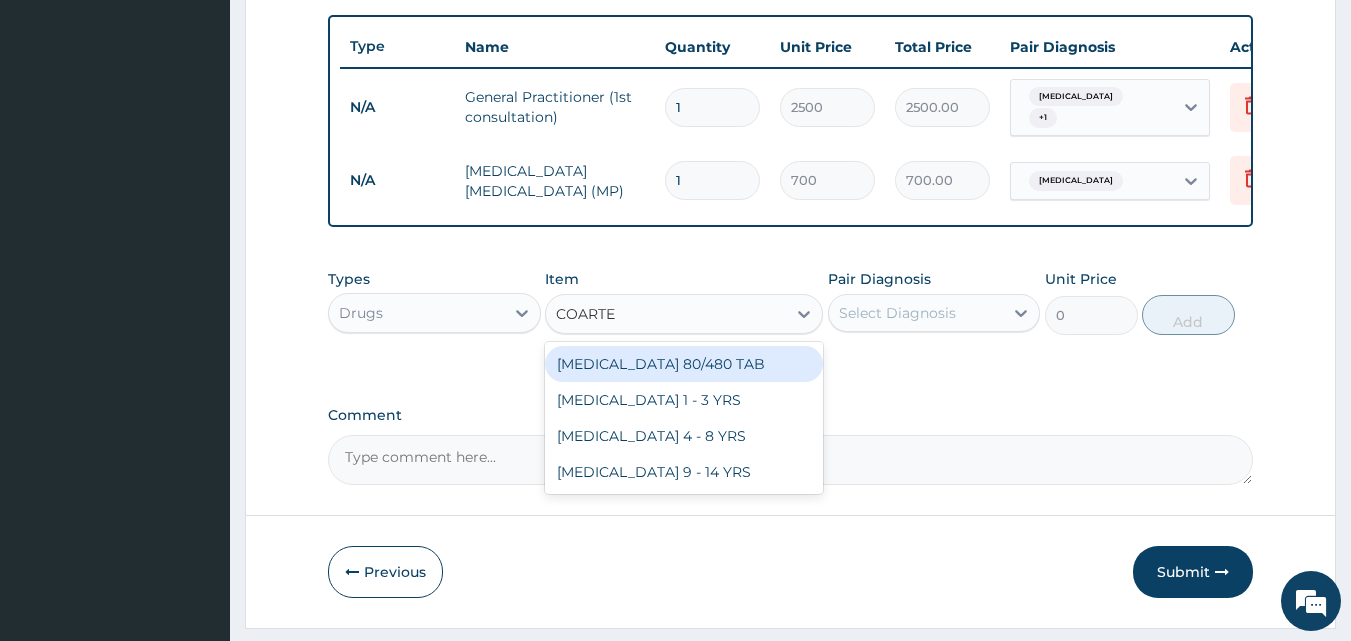 type on "COARTEM" 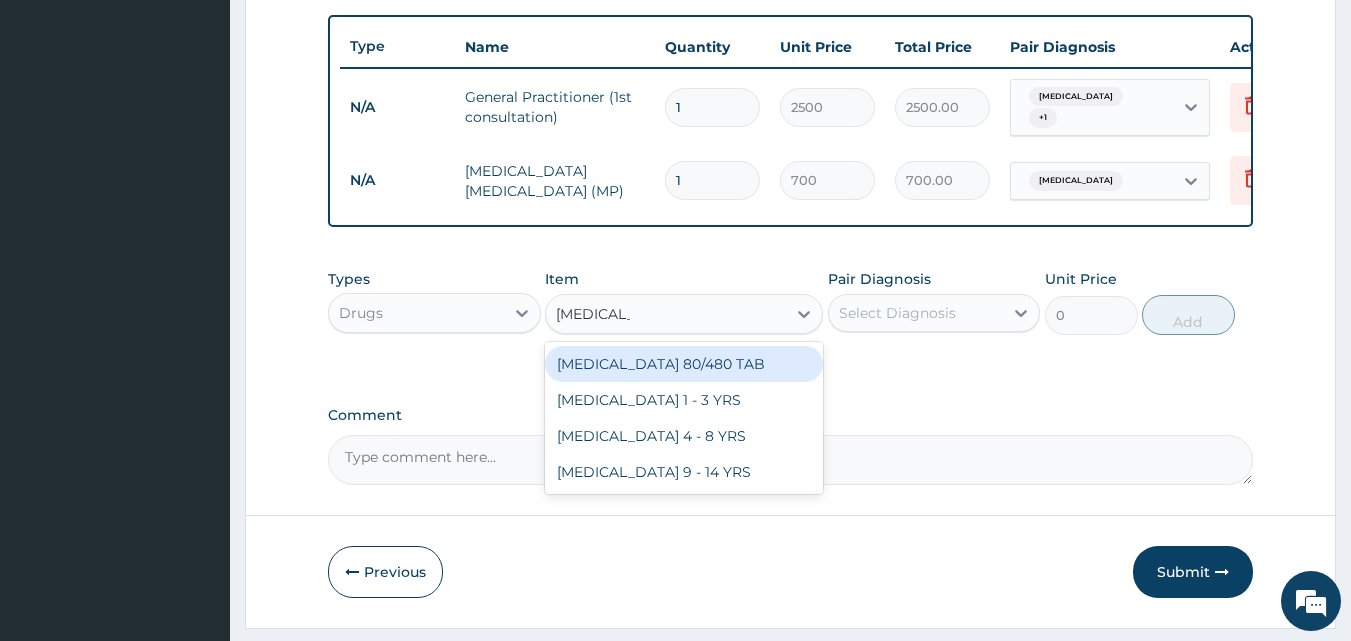 click on "COARTEM 80/480 TAB" at bounding box center (684, 364) 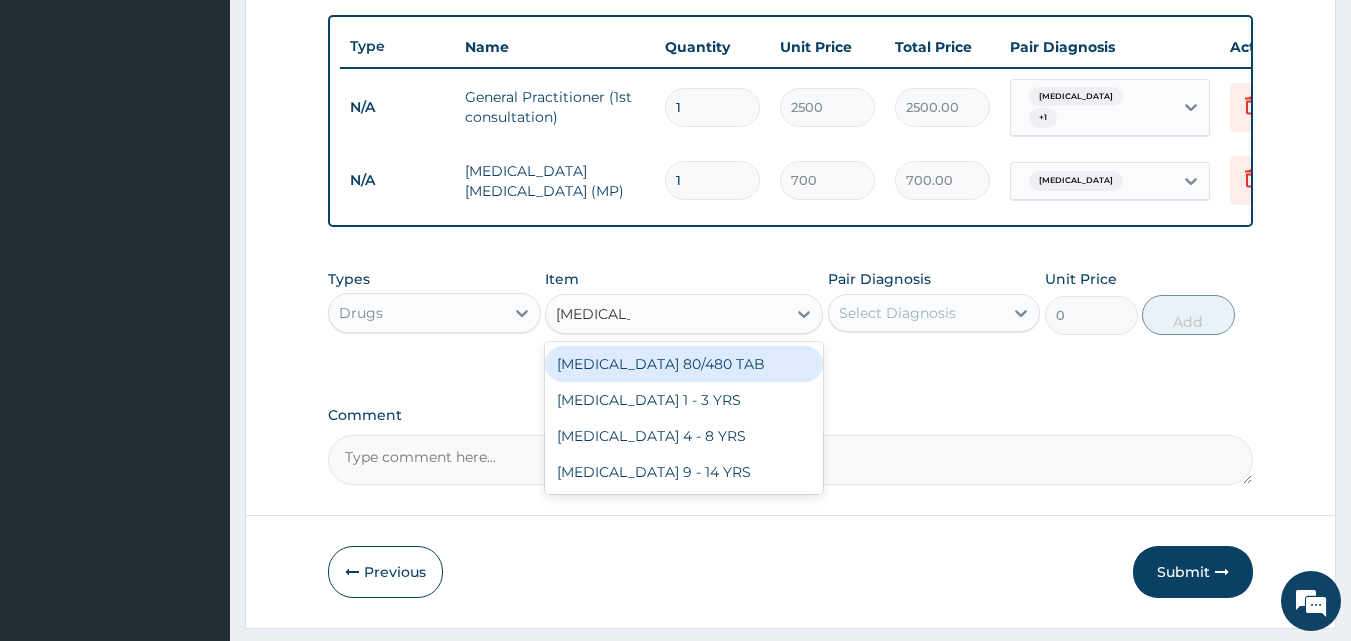 type 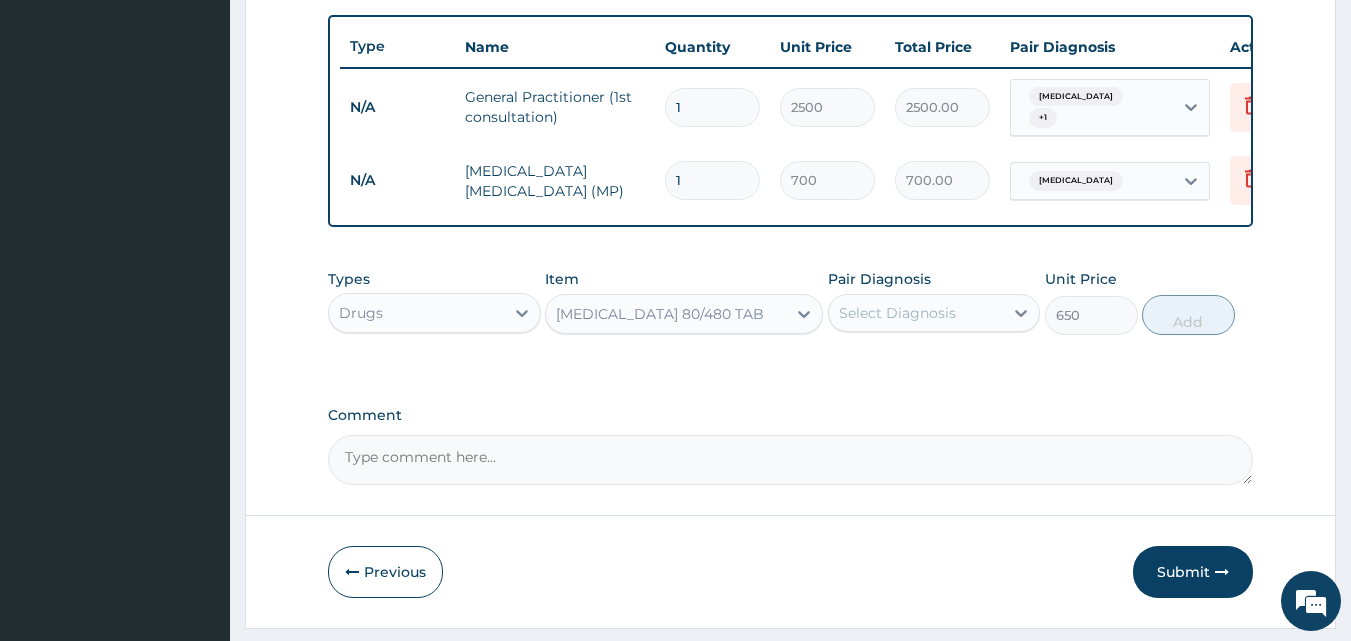 click on "Select Diagnosis" at bounding box center [897, 313] 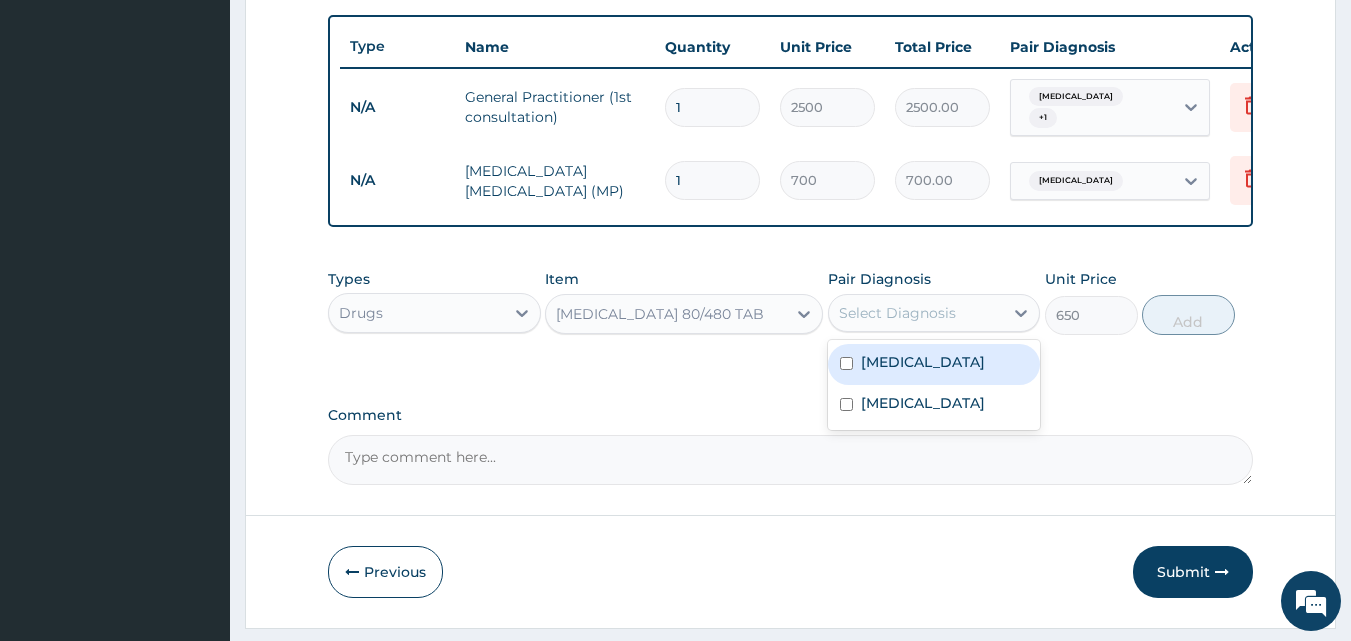 click on "Malaria" at bounding box center [934, 364] 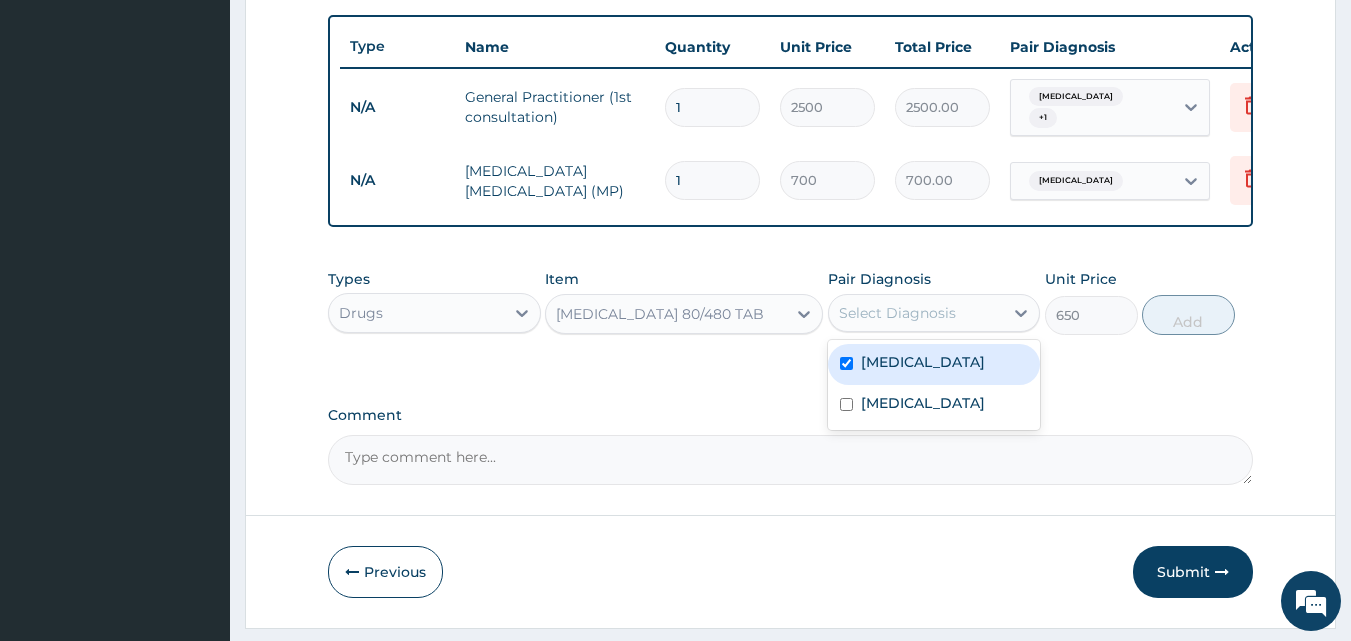 checkbox on "true" 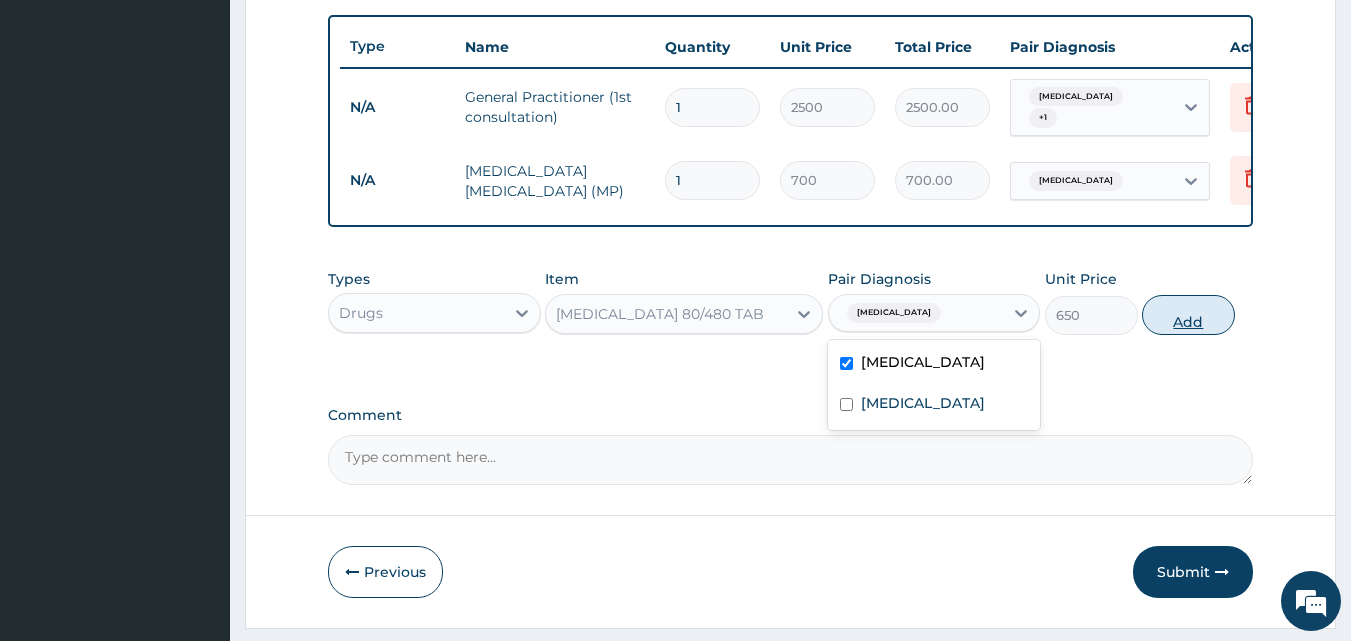 click on "Add" at bounding box center (1188, 315) 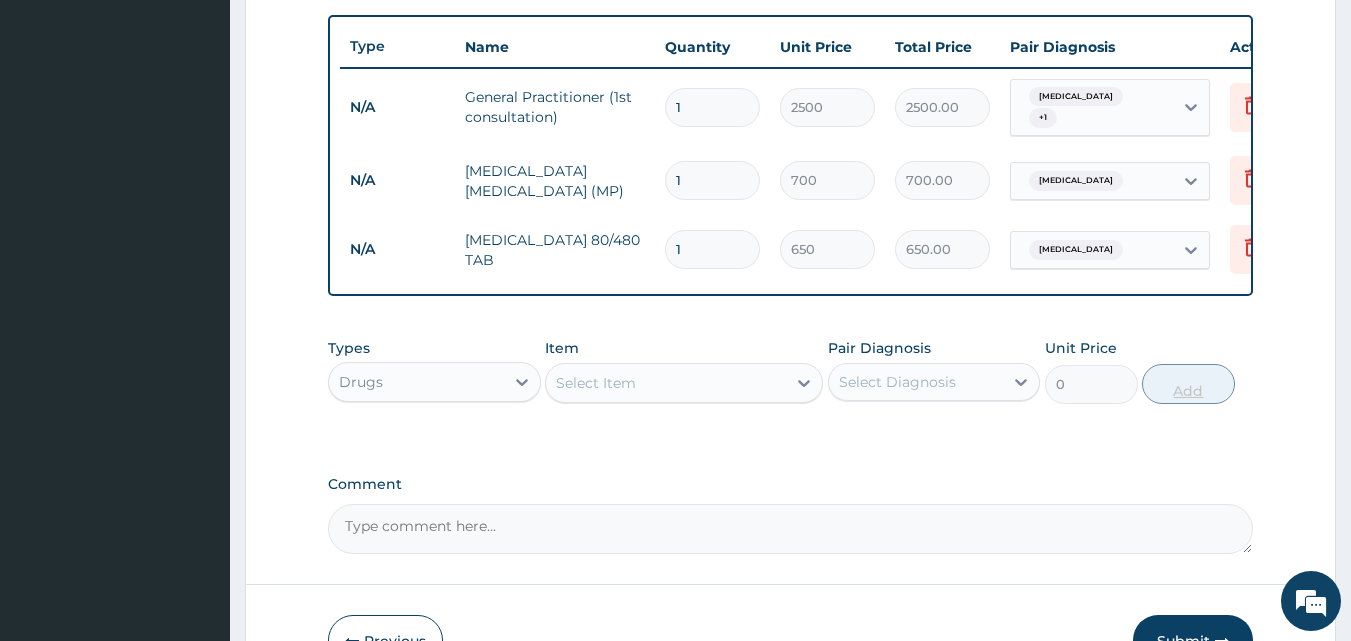 type 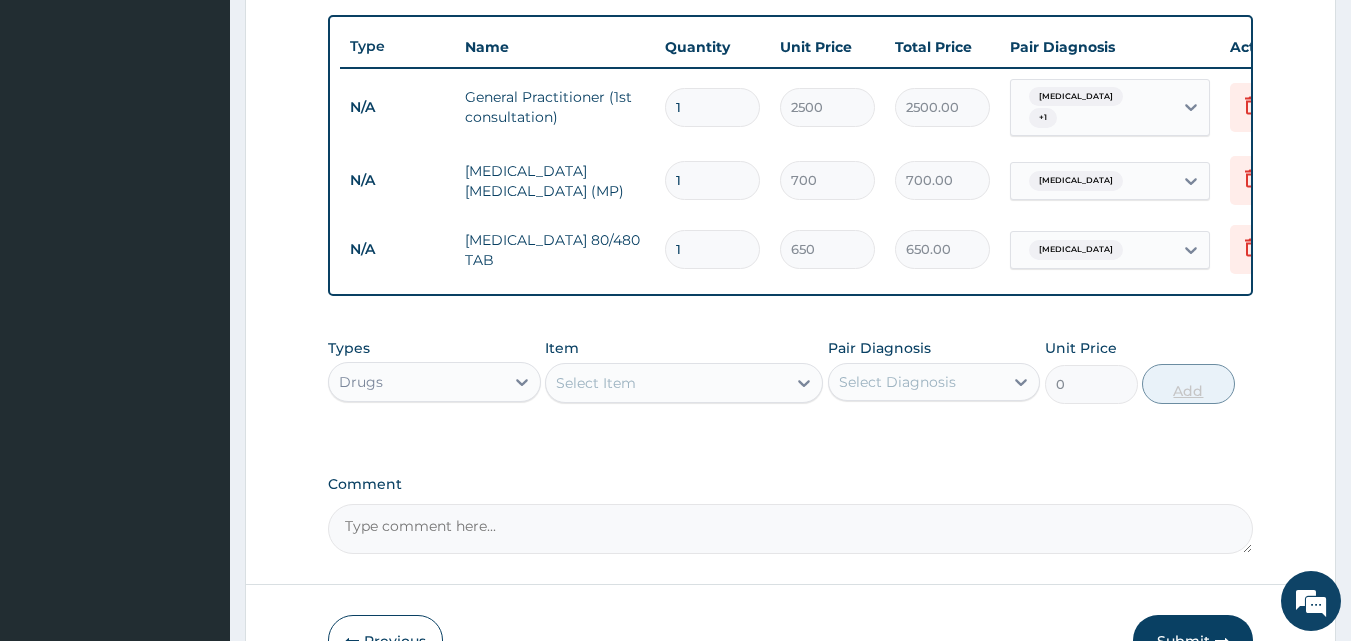 type on "0.00" 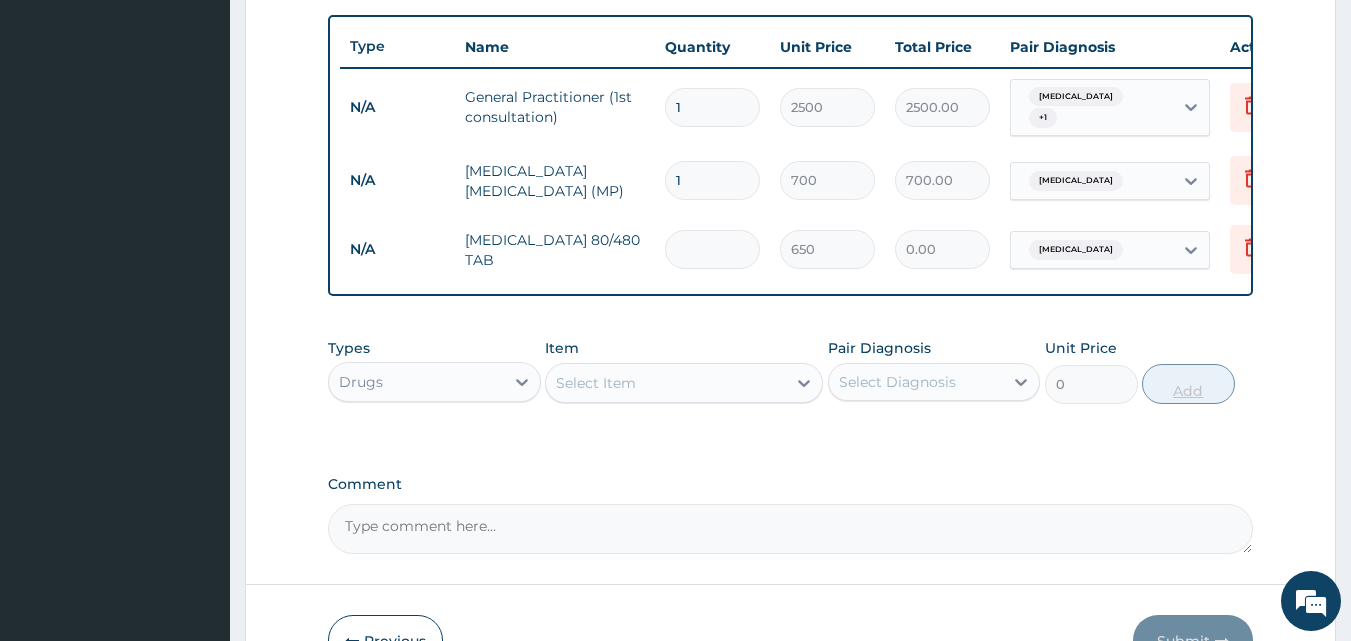 type on "6" 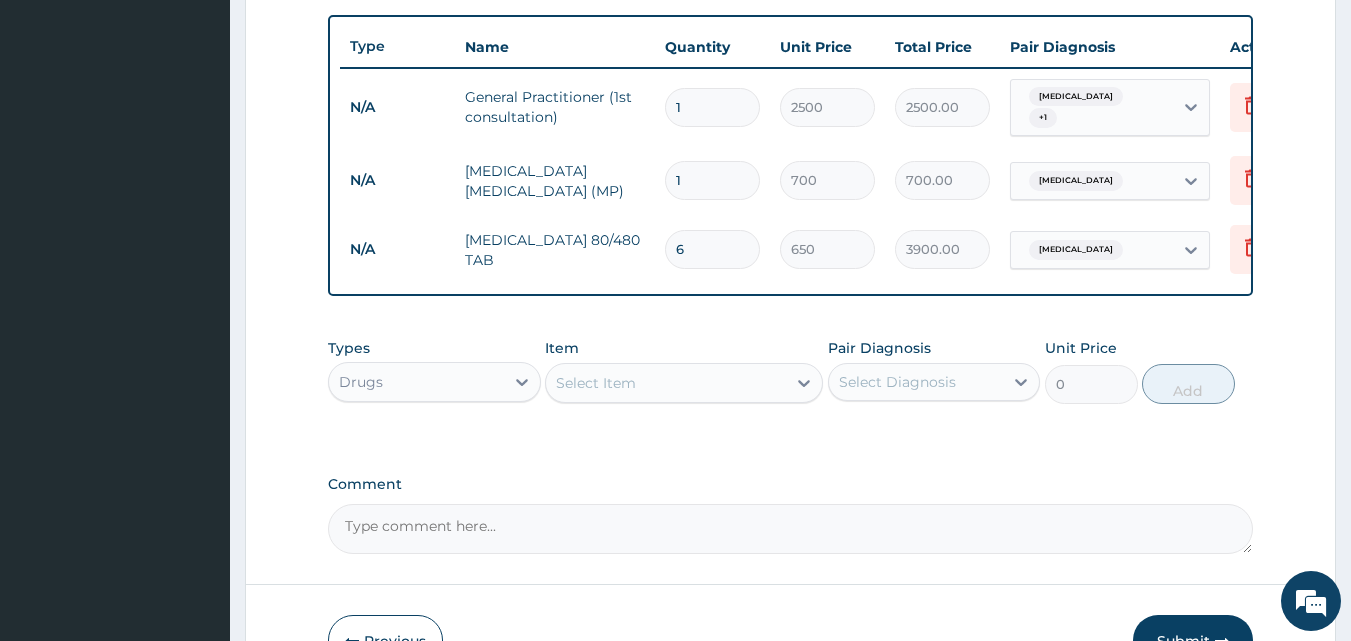 type on "6" 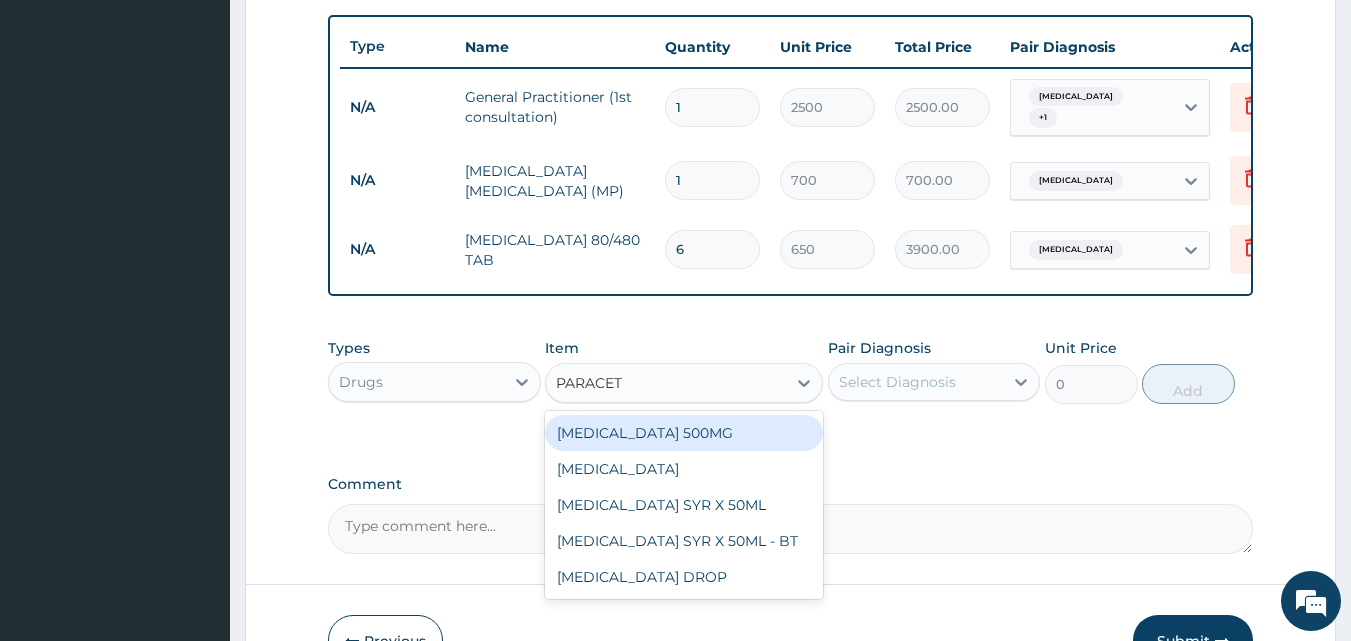 type on "PARACETA" 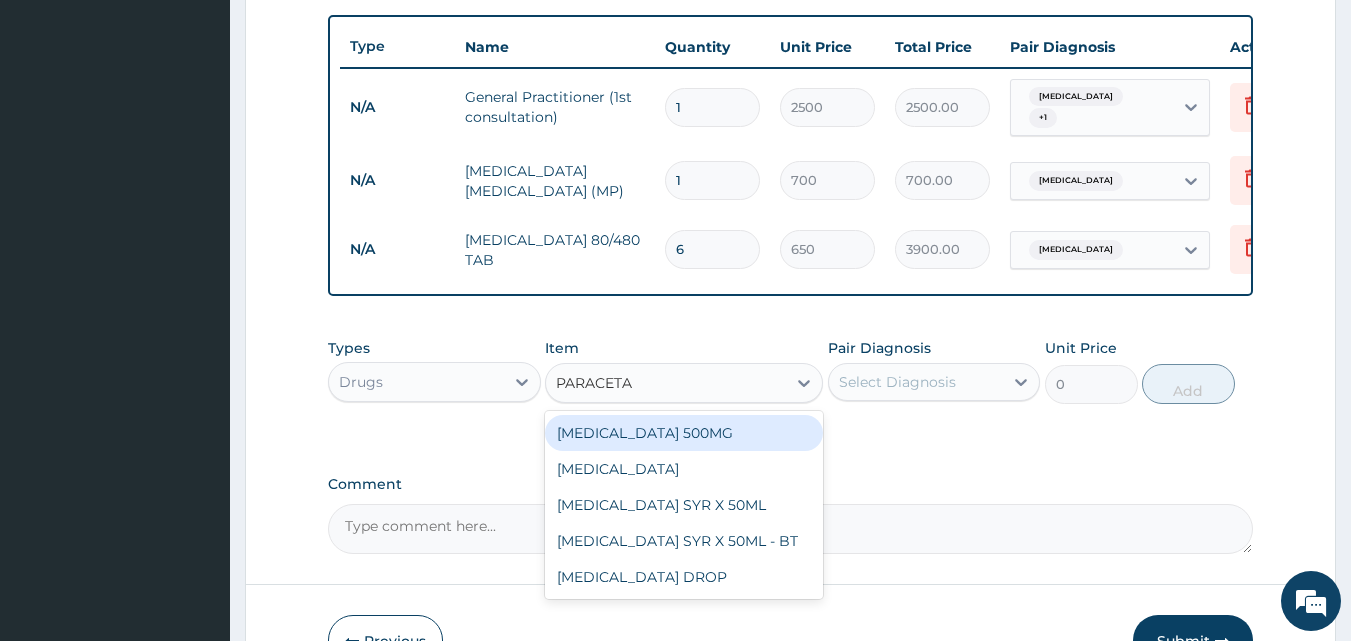 click on "PARACETAMOL 500MG" at bounding box center (684, 433) 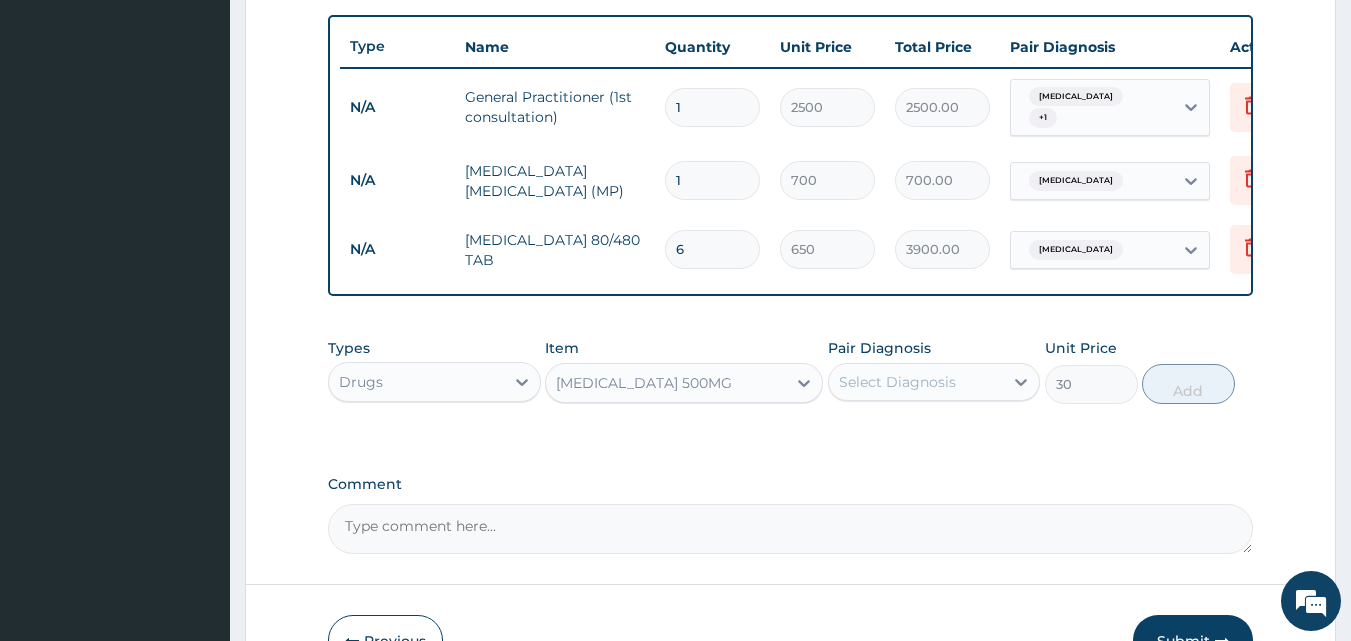 click on "Select Diagnosis" at bounding box center [916, 382] 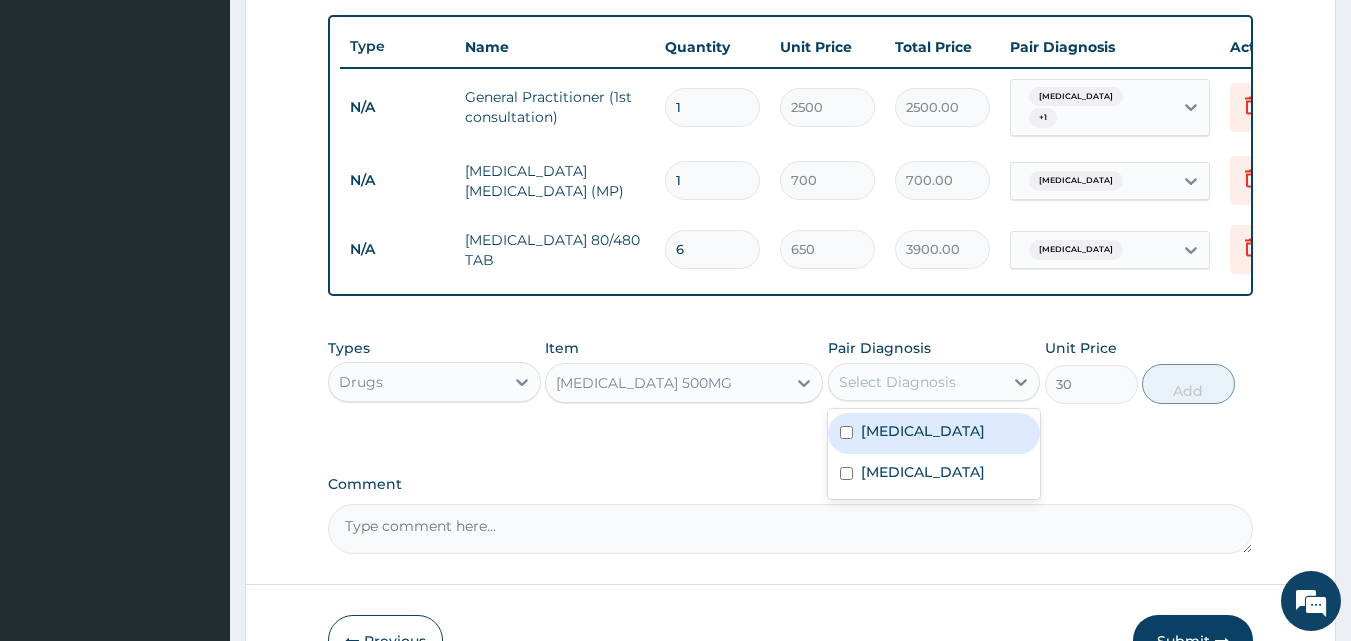 click on "Malaria" at bounding box center [934, 433] 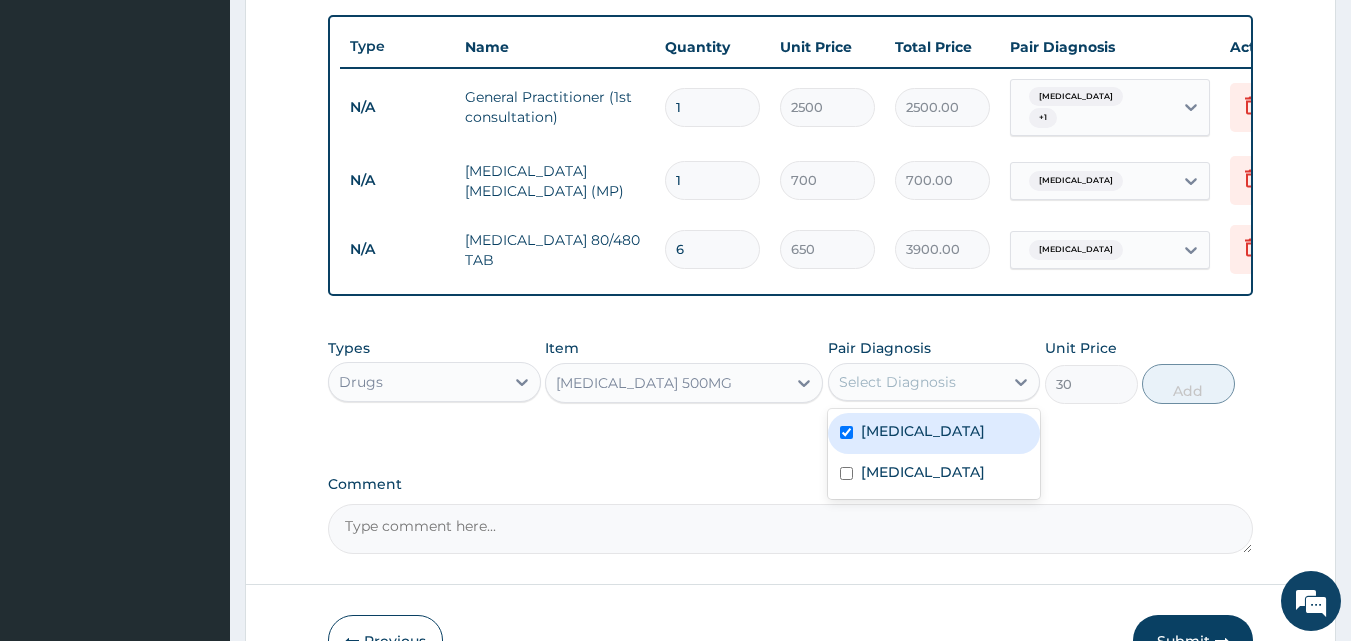 checkbox on "true" 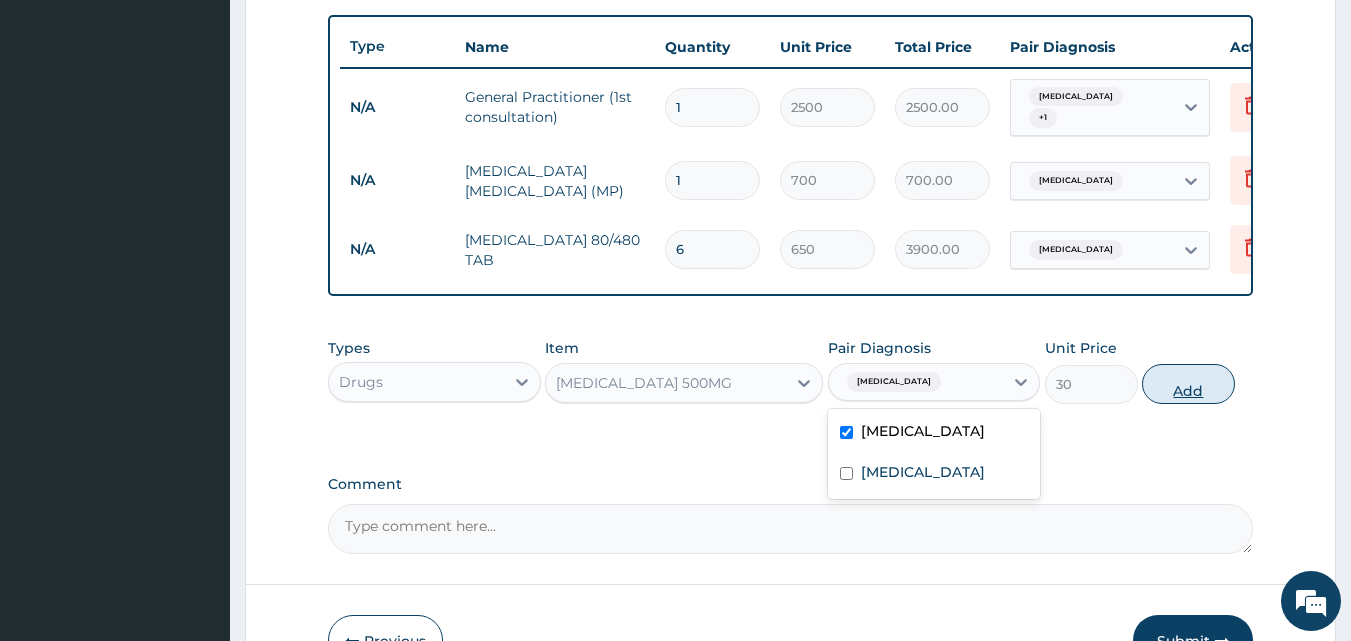 click on "Add" at bounding box center (1188, 384) 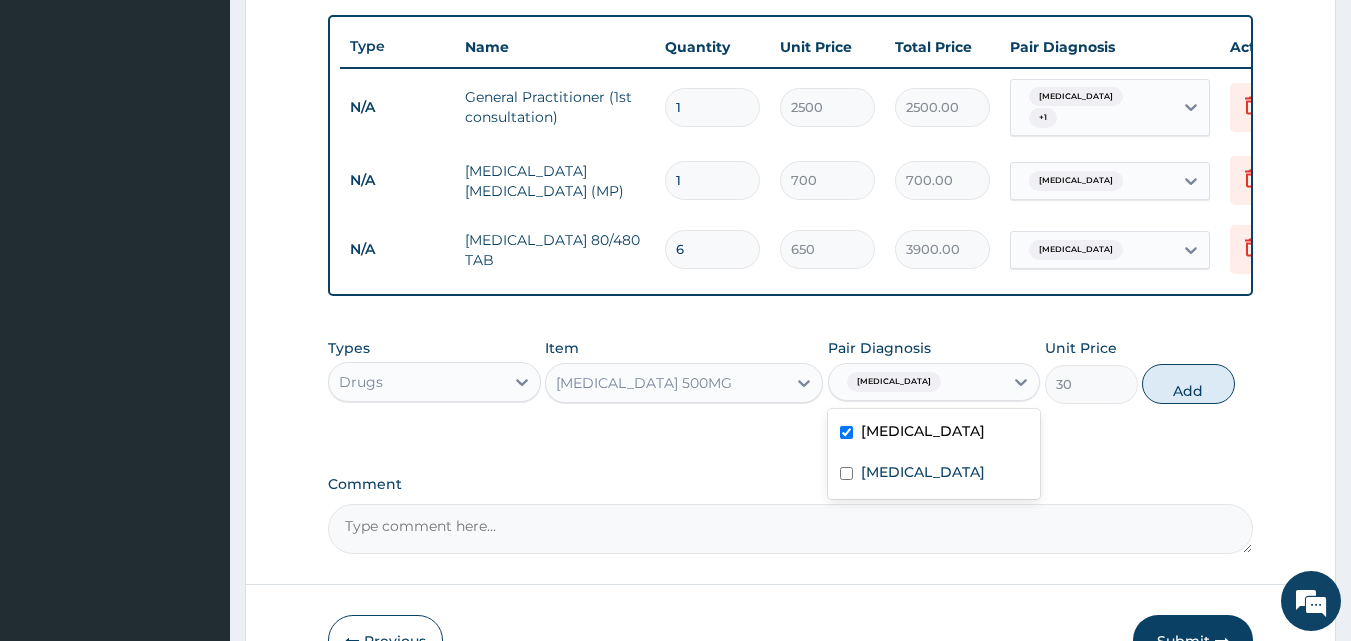 type on "0" 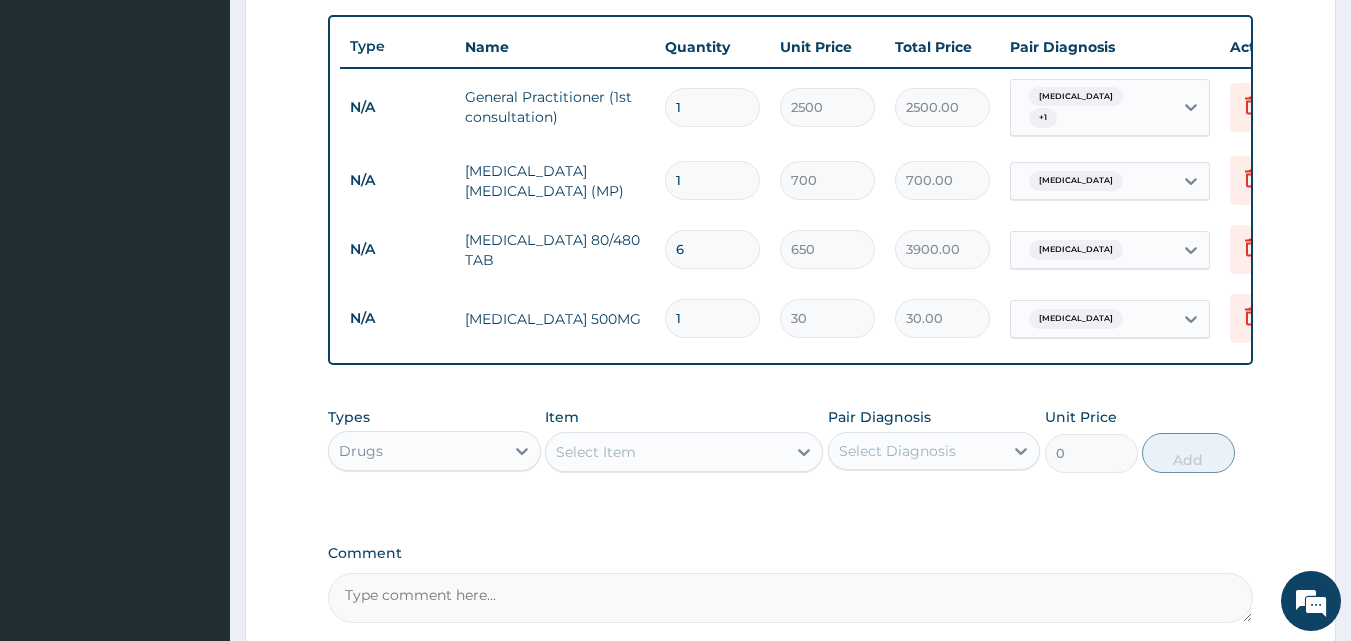type on "18" 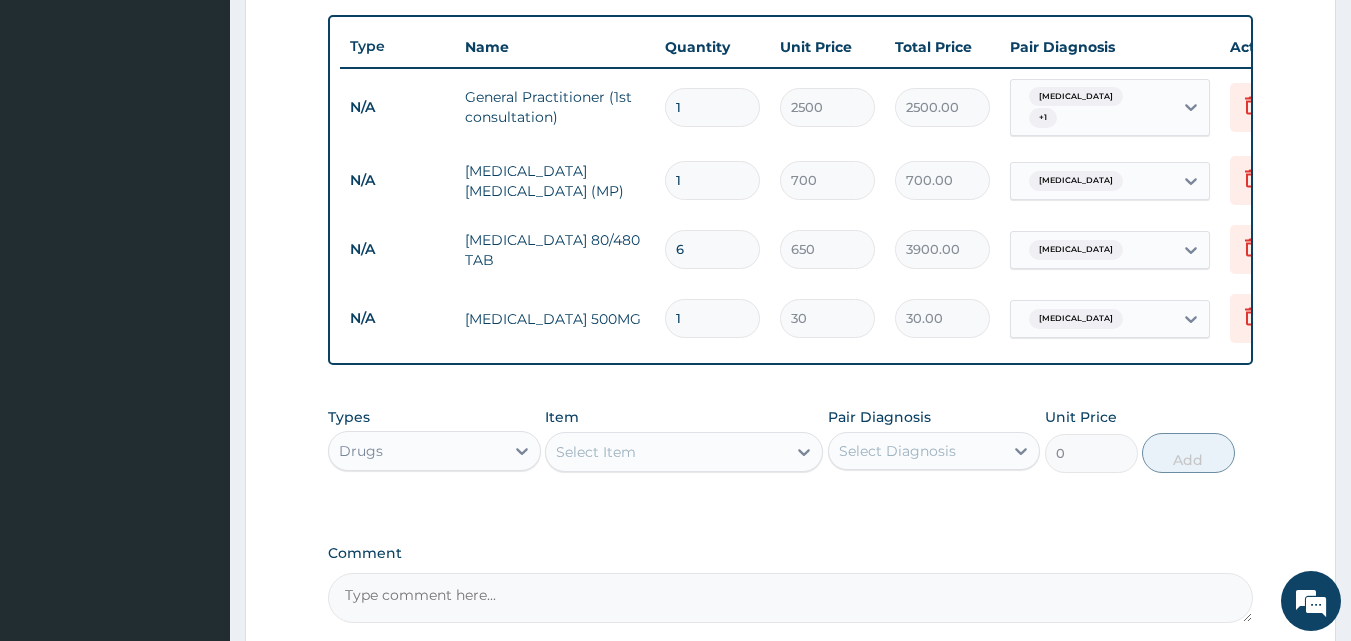 type on "540.00" 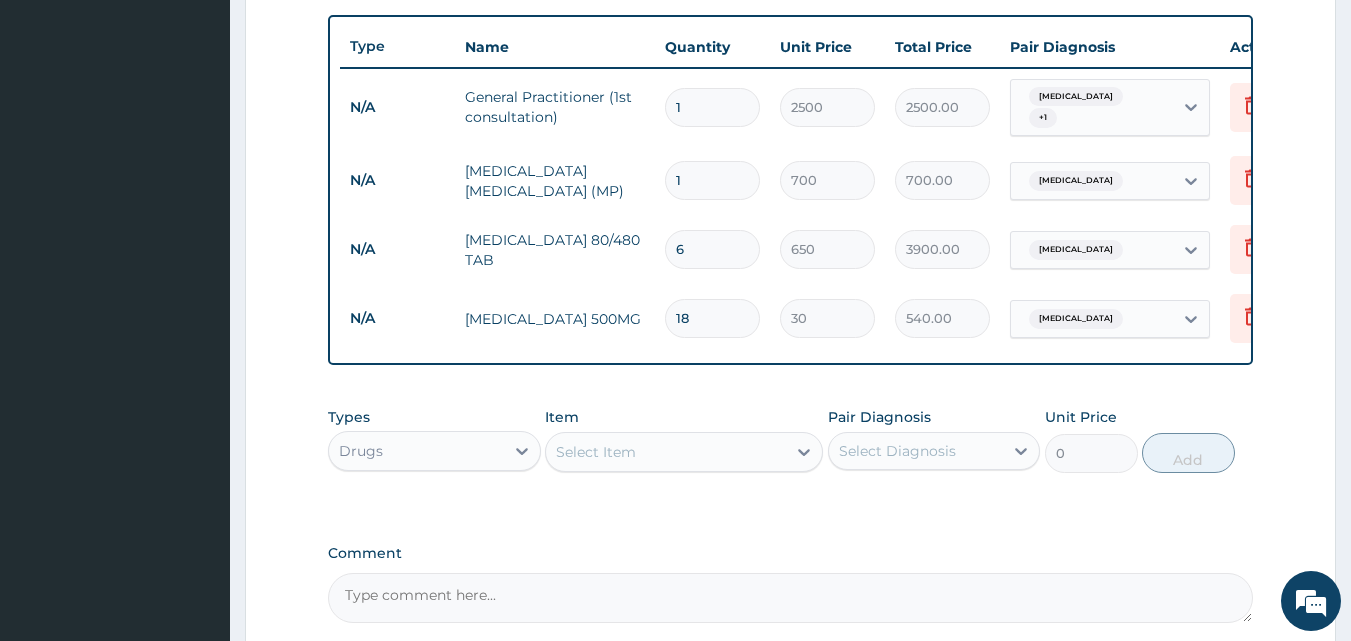 type on "18" 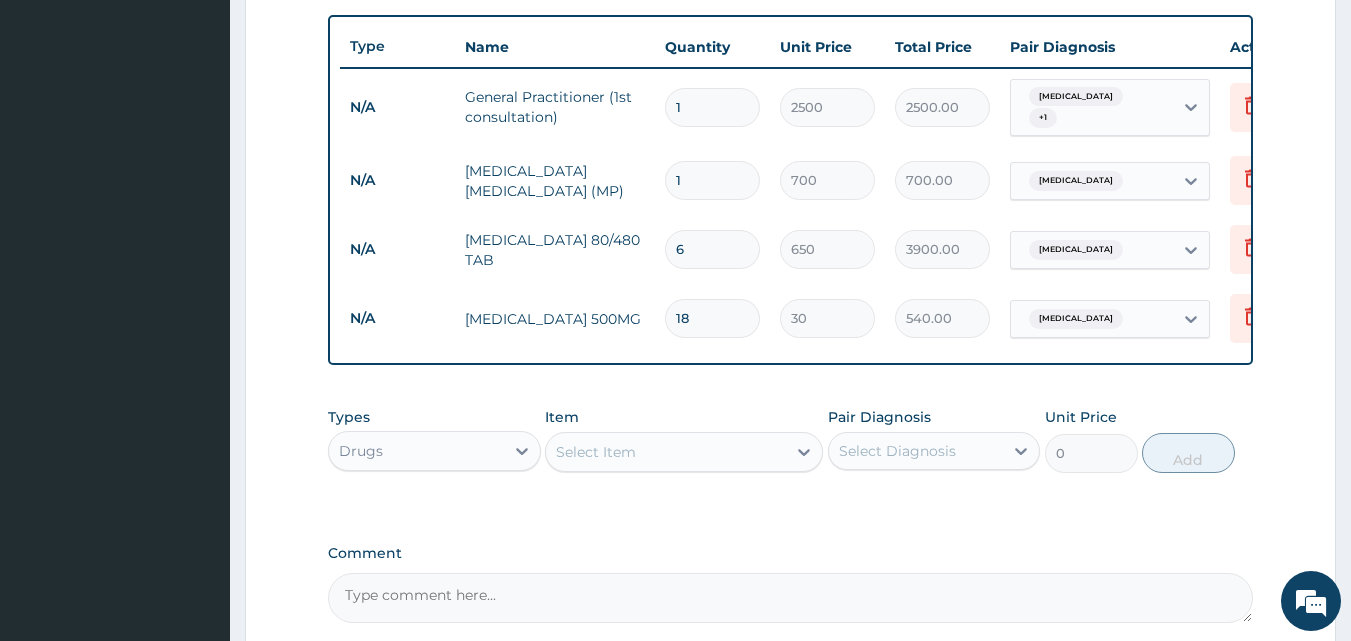 click on "Select Item" at bounding box center [596, 452] 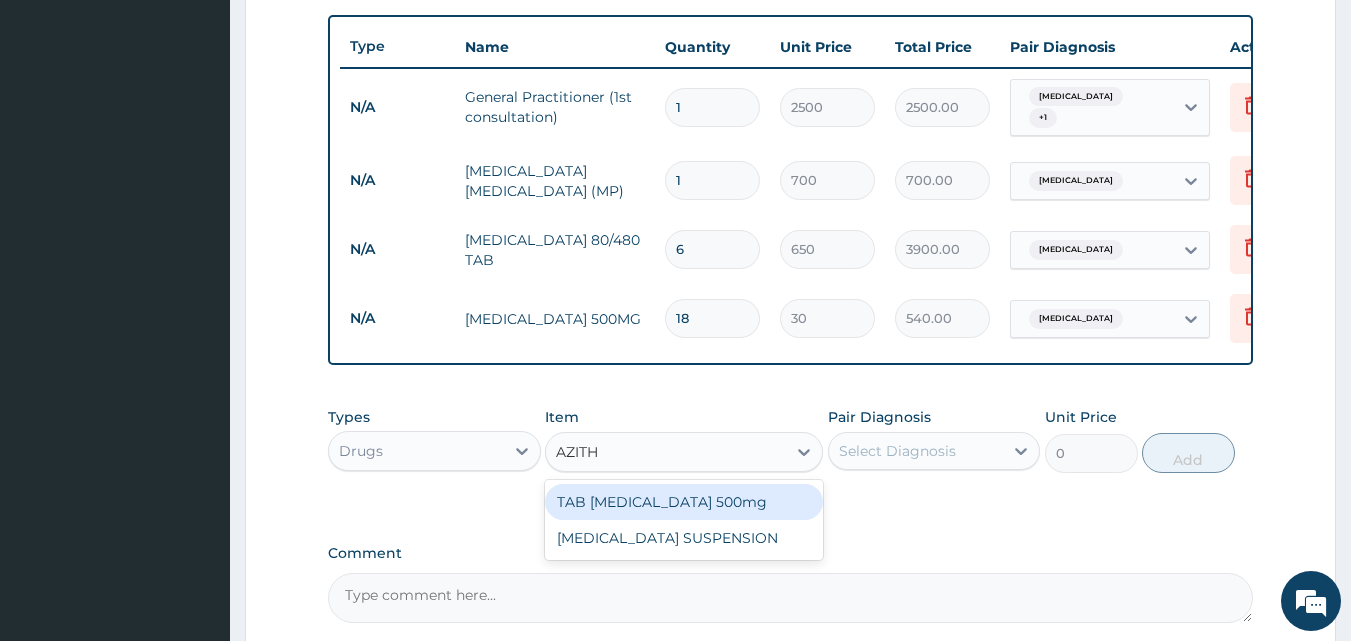 type on "AZITHR" 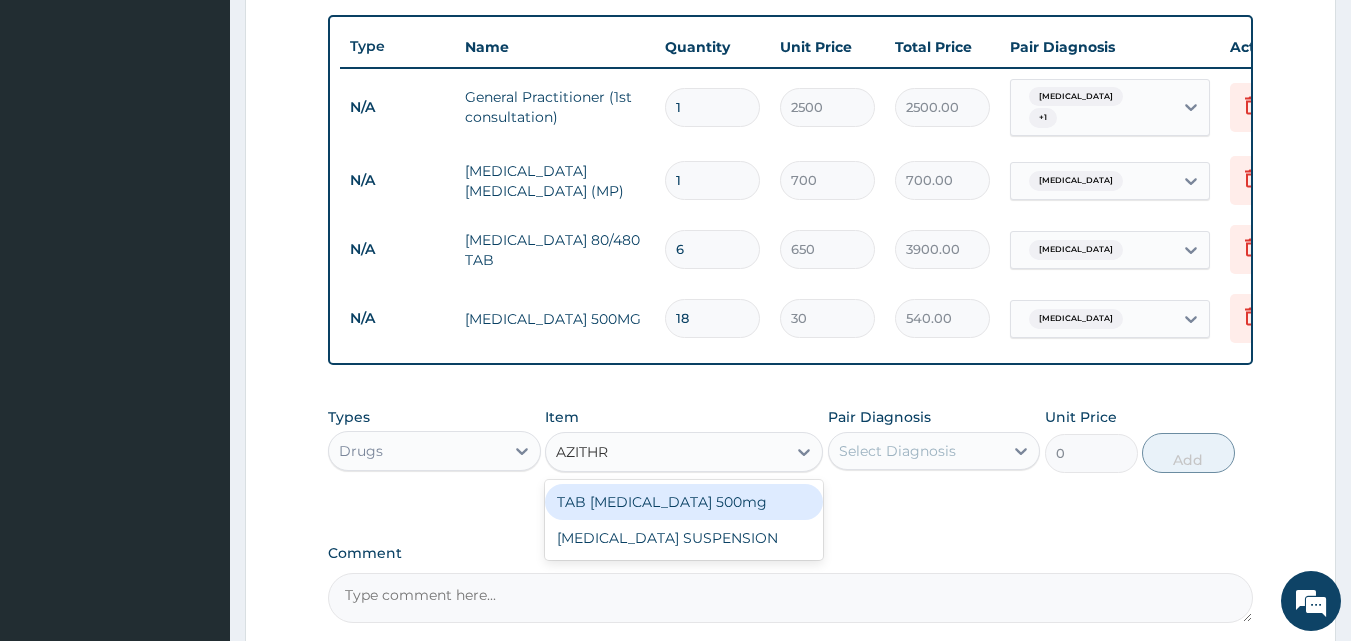 click on "TAB AZITHROMYCIN 500mg" at bounding box center (684, 502) 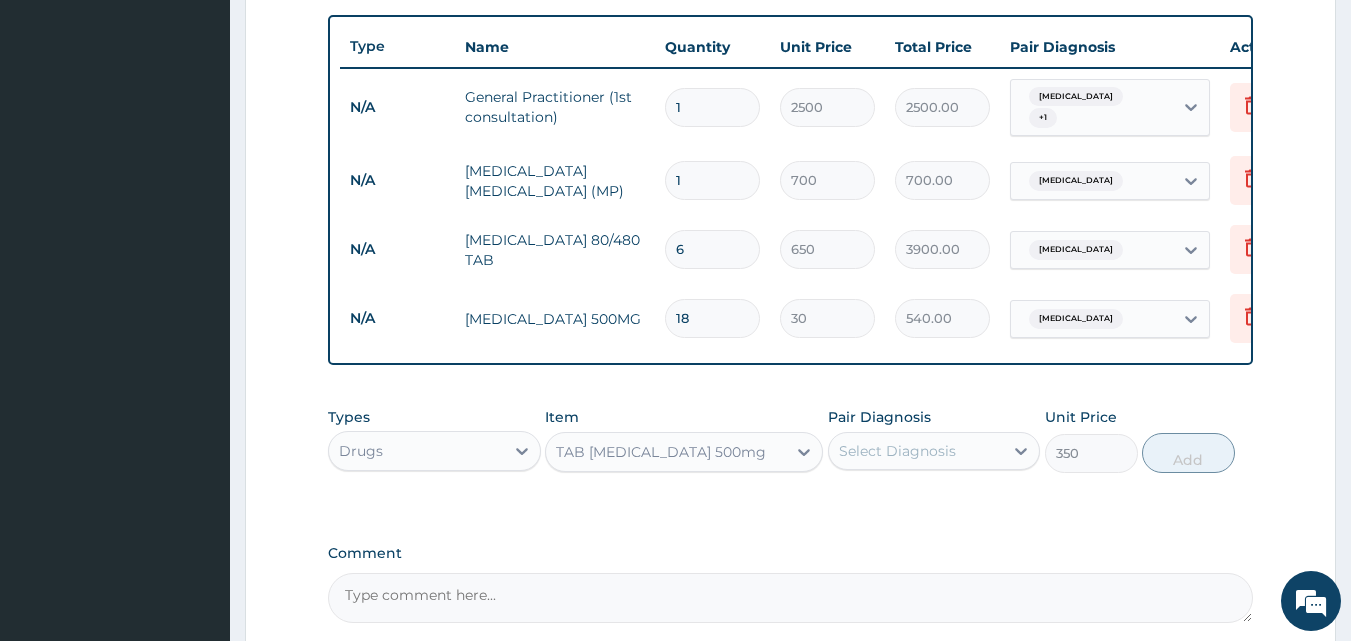 drag, startPoint x: 890, startPoint y: 461, endPoint x: 920, endPoint y: 480, distance: 35.510563 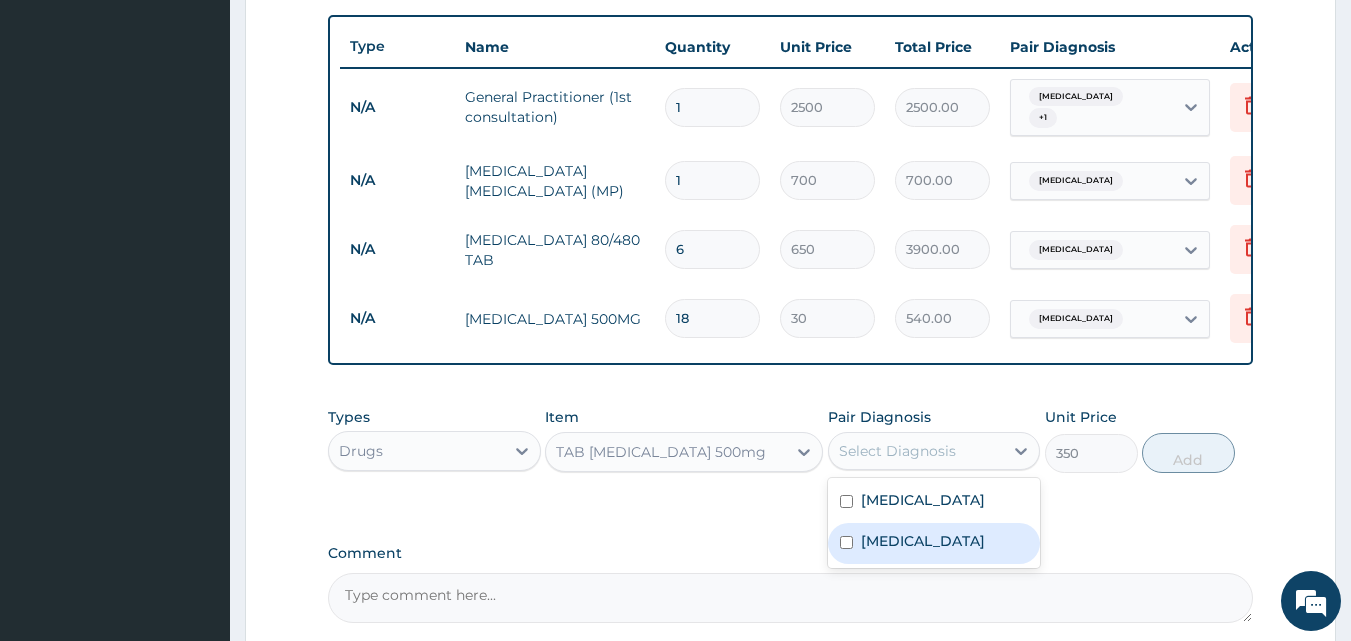 click on "Upper respiratory infection" at bounding box center [923, 541] 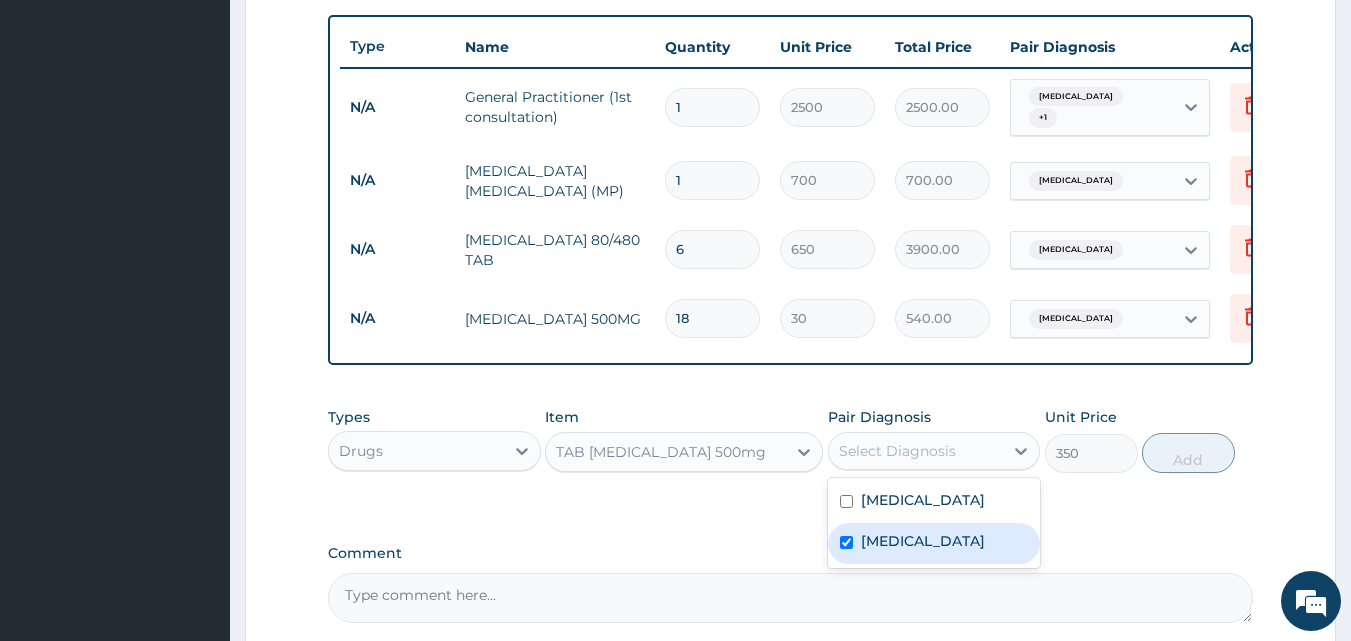 checkbox on "true" 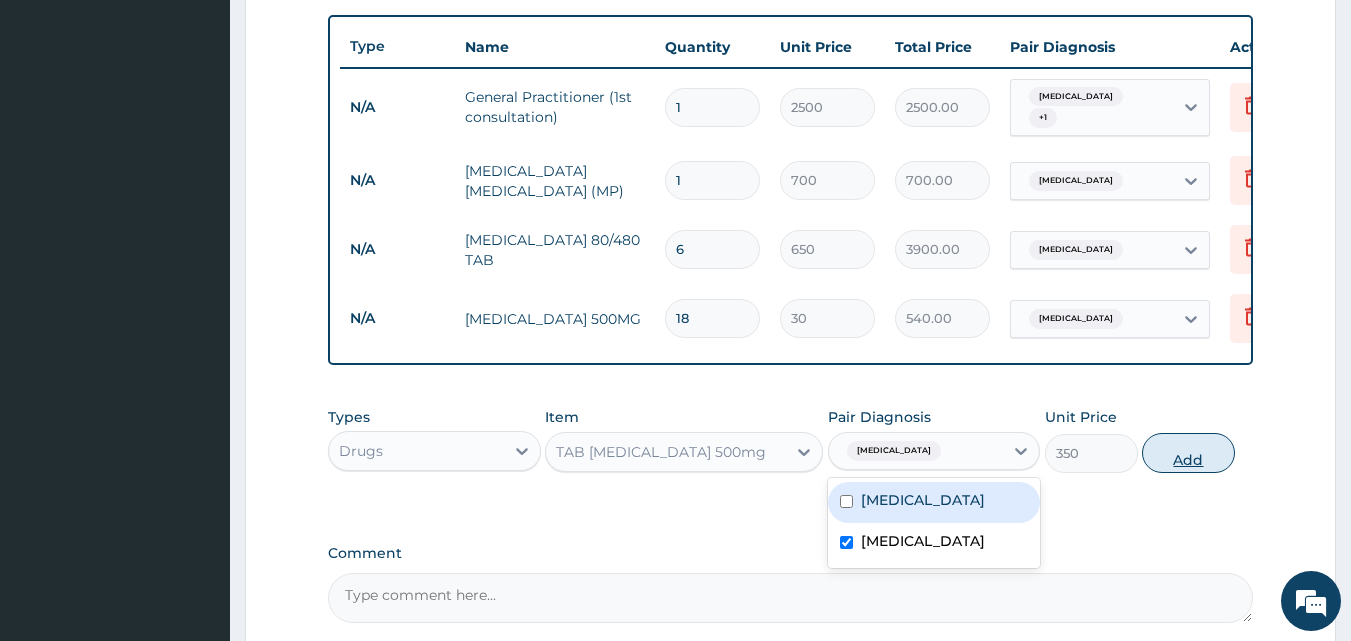 click on "Add" at bounding box center (1188, 453) 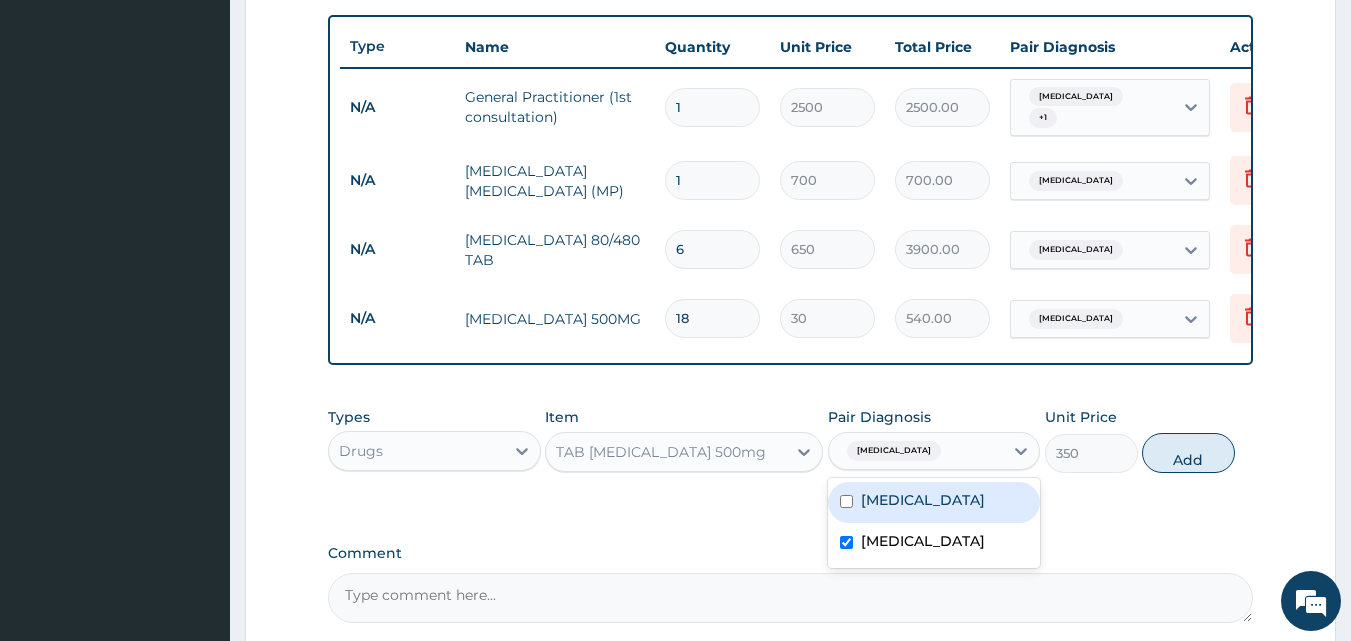 type on "0" 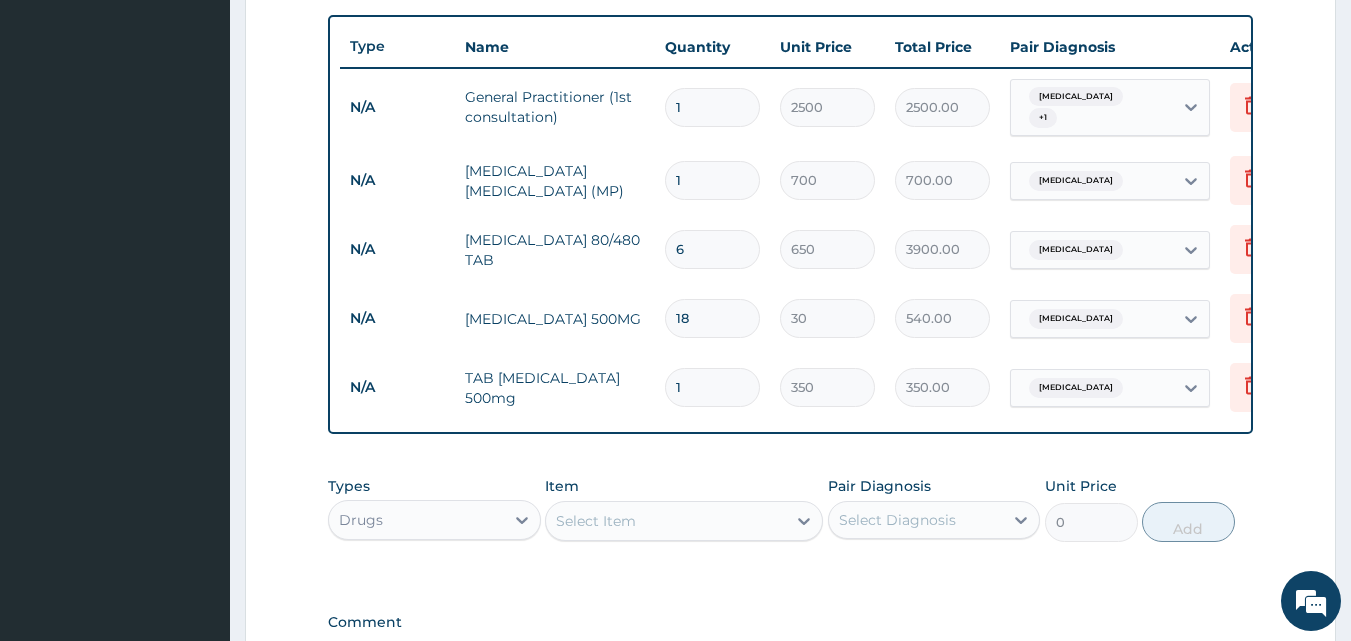 type 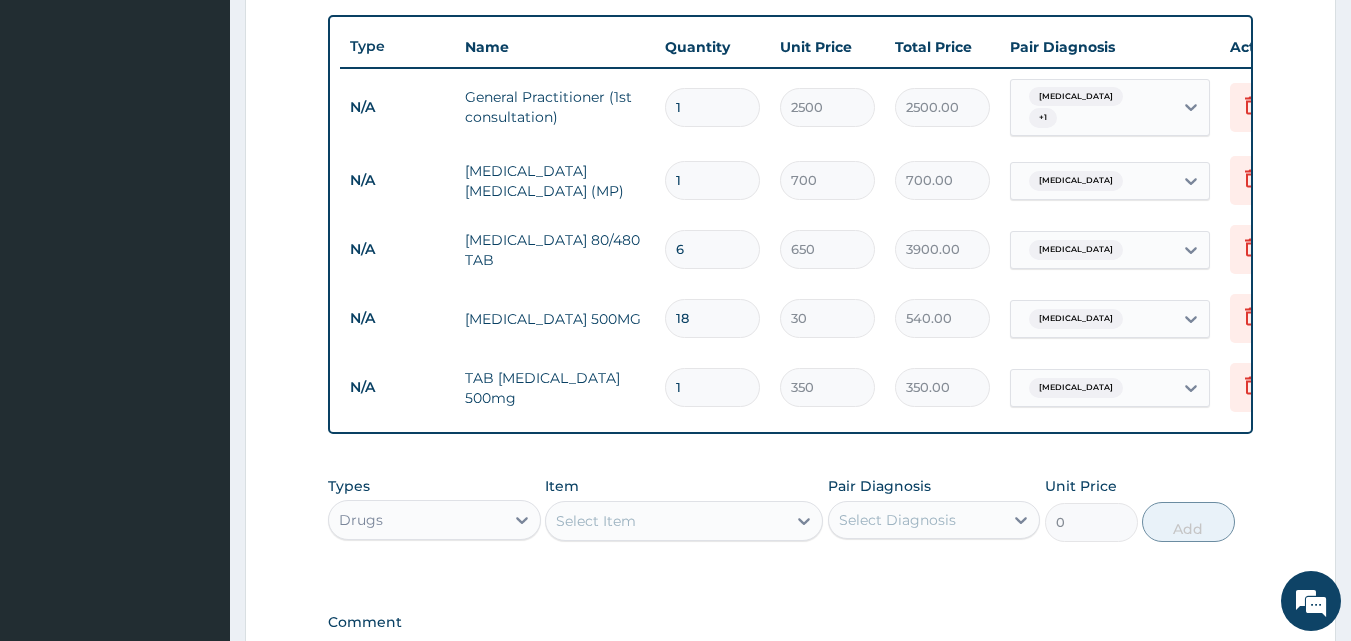 type on "0.00" 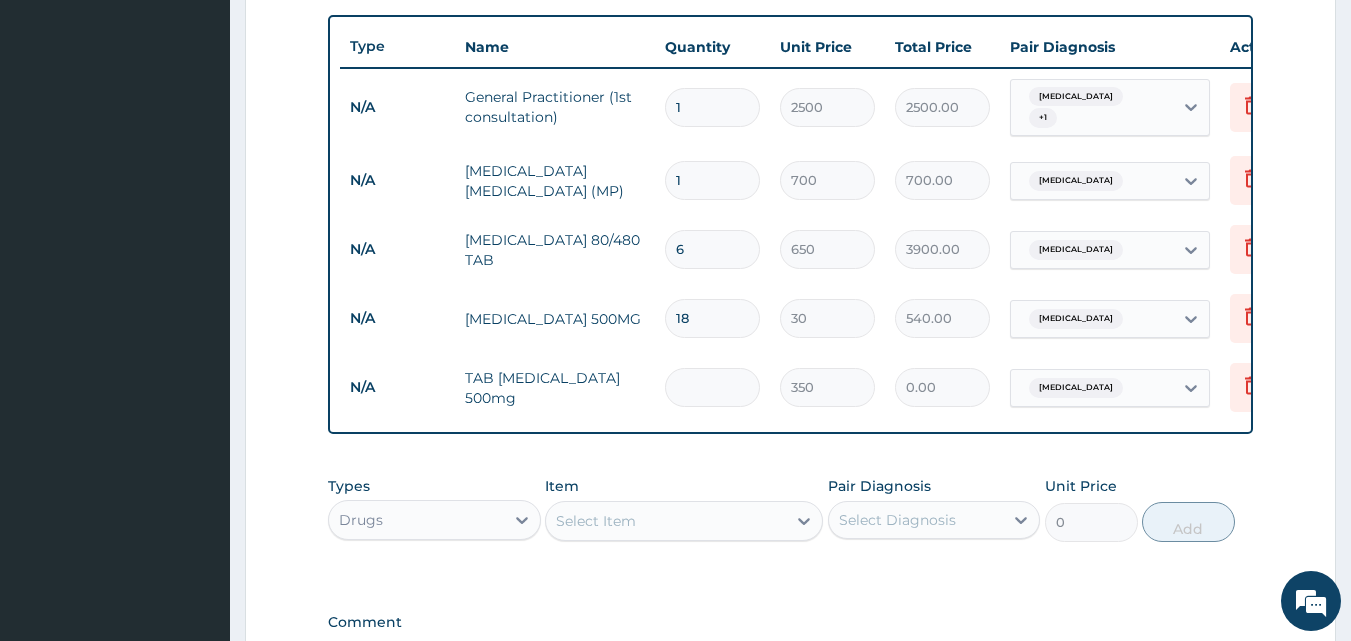 type on "5" 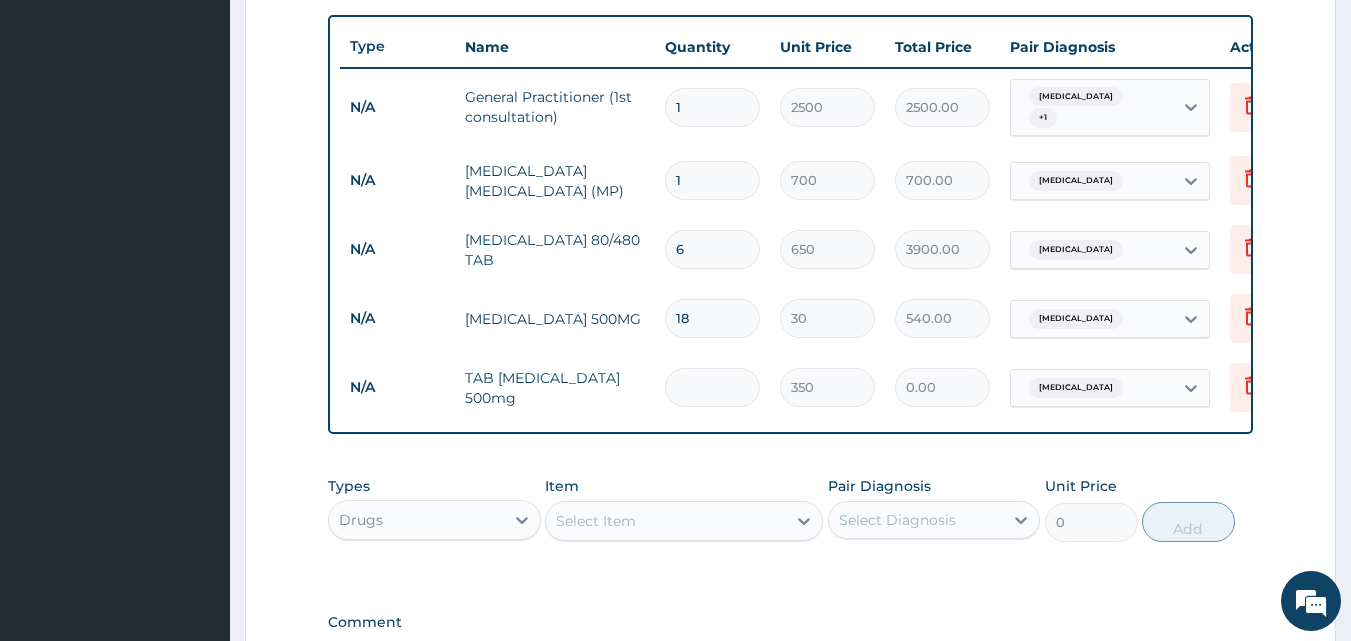 type on "1750.00" 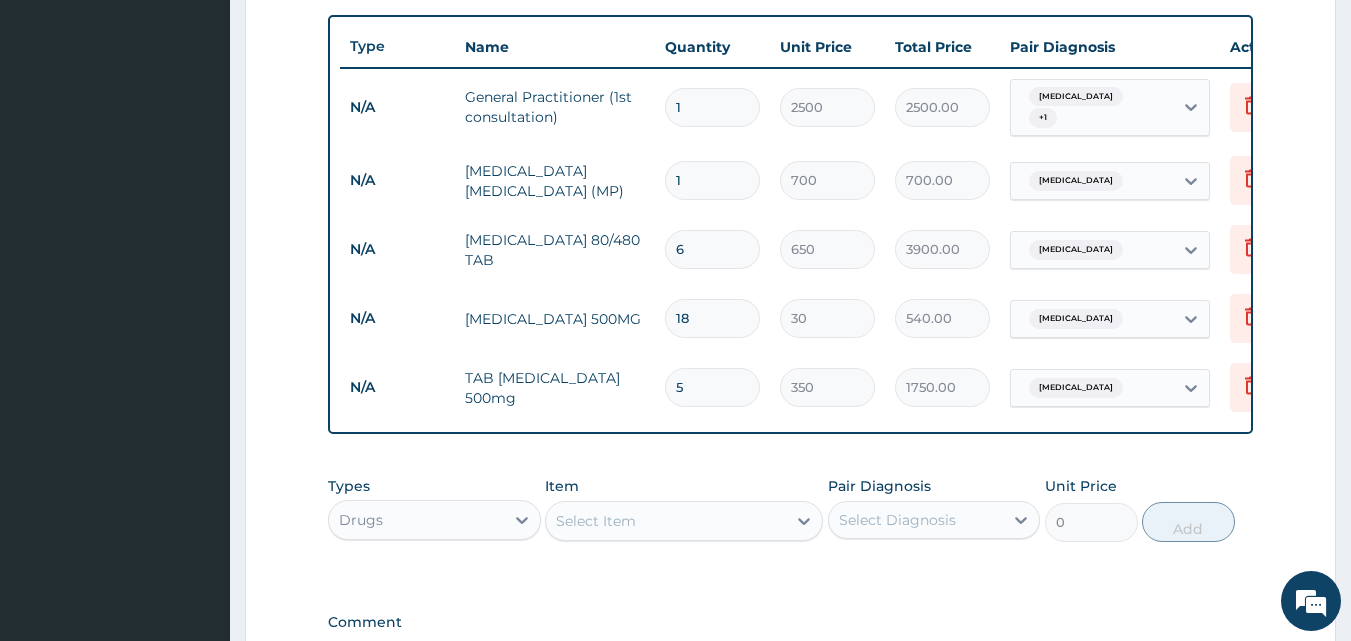 scroll, scrollTop: 1005, scrollLeft: 0, axis: vertical 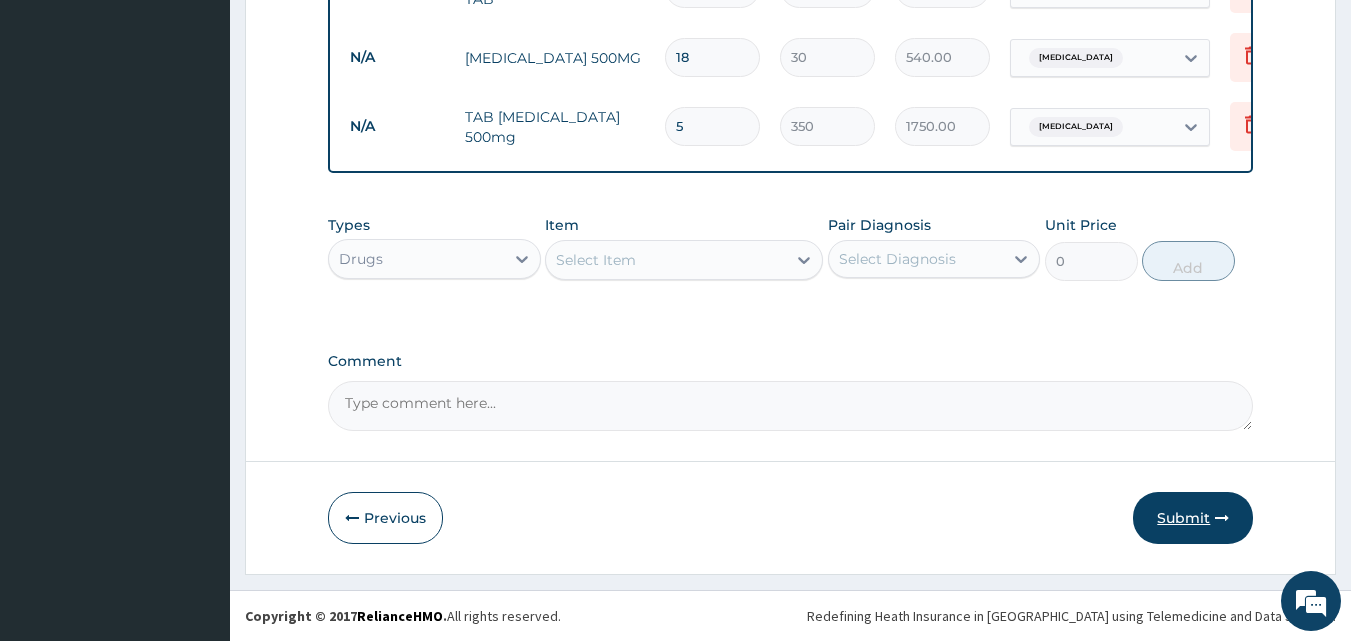 type on "5" 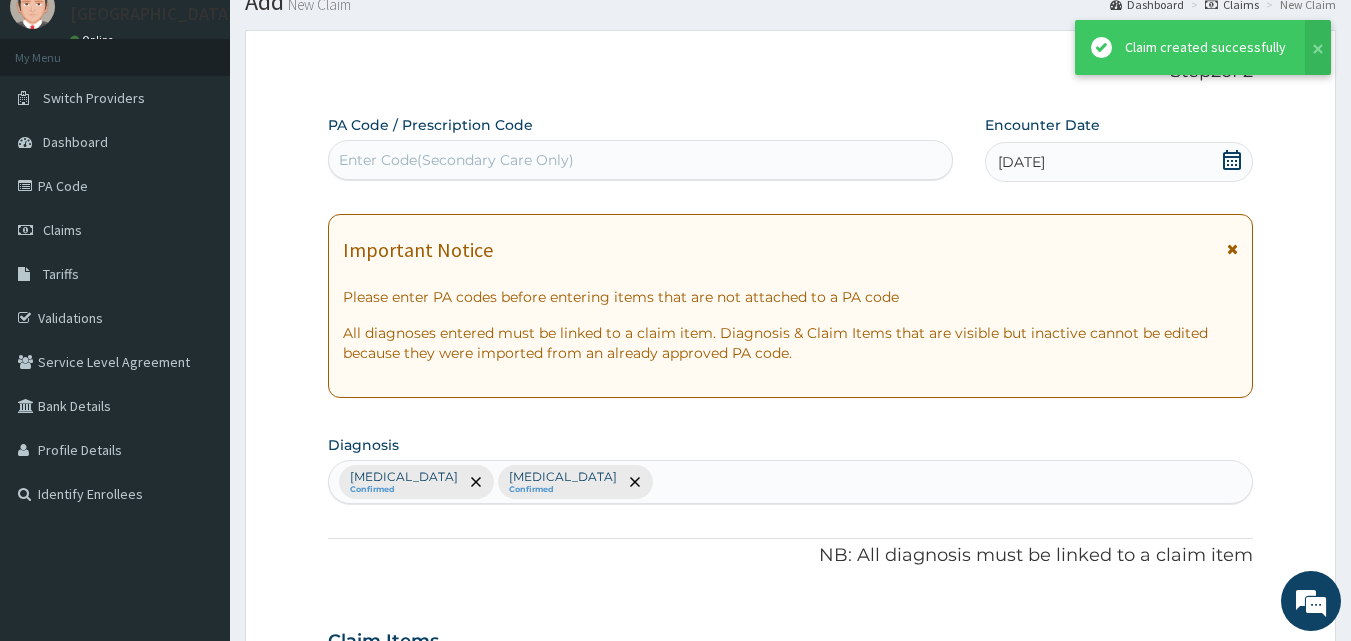 scroll, scrollTop: 1005, scrollLeft: 0, axis: vertical 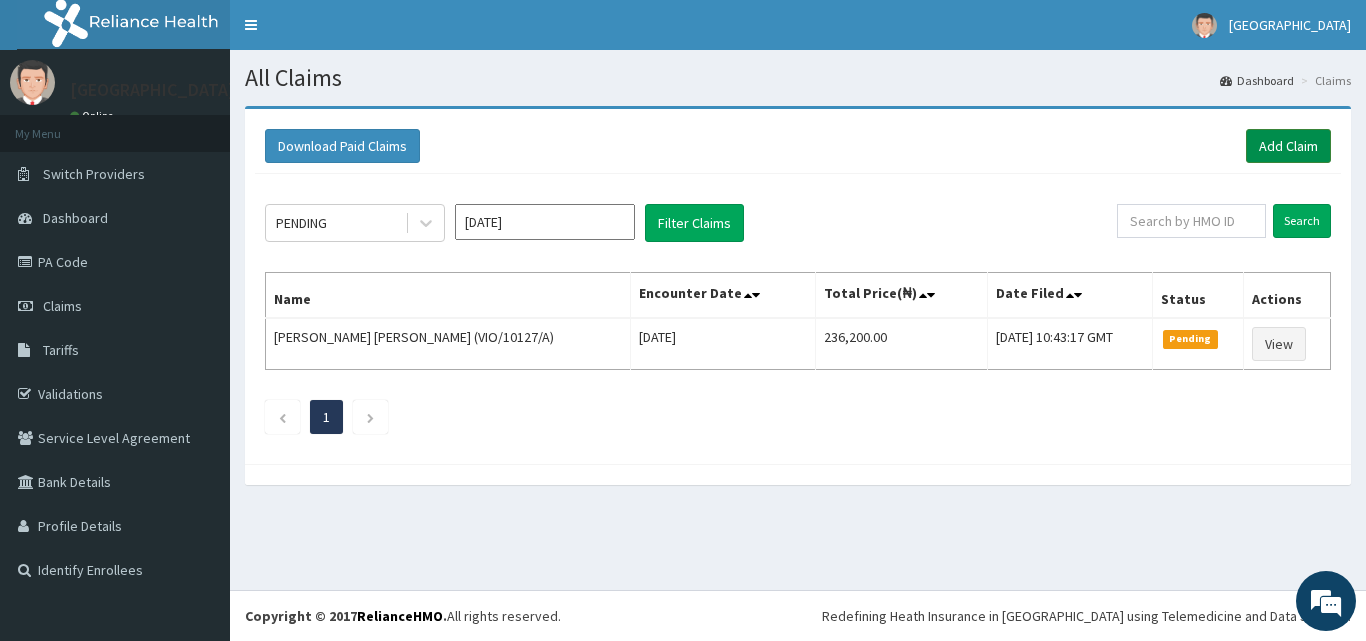 click on "Add Claim" at bounding box center (1288, 146) 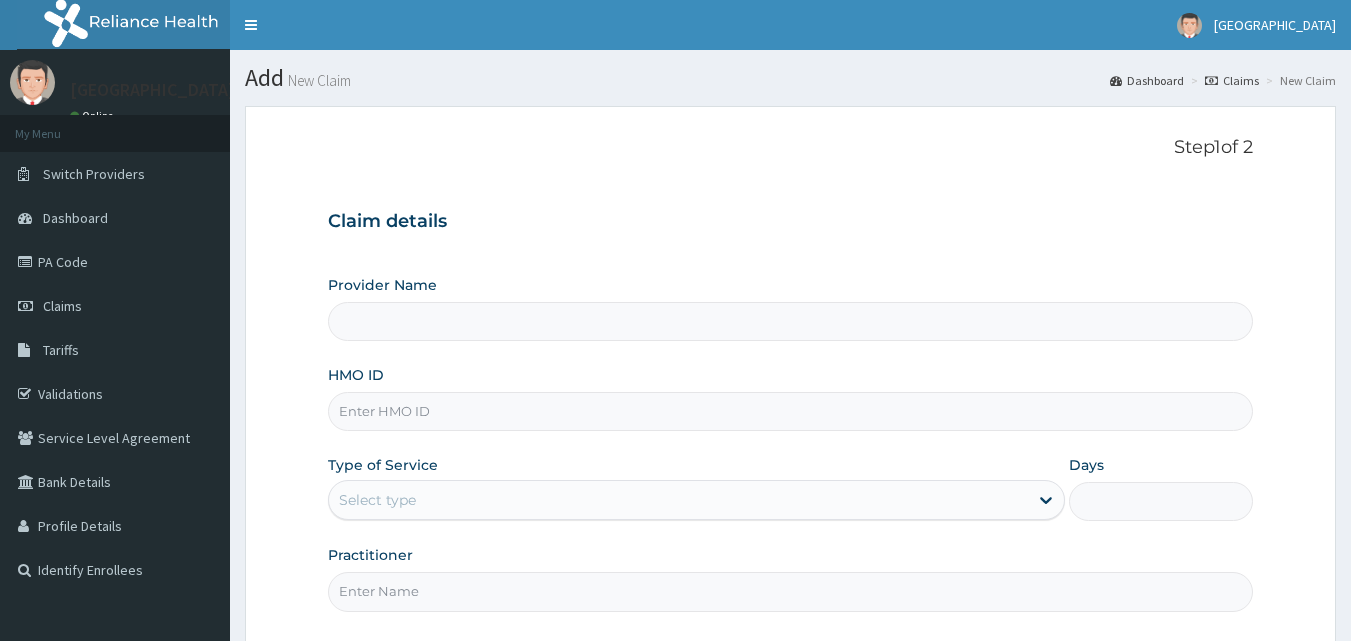 scroll, scrollTop: 0, scrollLeft: 0, axis: both 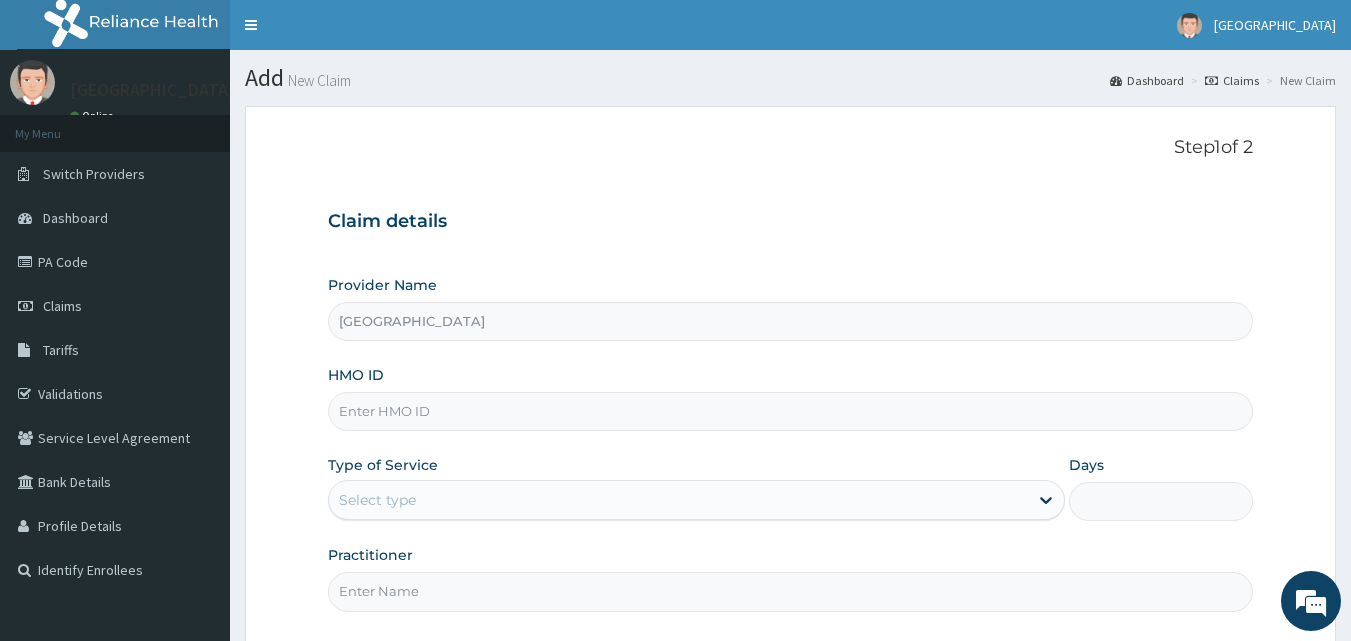 click on "HMO ID" at bounding box center (791, 411) 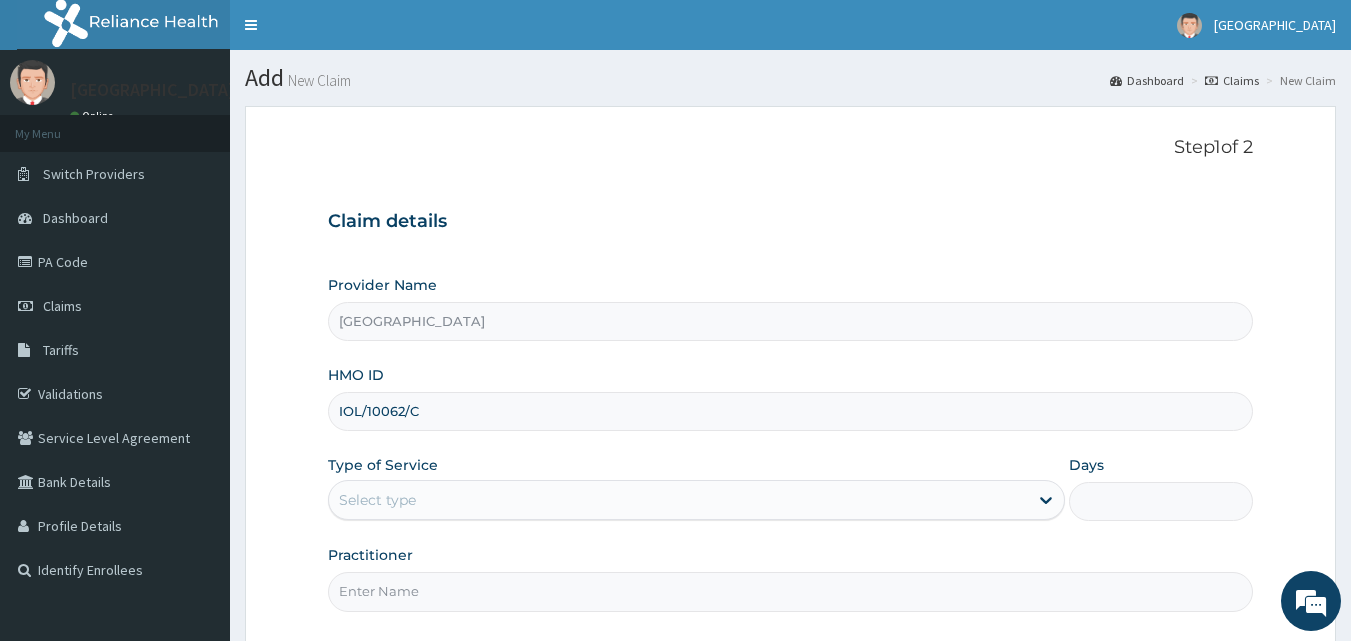 type on "IOL/10062/C" 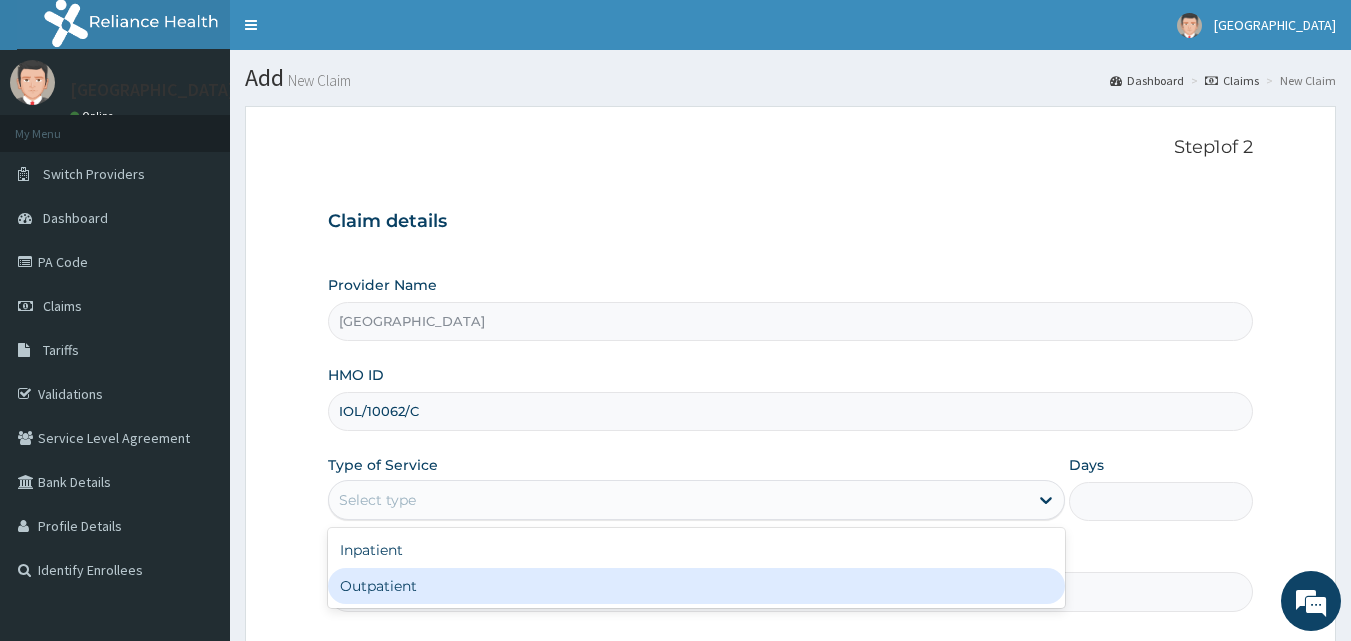 click on "Outpatient" at bounding box center [696, 586] 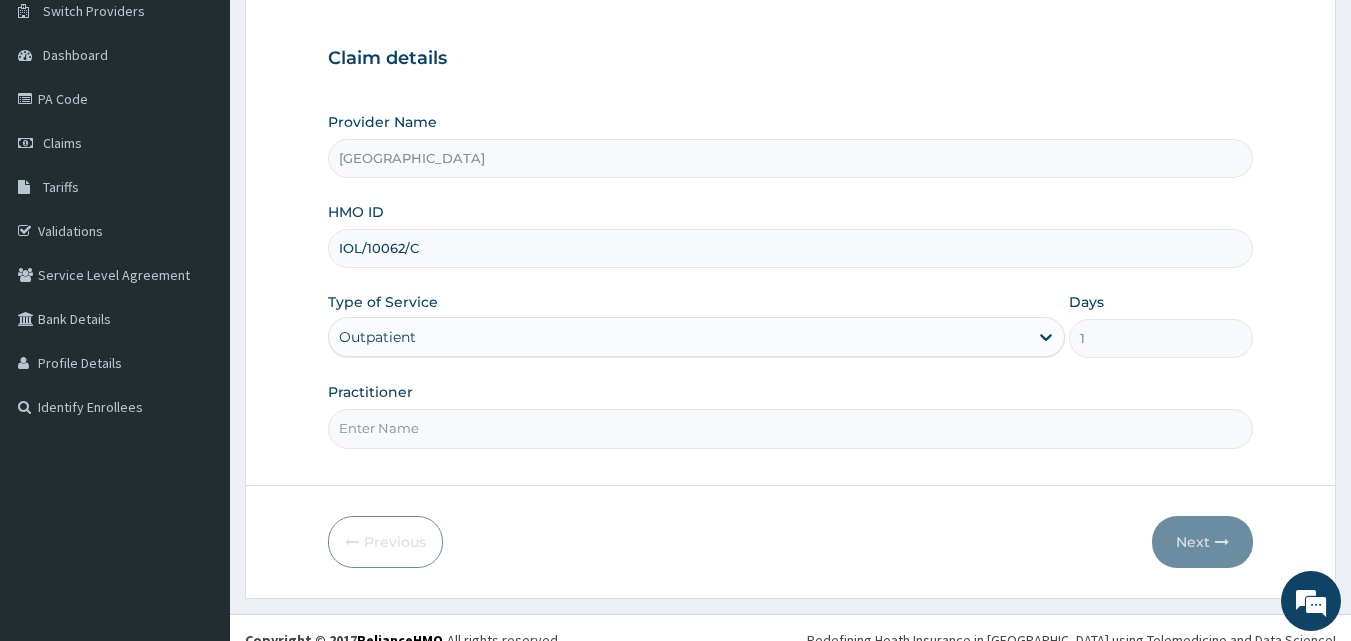 scroll, scrollTop: 187, scrollLeft: 0, axis: vertical 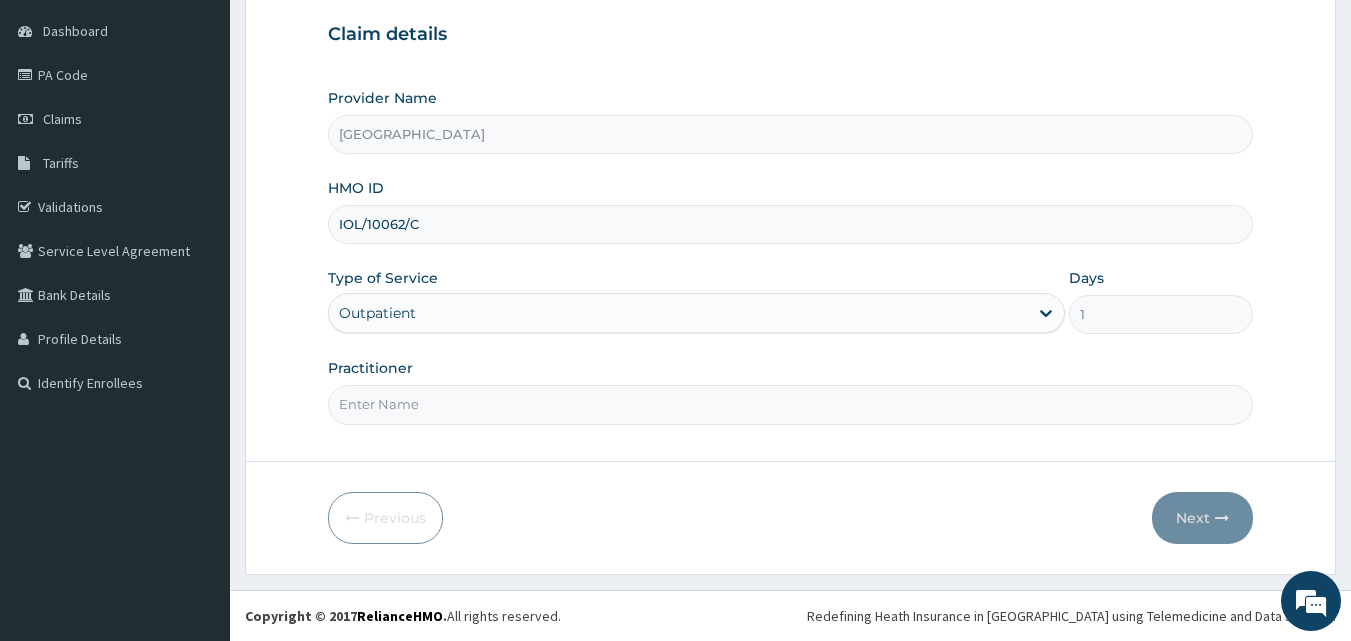 click on "Practitioner" at bounding box center (791, 404) 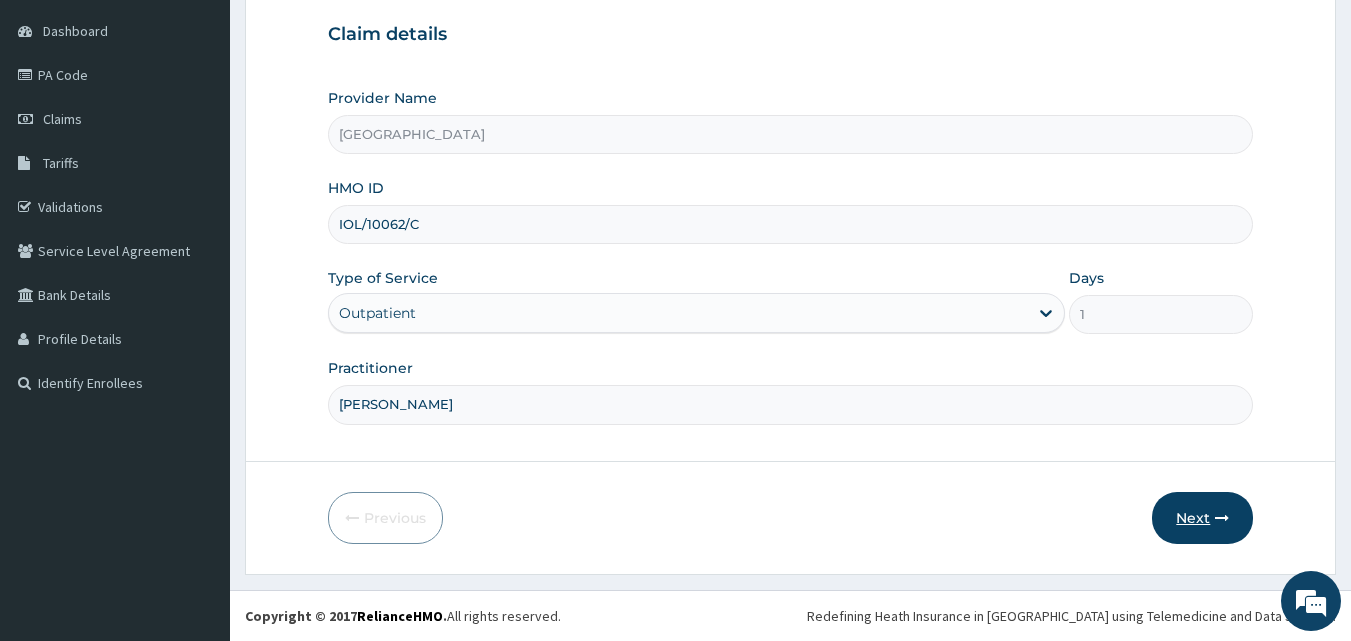 click on "Next" at bounding box center [1202, 518] 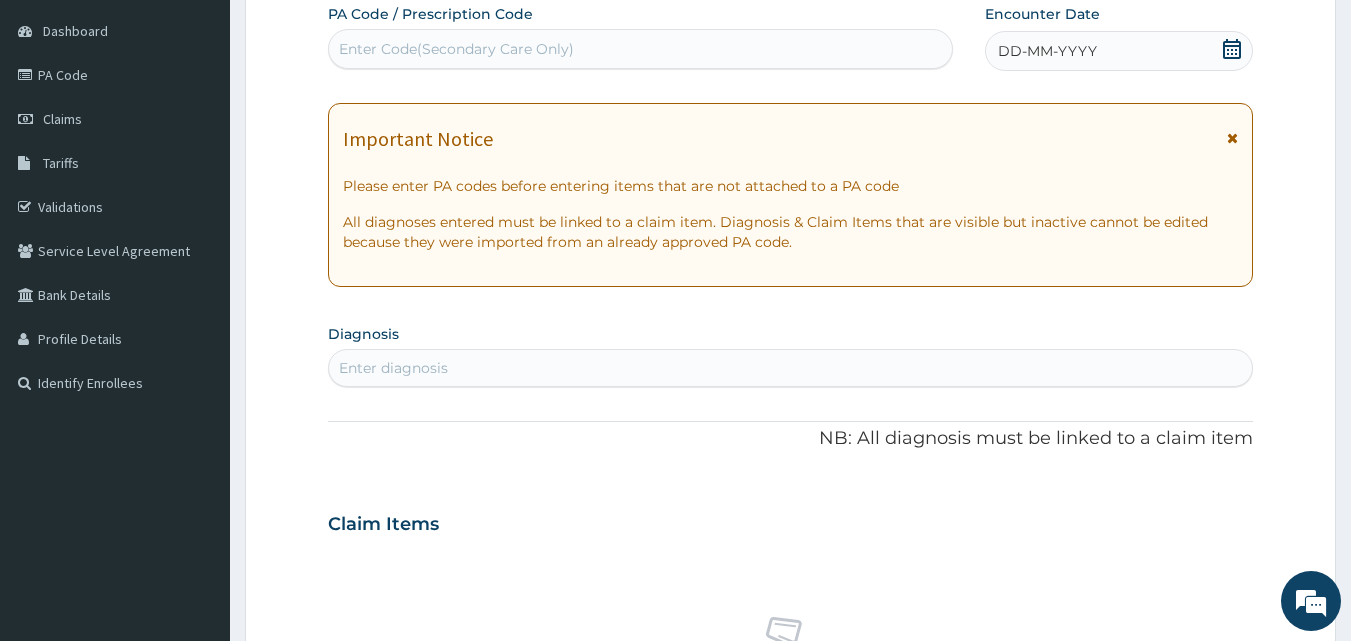 click 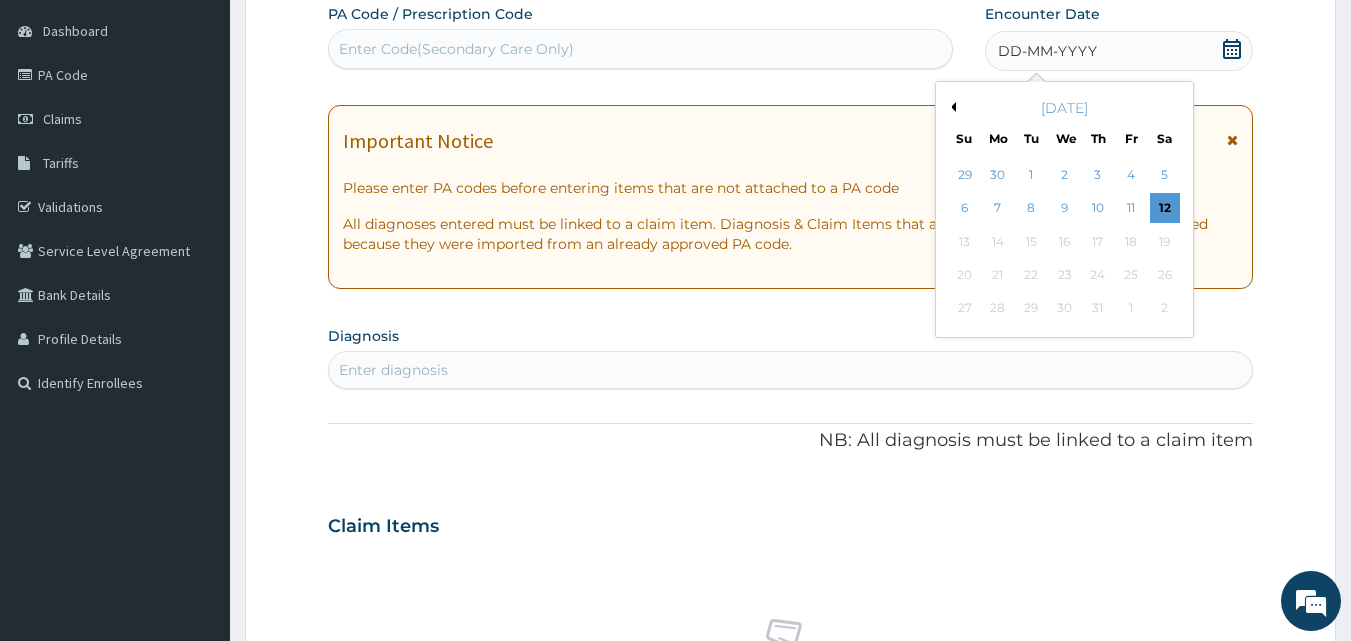 click on "11" at bounding box center (1131, 209) 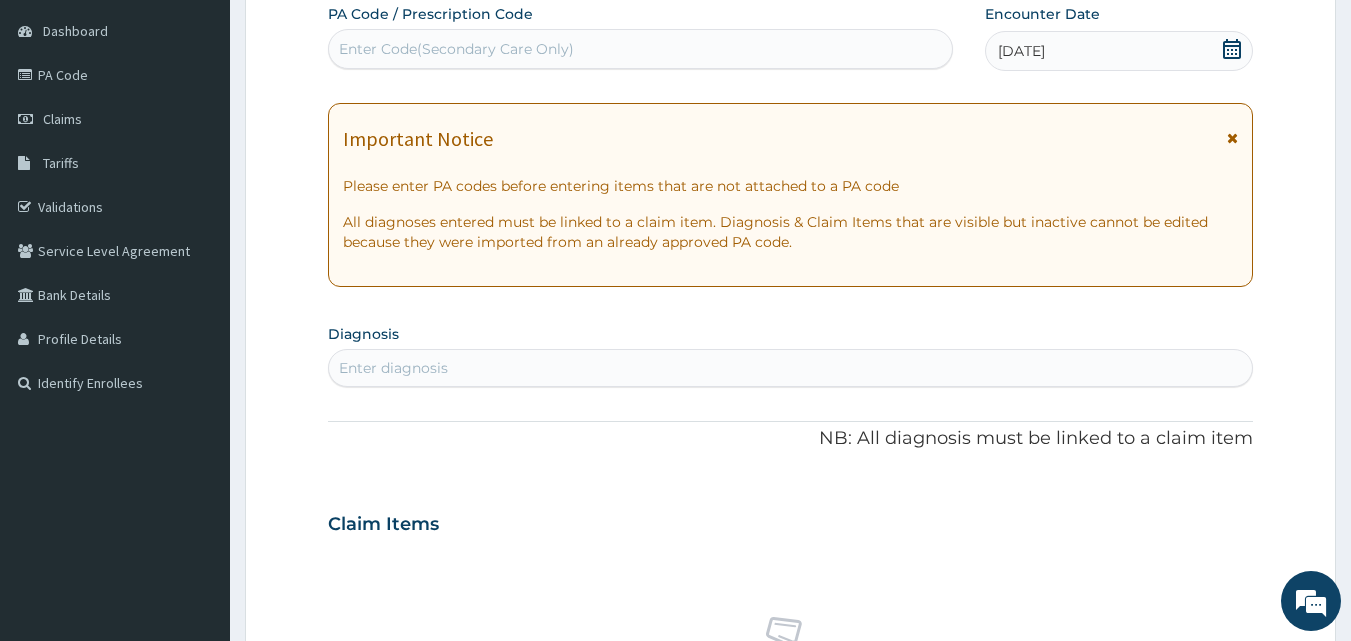 click 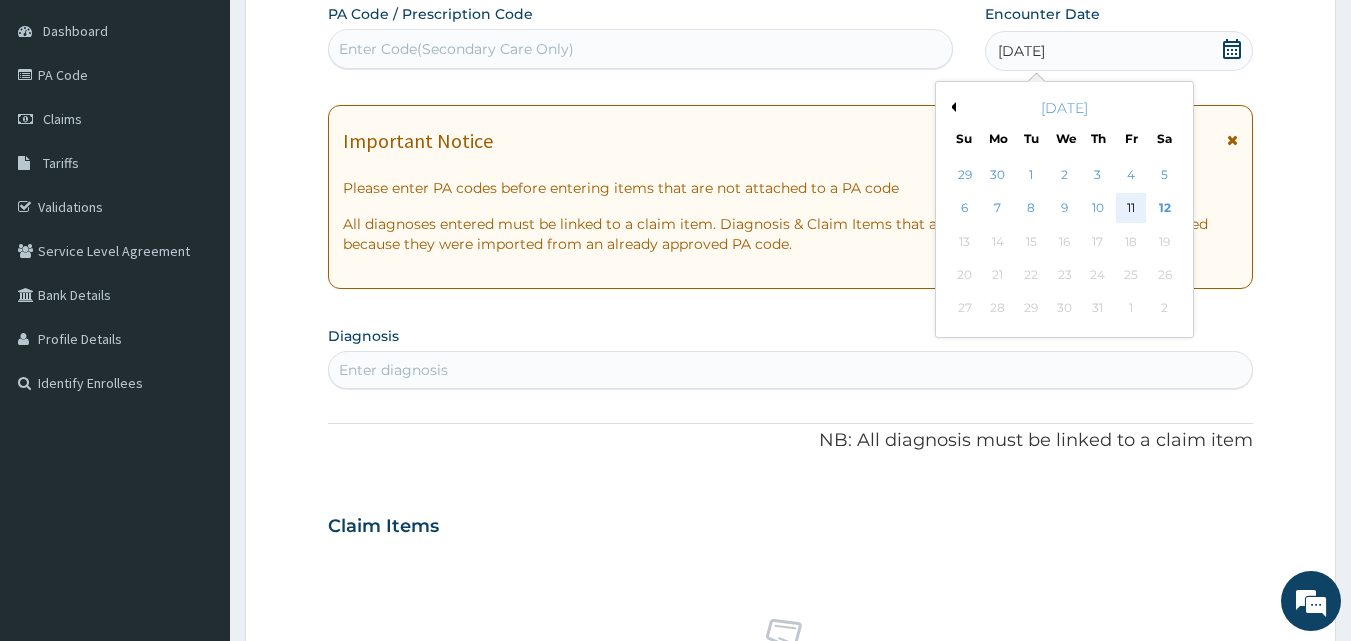 click on "11" at bounding box center (1131, 209) 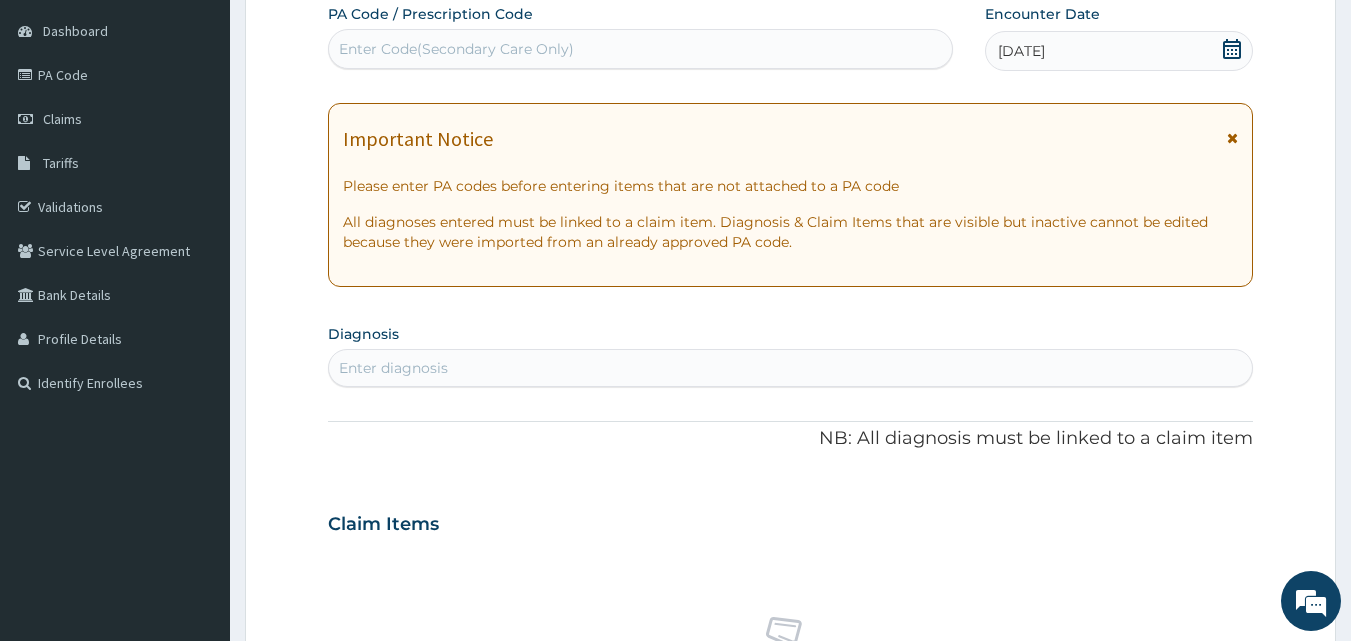 click on "Enter diagnosis" at bounding box center (791, 368) 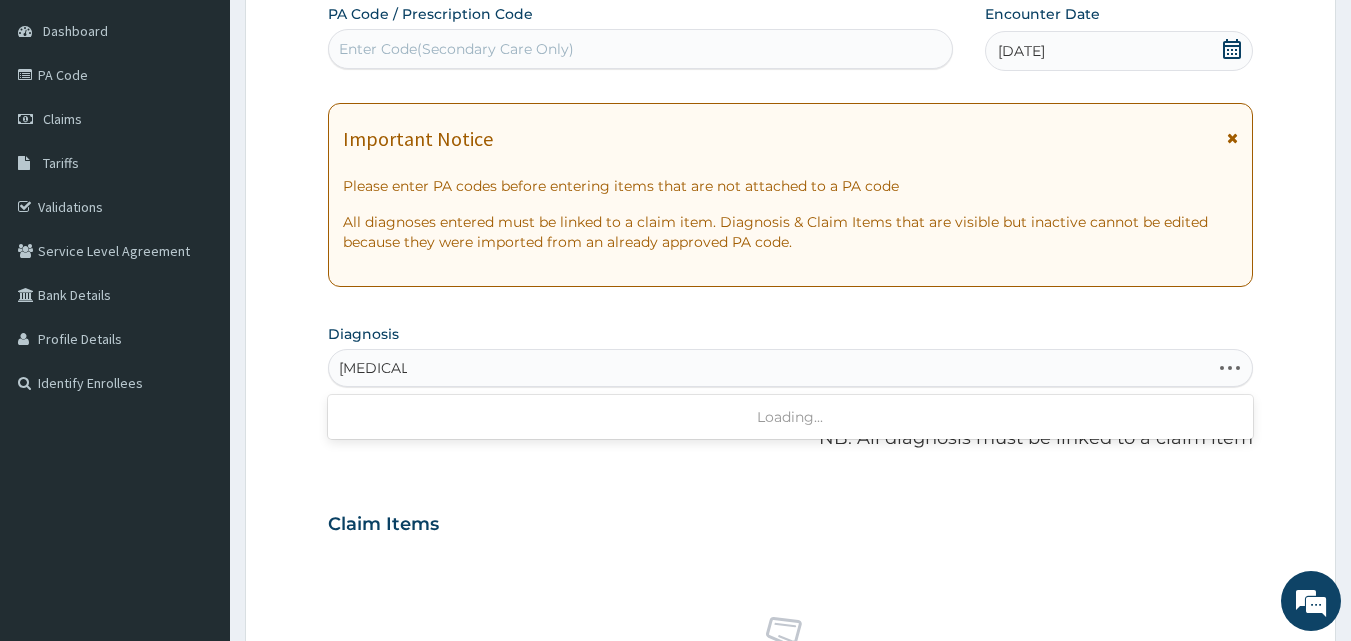 type on "MALARIA" 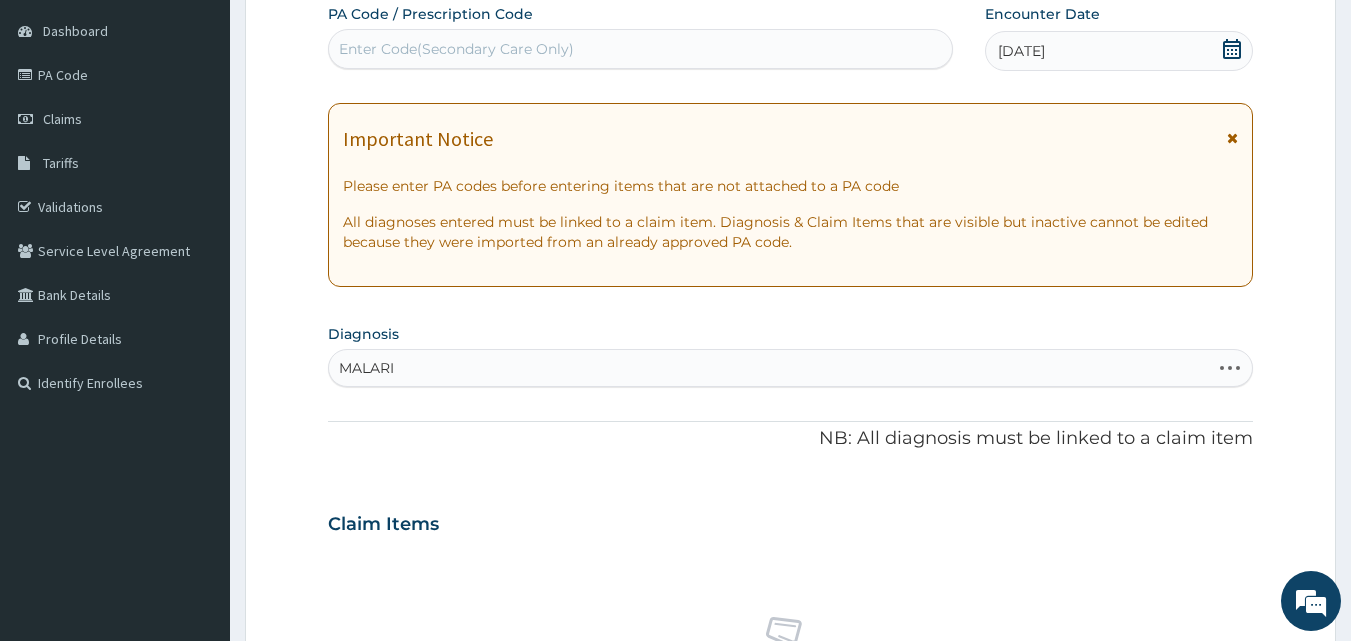 type on "MALARIA" 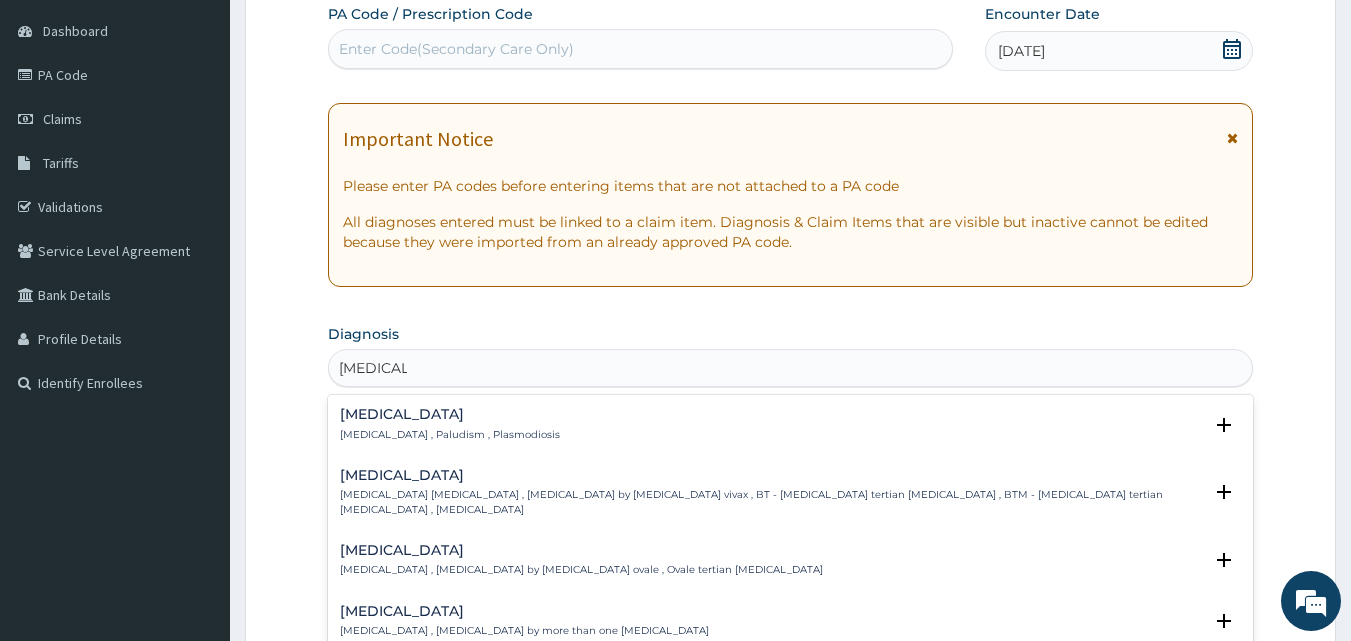 click on "Malaria" at bounding box center [450, 414] 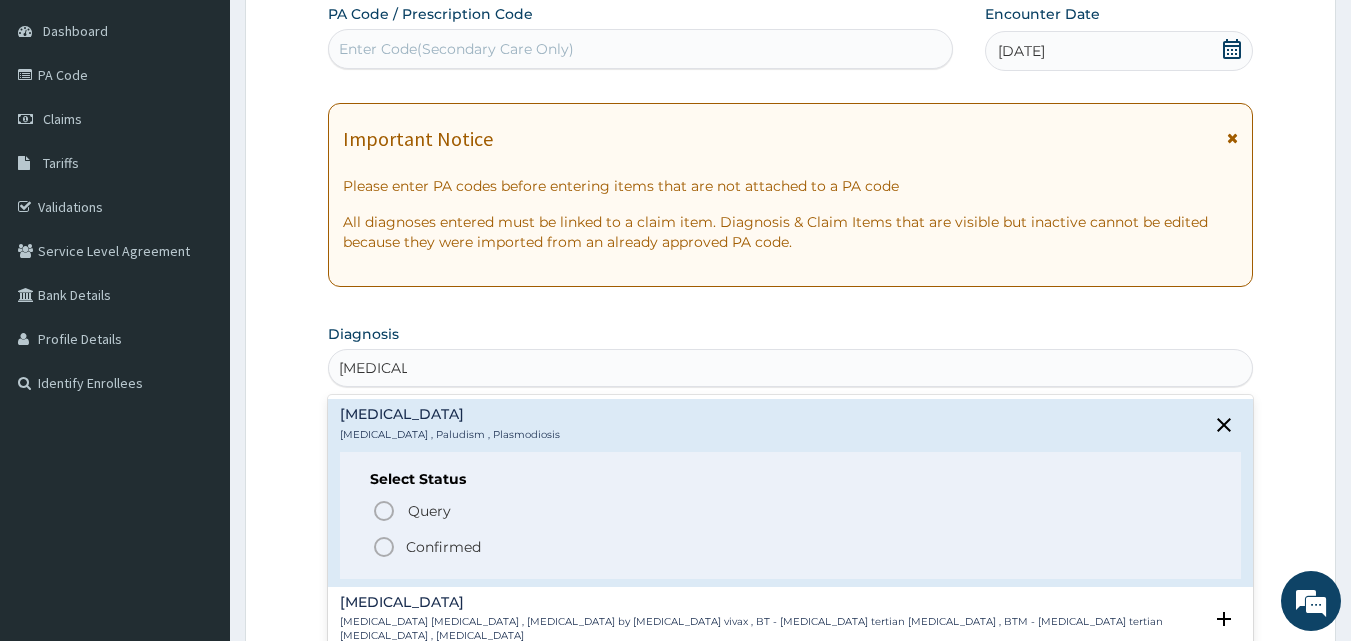 click on "Confirmed" at bounding box center (443, 547) 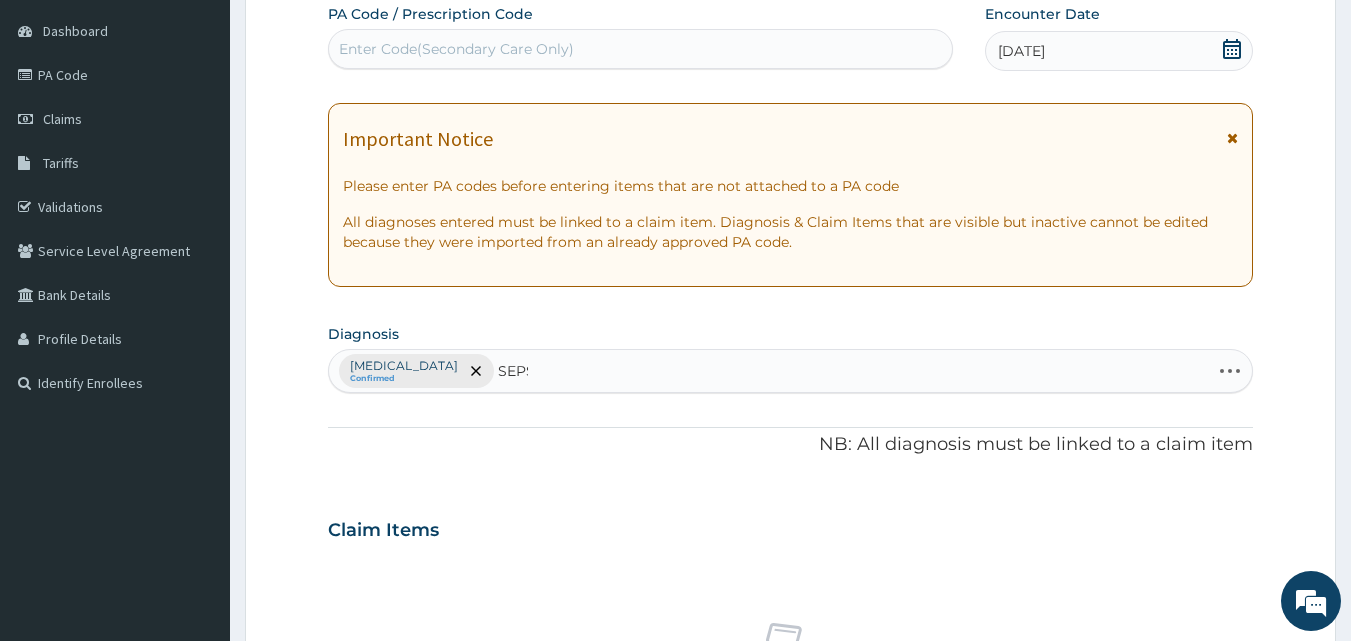 type on "SEPSIS" 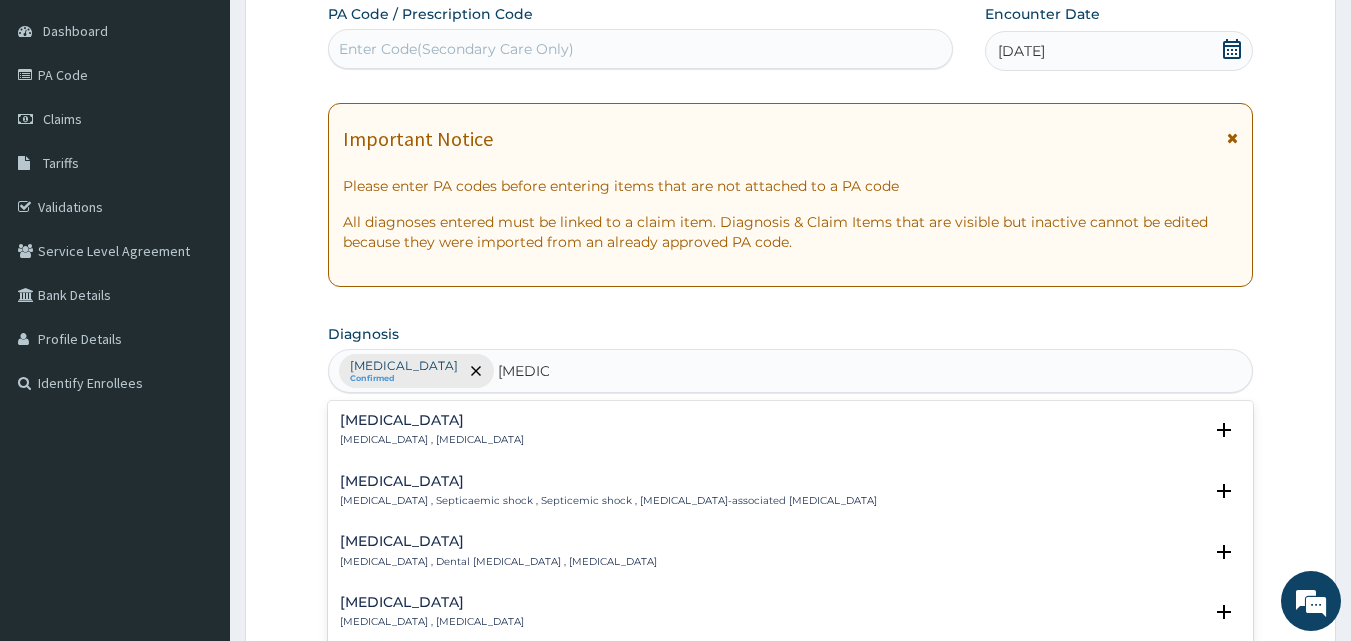 click on "[MEDICAL_DATA]" at bounding box center (432, 420) 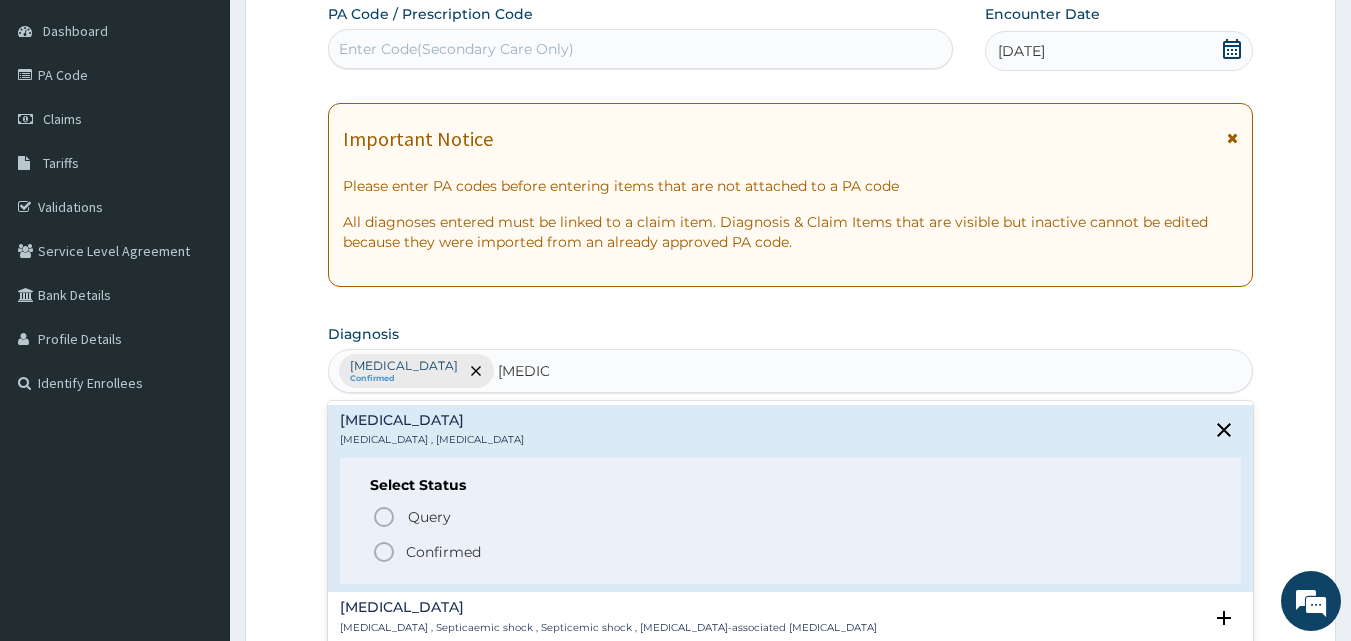 click on "Confirmed" at bounding box center (443, 552) 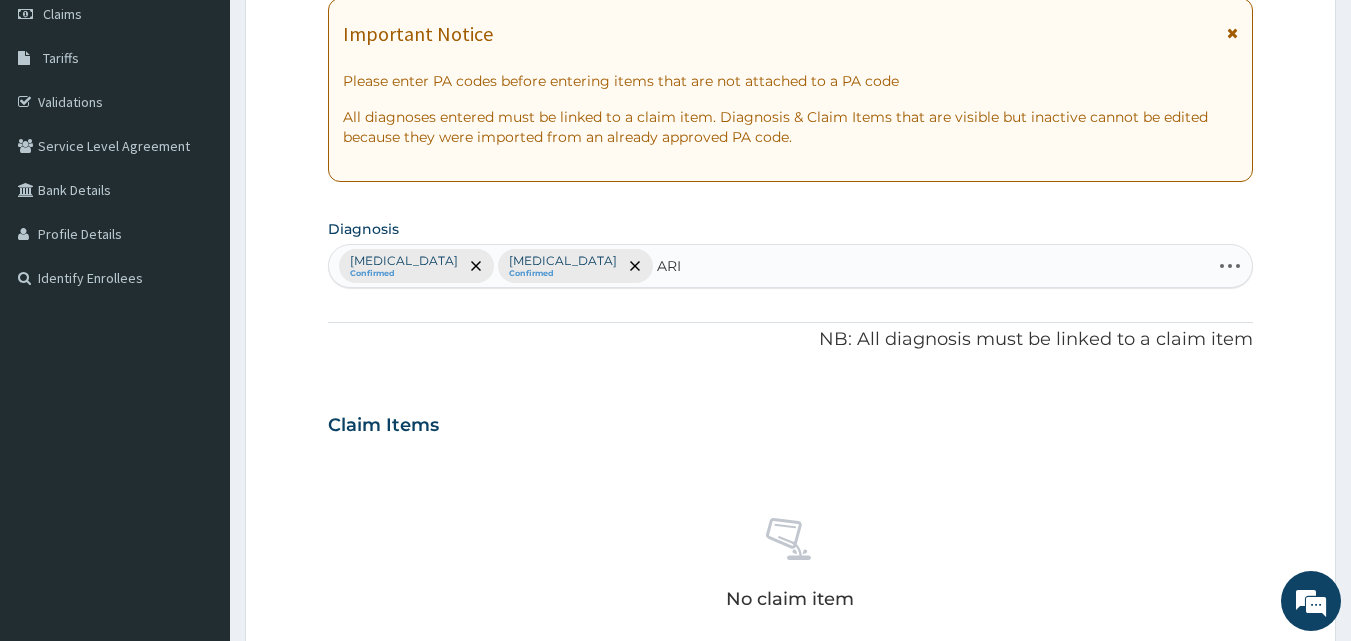 scroll, scrollTop: 328, scrollLeft: 0, axis: vertical 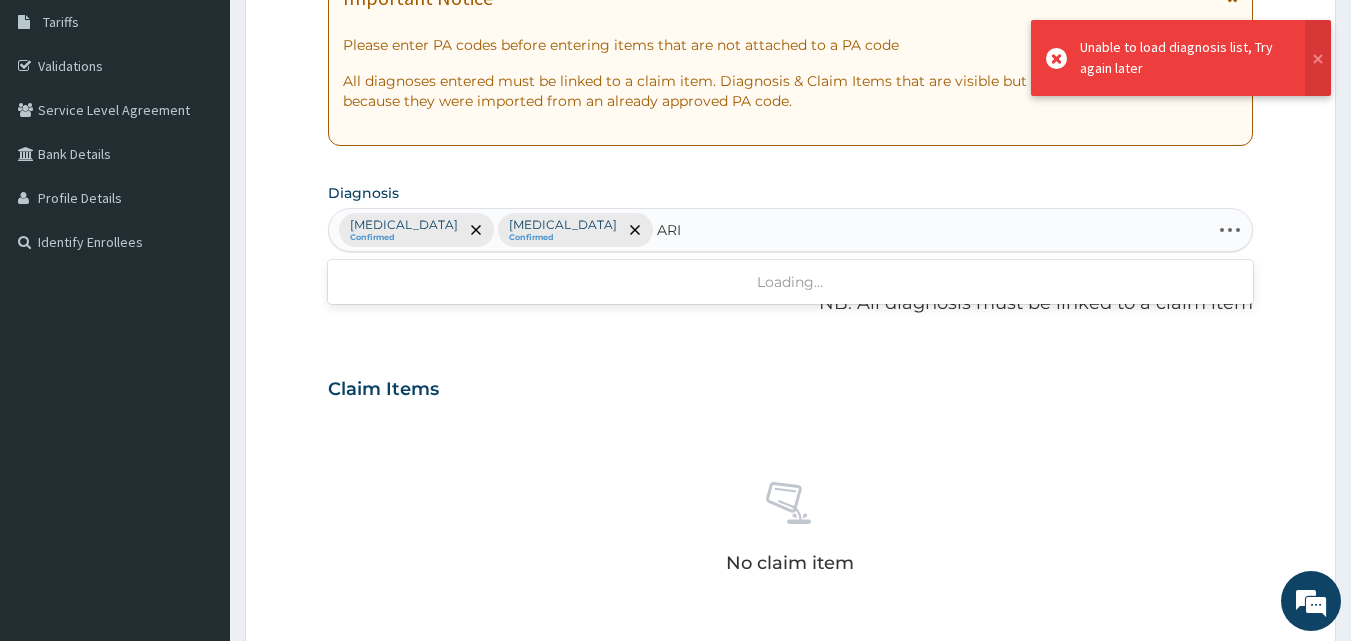 type on "ARI" 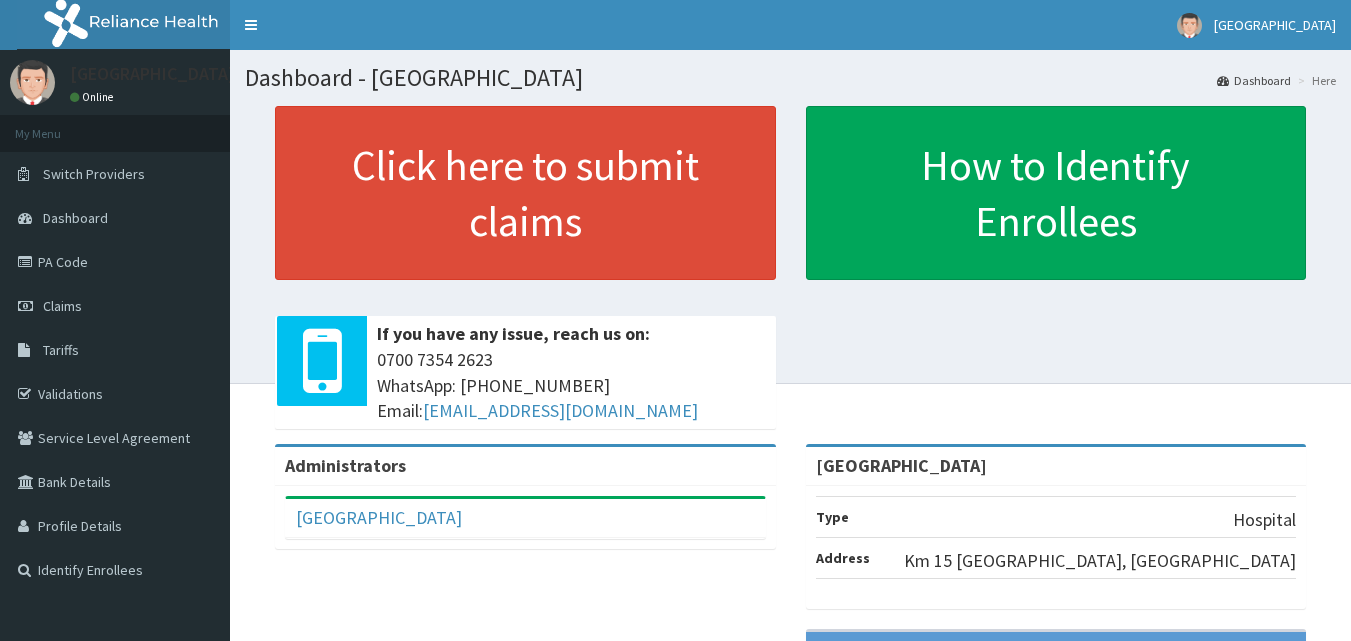 scroll, scrollTop: 0, scrollLeft: 0, axis: both 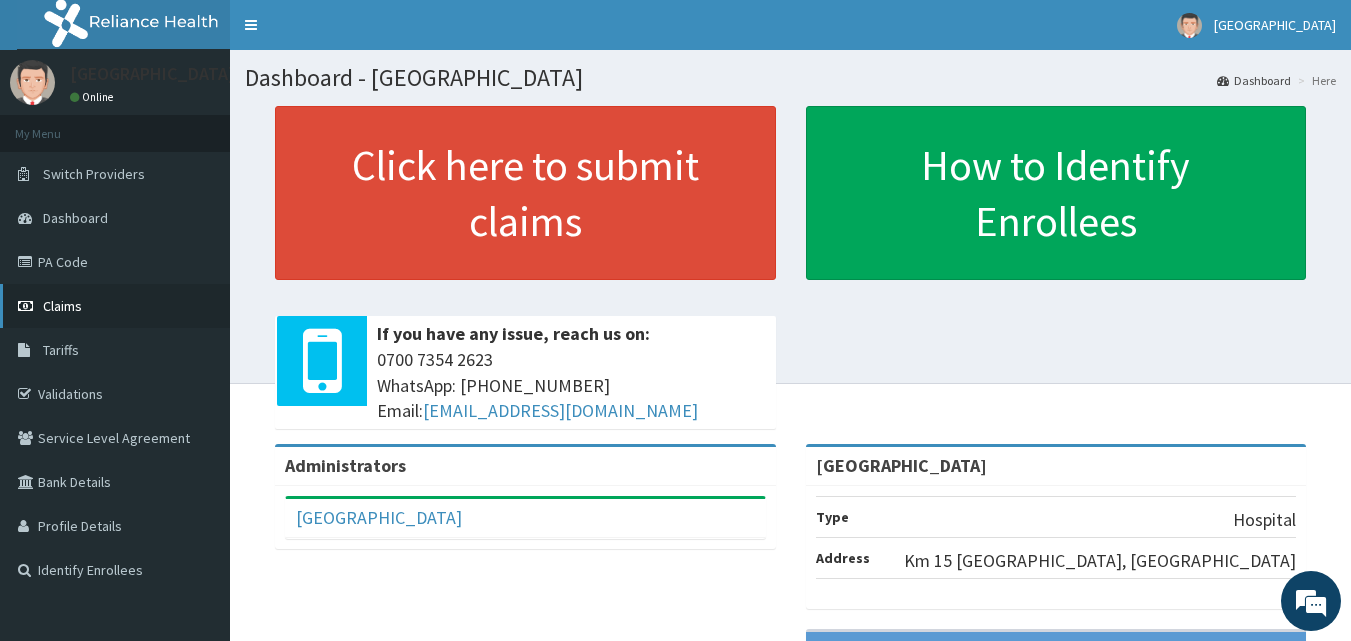 click on "Claims" at bounding box center [115, 306] 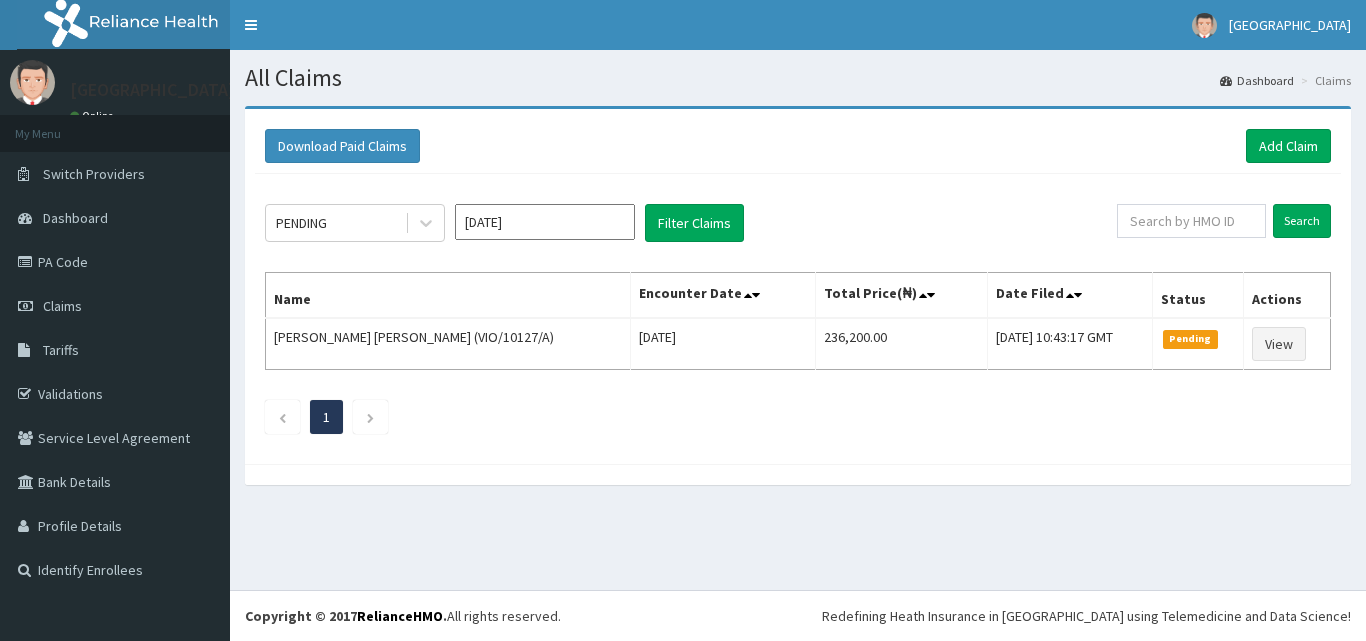scroll, scrollTop: 0, scrollLeft: 0, axis: both 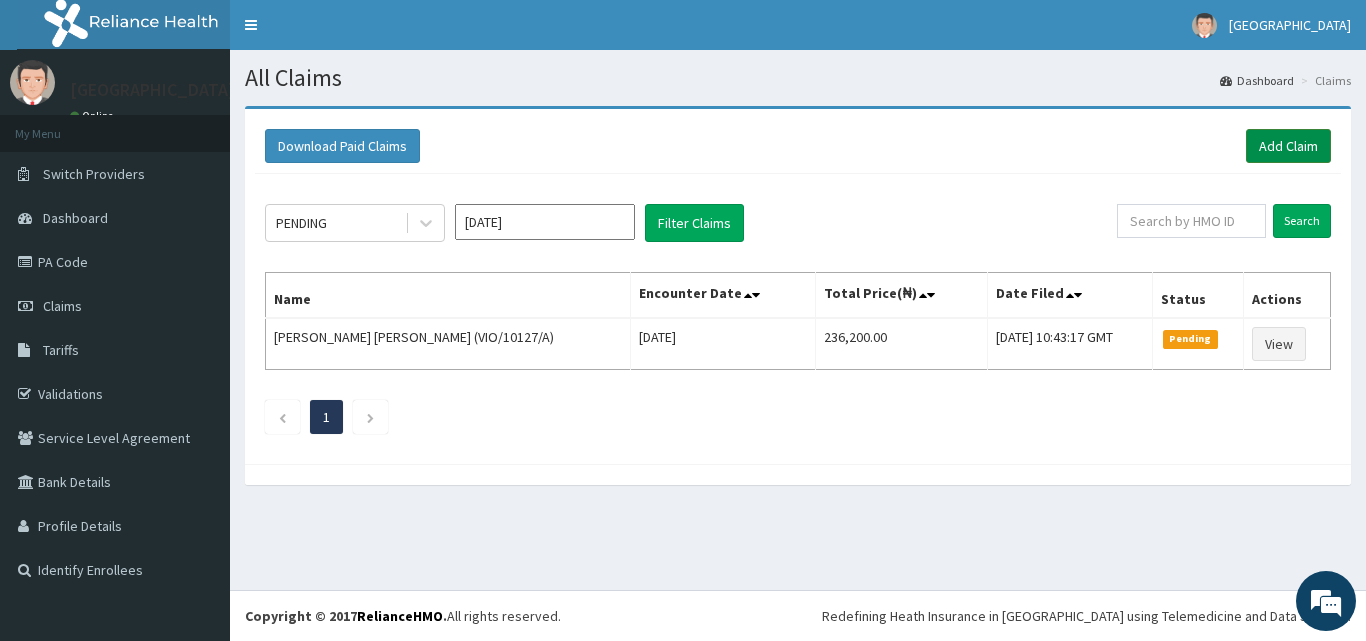 click on "Add Claim" at bounding box center [1288, 146] 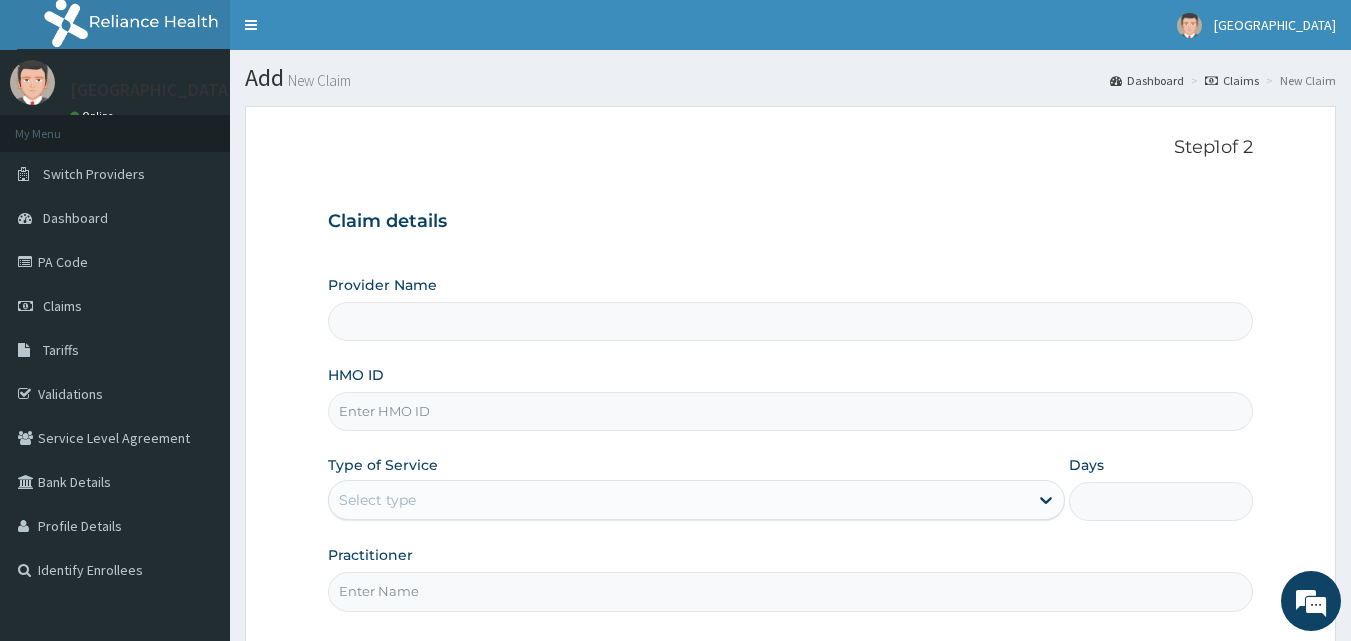 scroll, scrollTop: 0, scrollLeft: 0, axis: both 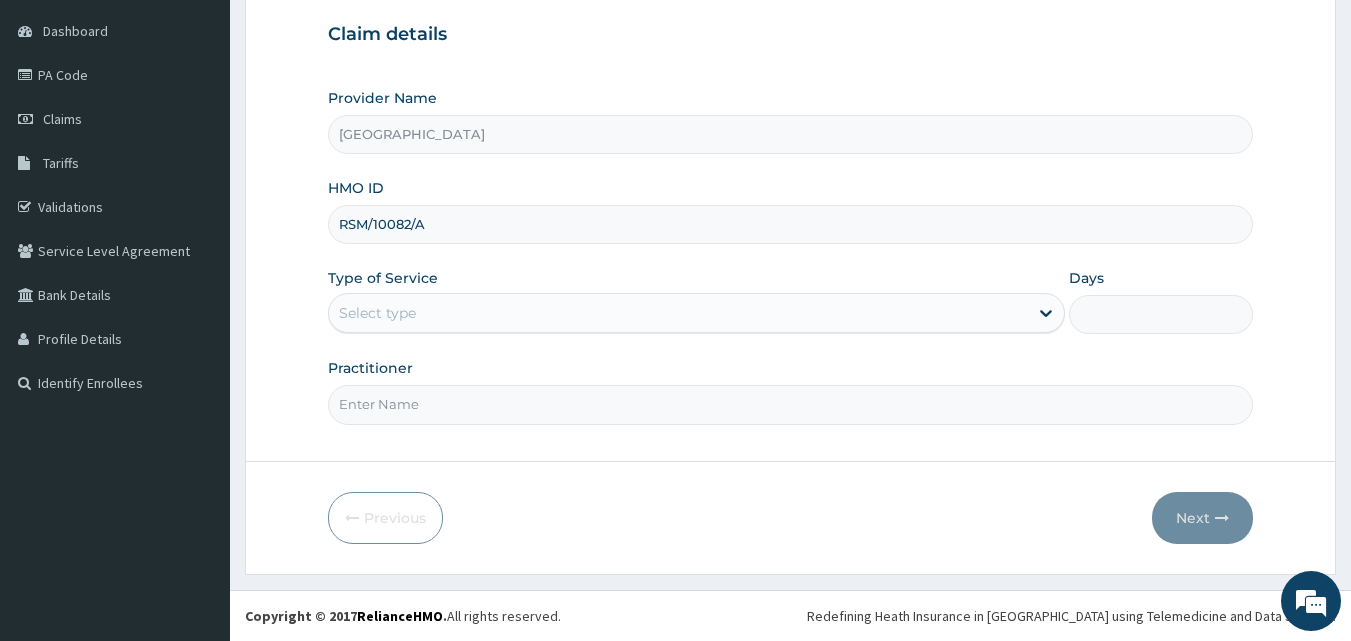 type on "RSM/10082/A" 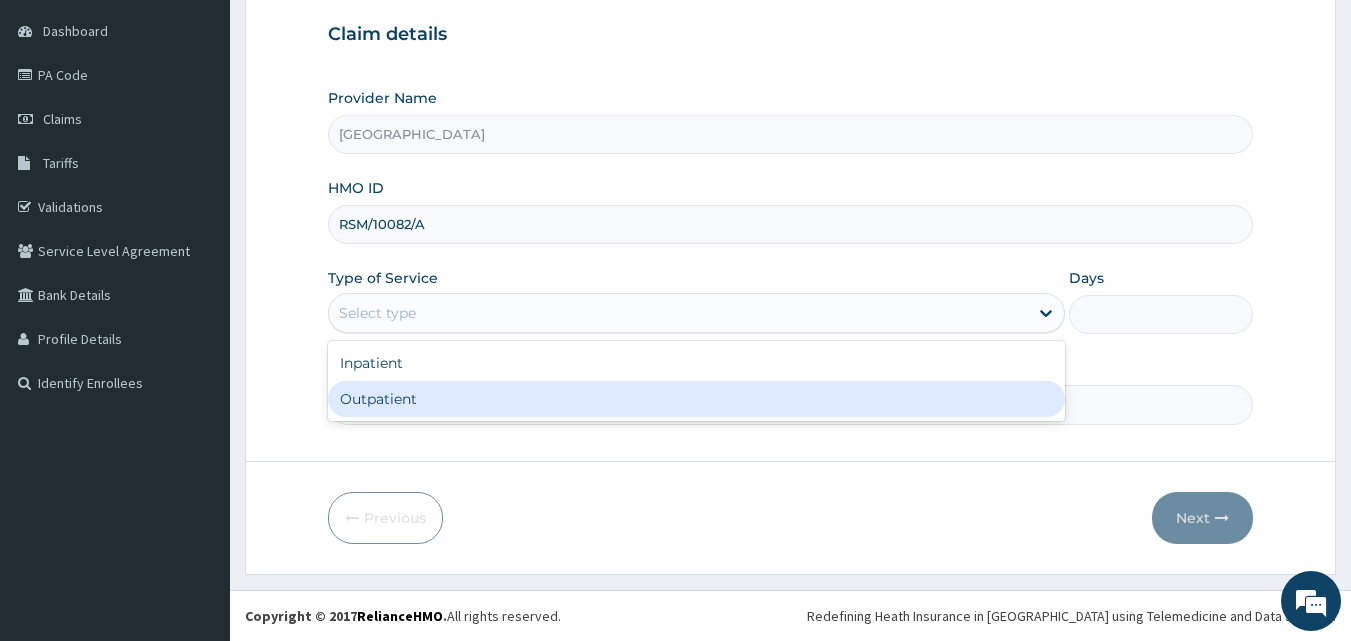 click on "Outpatient" at bounding box center [696, 399] 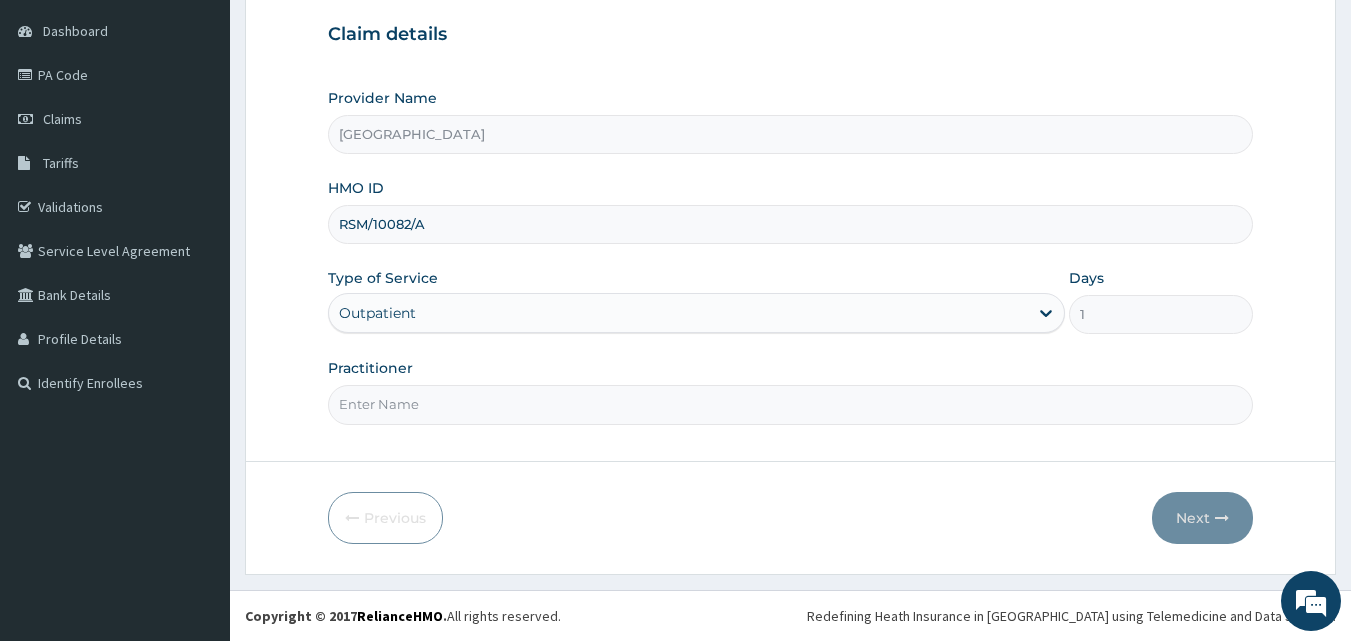 click on "Practitioner" at bounding box center [791, 404] 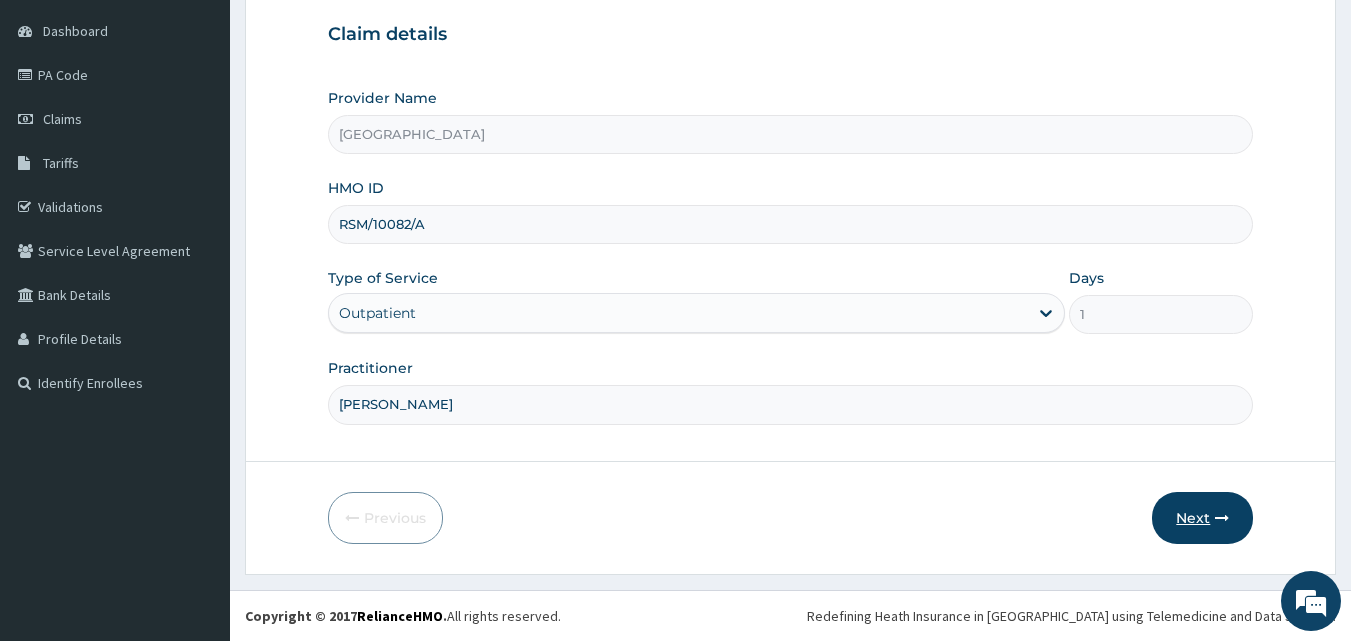 click on "Next" at bounding box center [1202, 518] 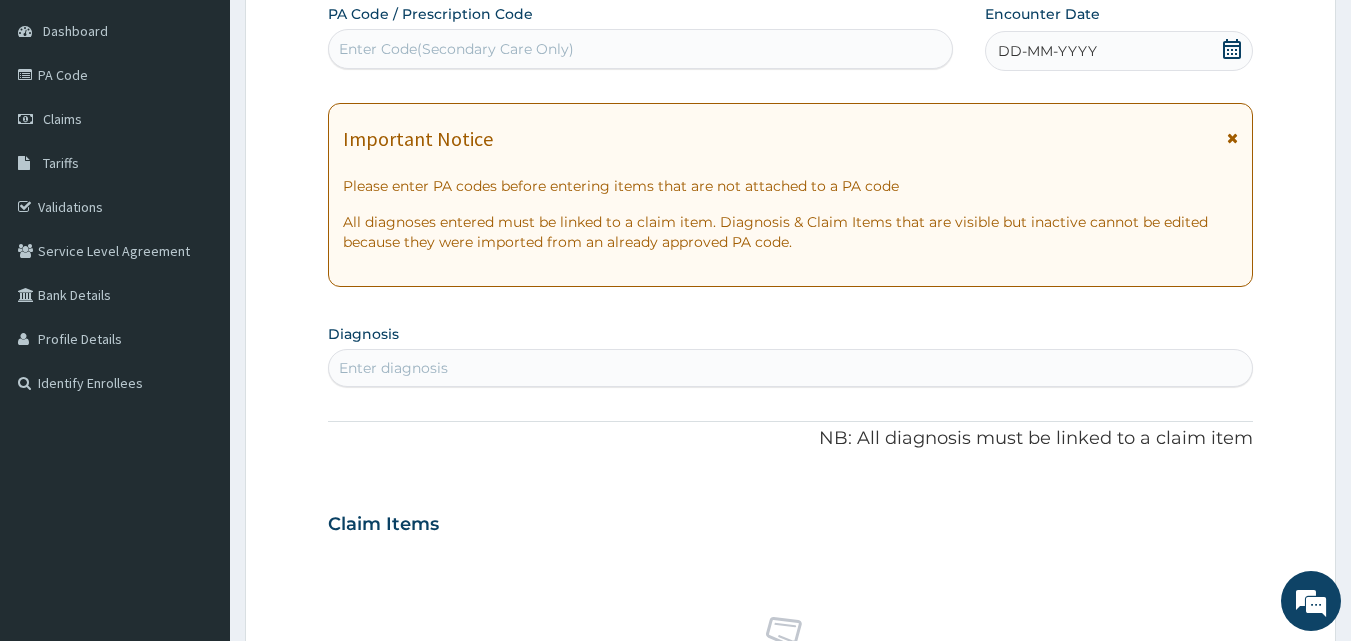 click on "Enter Code(Secondary Care Only)" at bounding box center [456, 49] 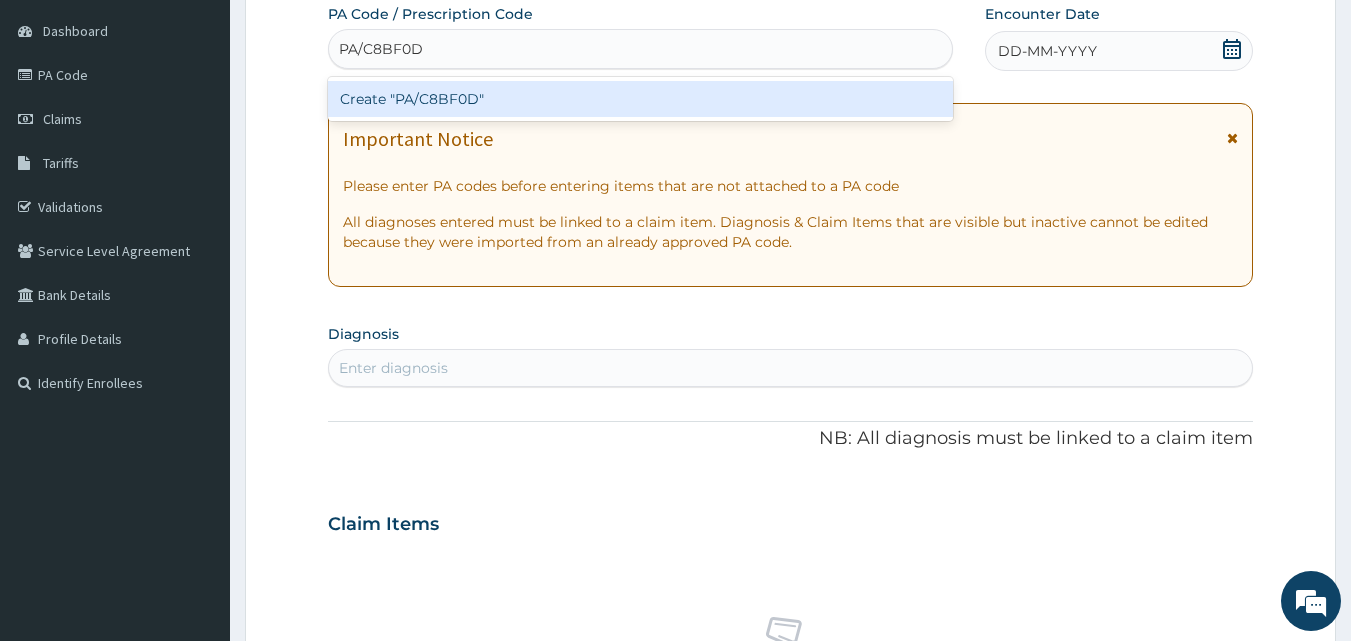 click on "Create "PA/C8BF0D"" at bounding box center [641, 99] 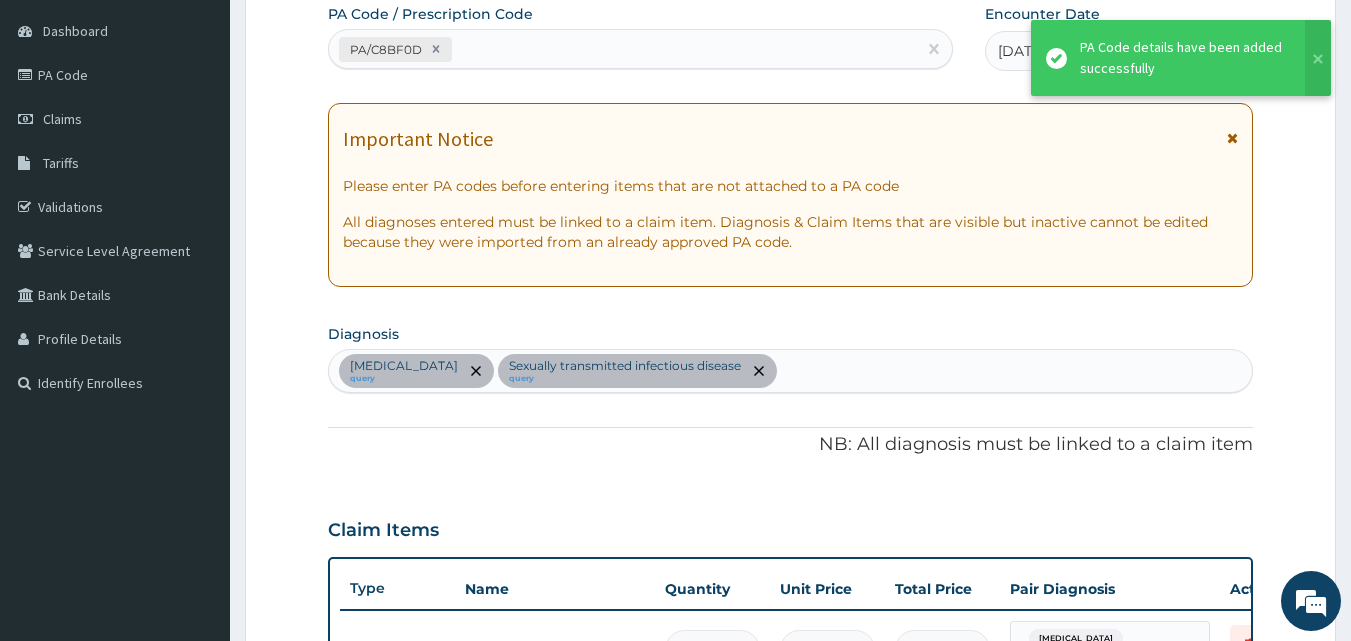 scroll, scrollTop: 211, scrollLeft: 0, axis: vertical 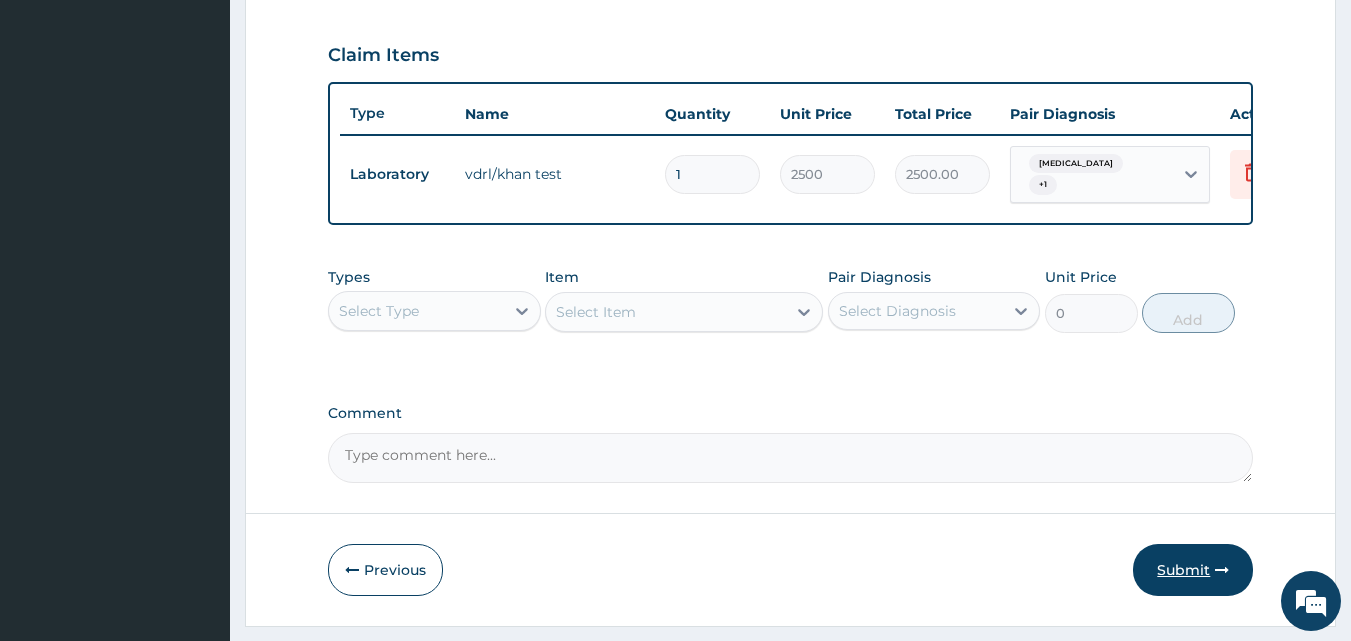 click on "Submit" at bounding box center [1193, 570] 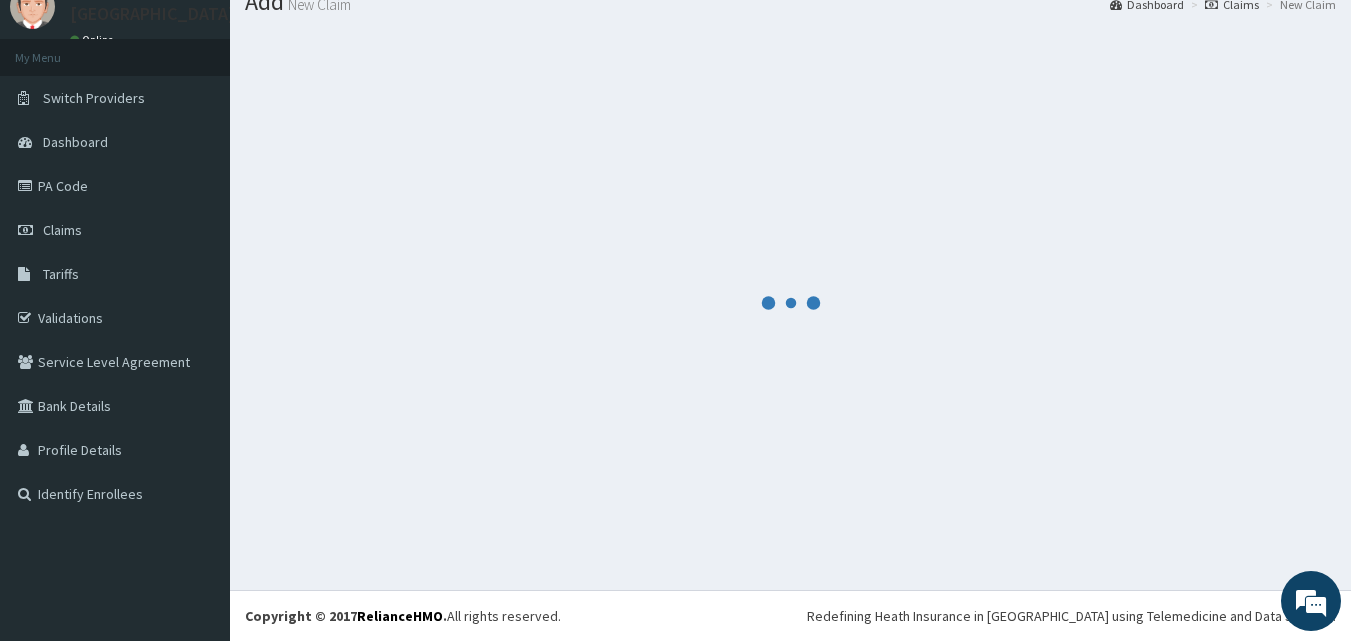 scroll, scrollTop: 662, scrollLeft: 0, axis: vertical 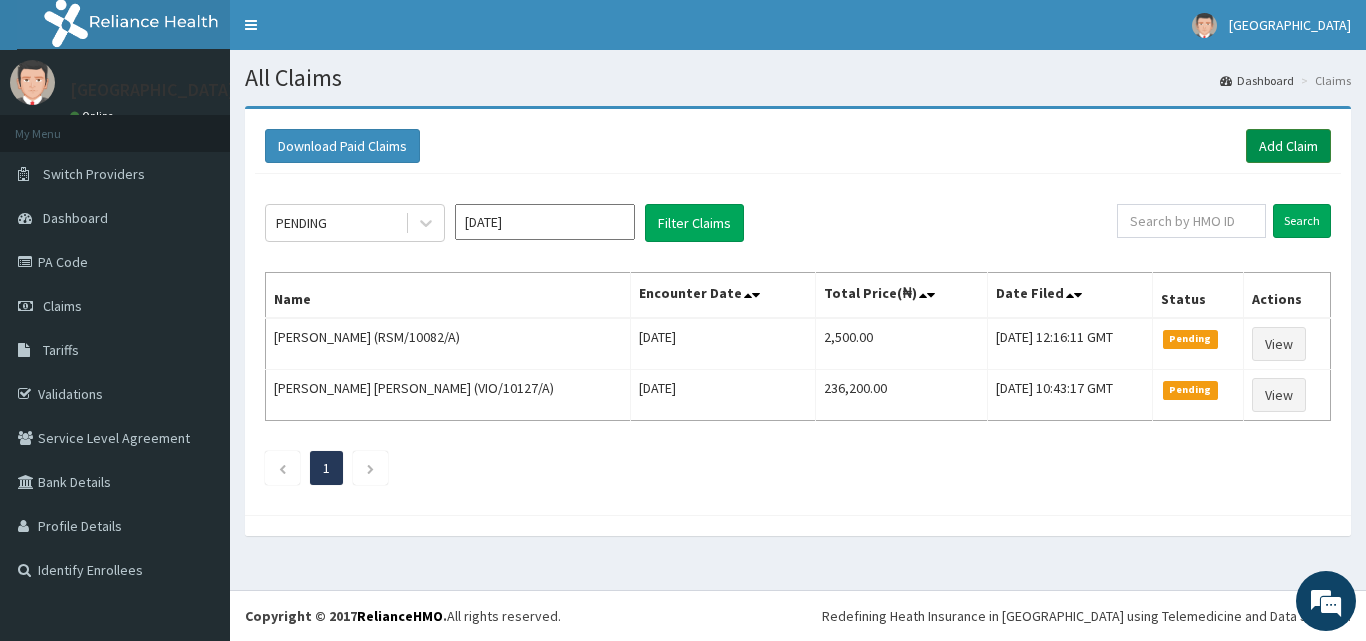 click on "Add Claim" at bounding box center [1288, 146] 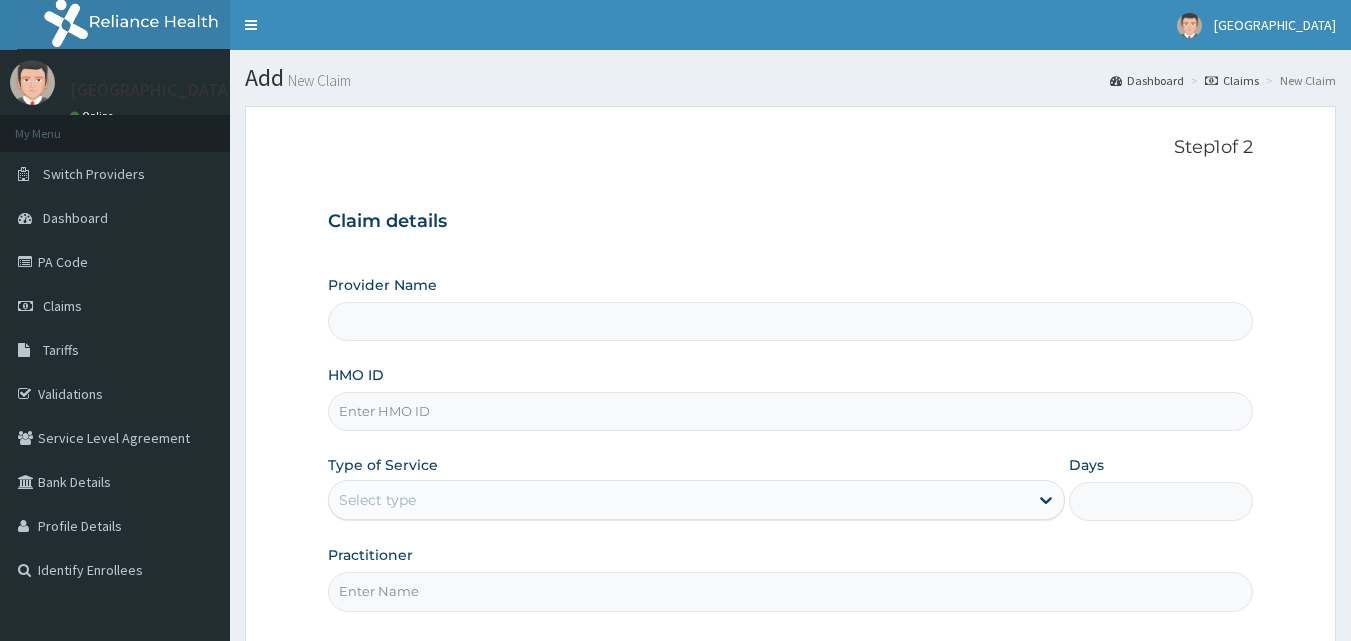 scroll, scrollTop: 0, scrollLeft: 0, axis: both 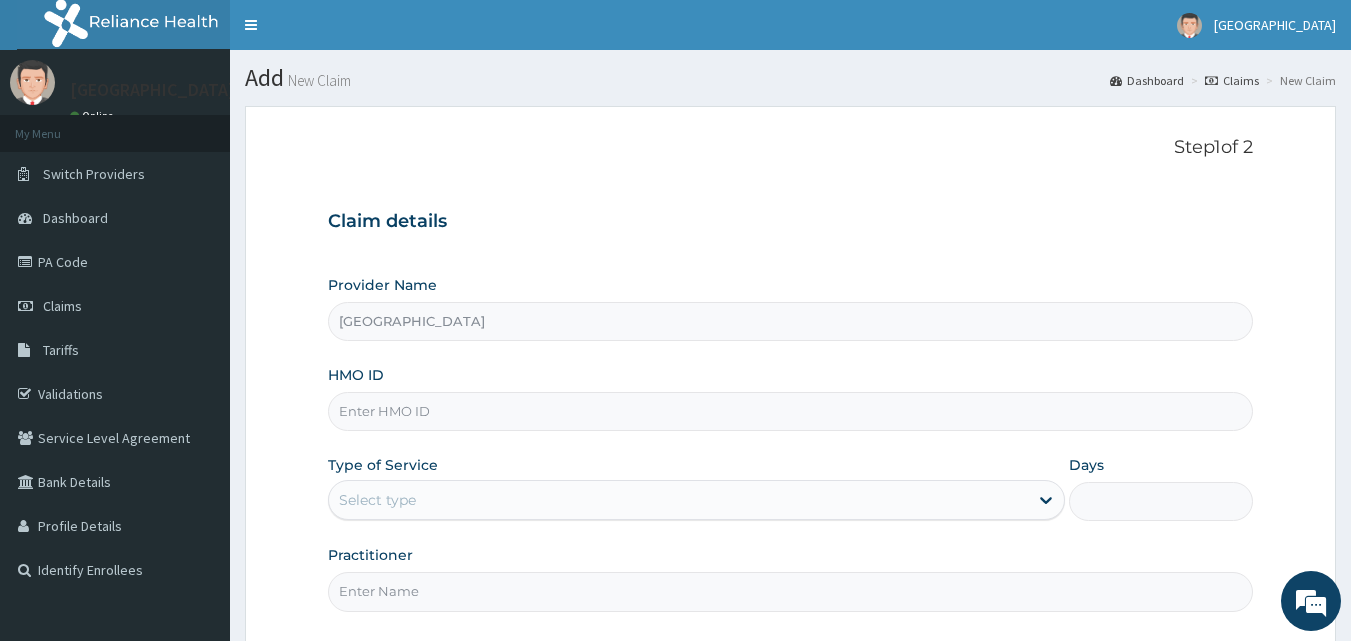 click on "HMO ID" at bounding box center [791, 411] 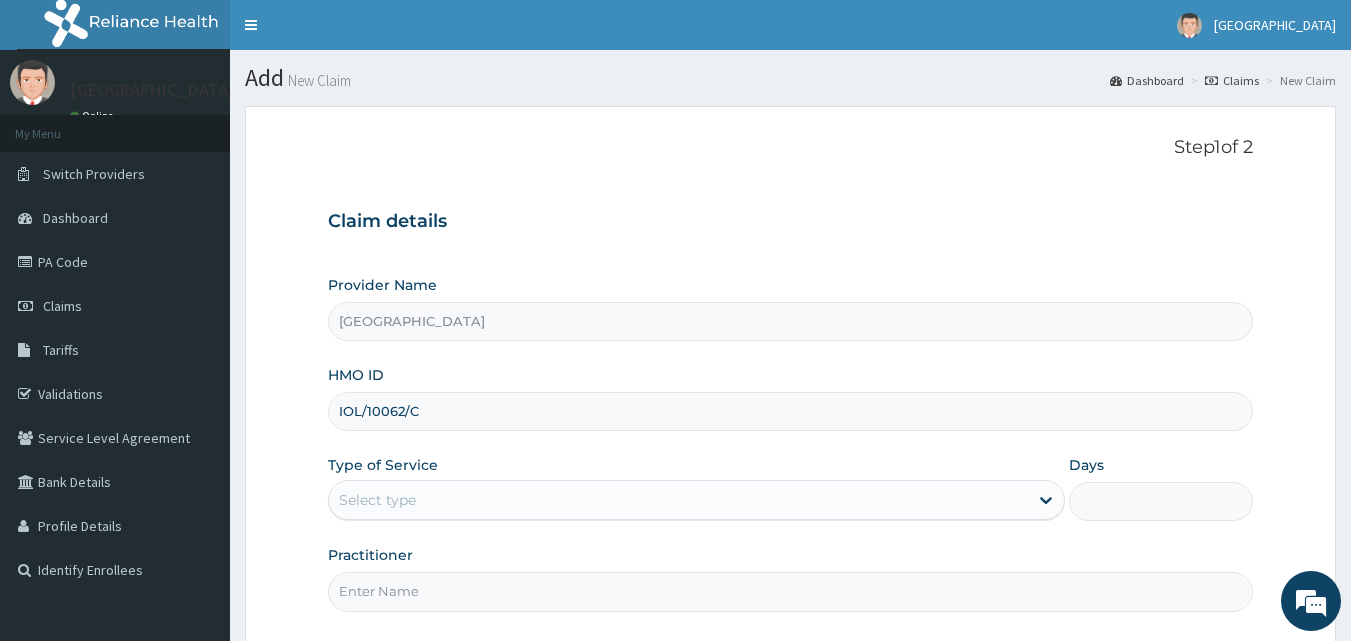 type on "IOL/10062/C" 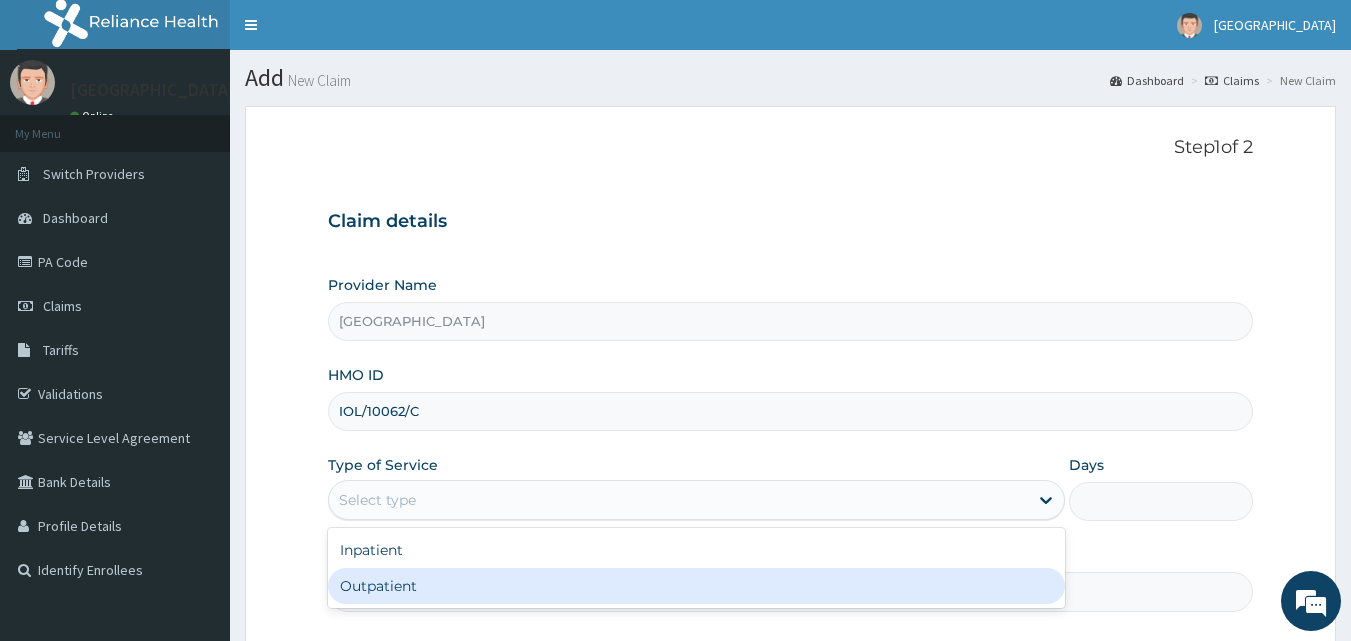 click on "Outpatient" at bounding box center (696, 586) 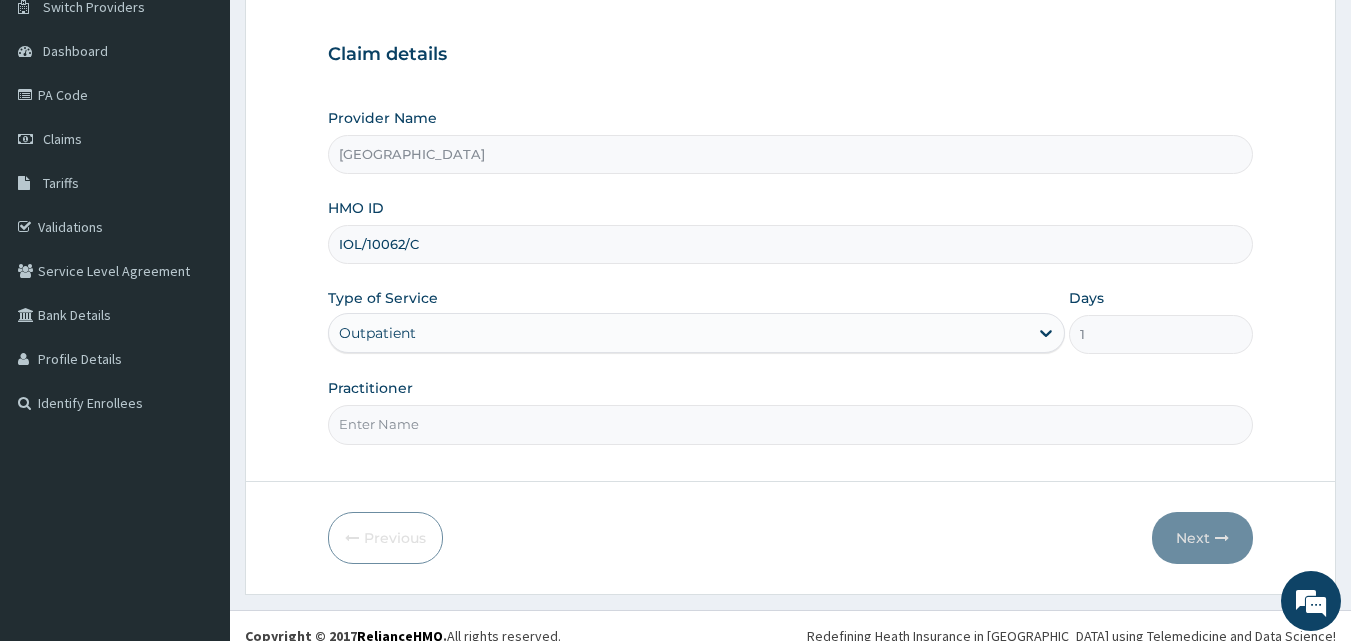 scroll, scrollTop: 187, scrollLeft: 0, axis: vertical 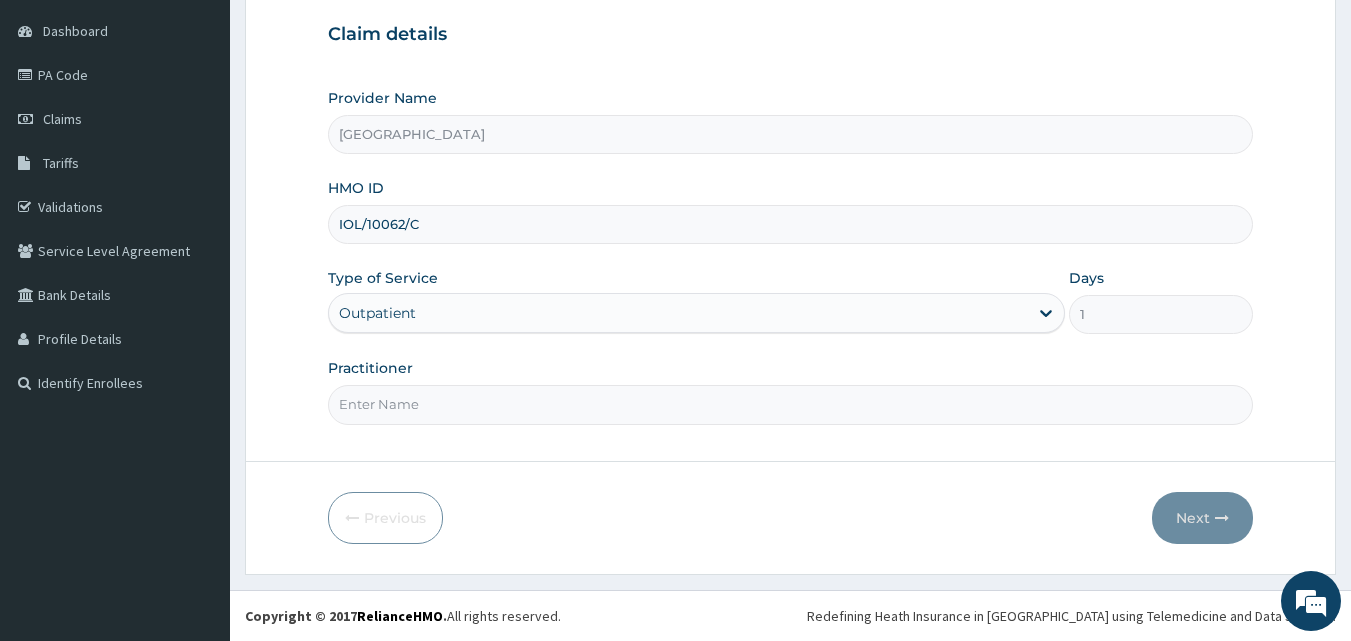 click on "Practitioner" at bounding box center (791, 404) 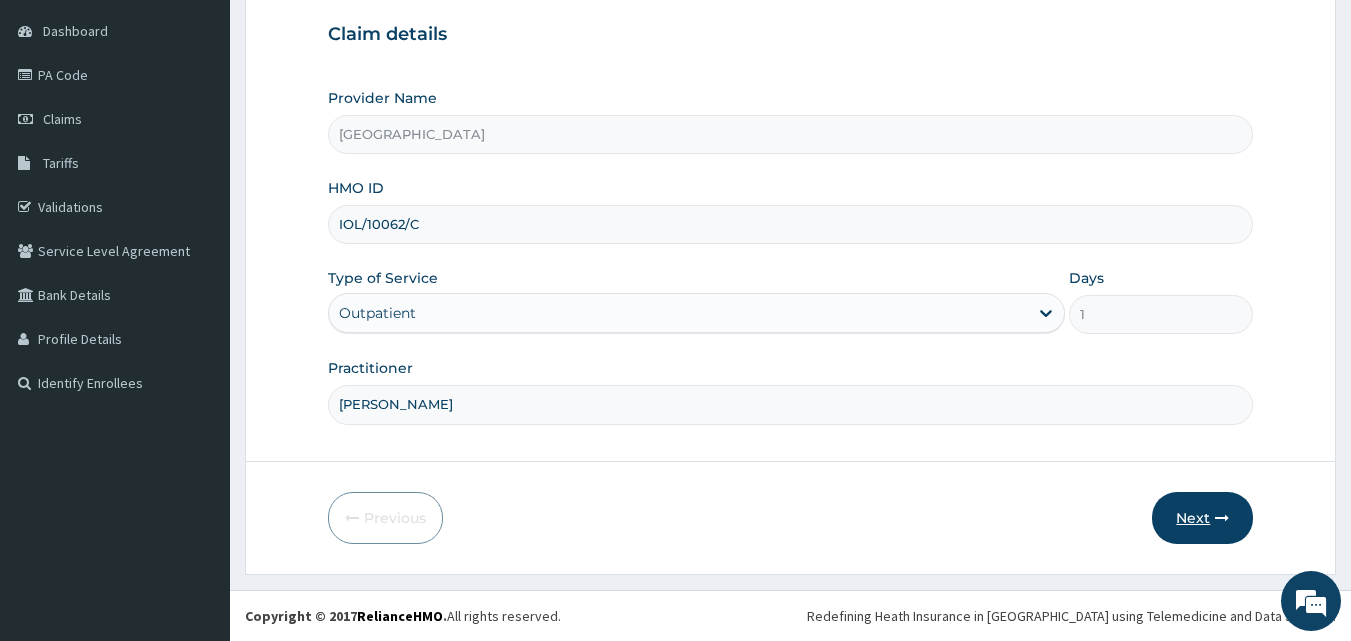 click on "Next" at bounding box center (1202, 518) 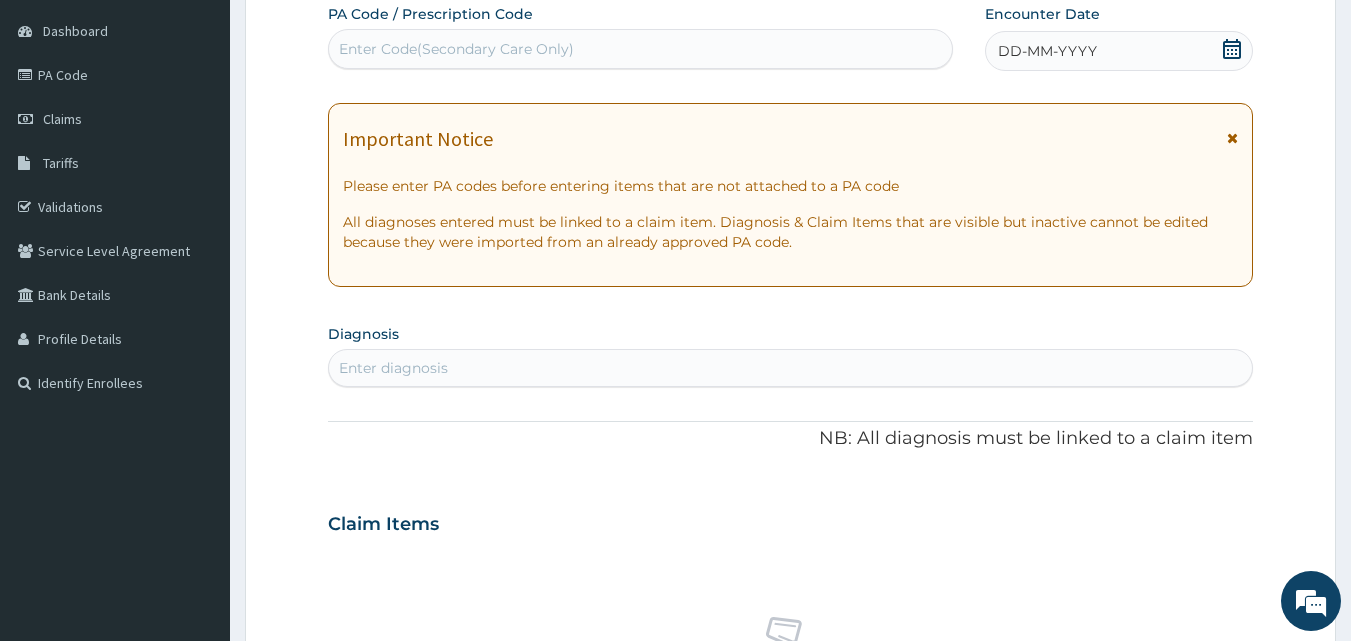 click 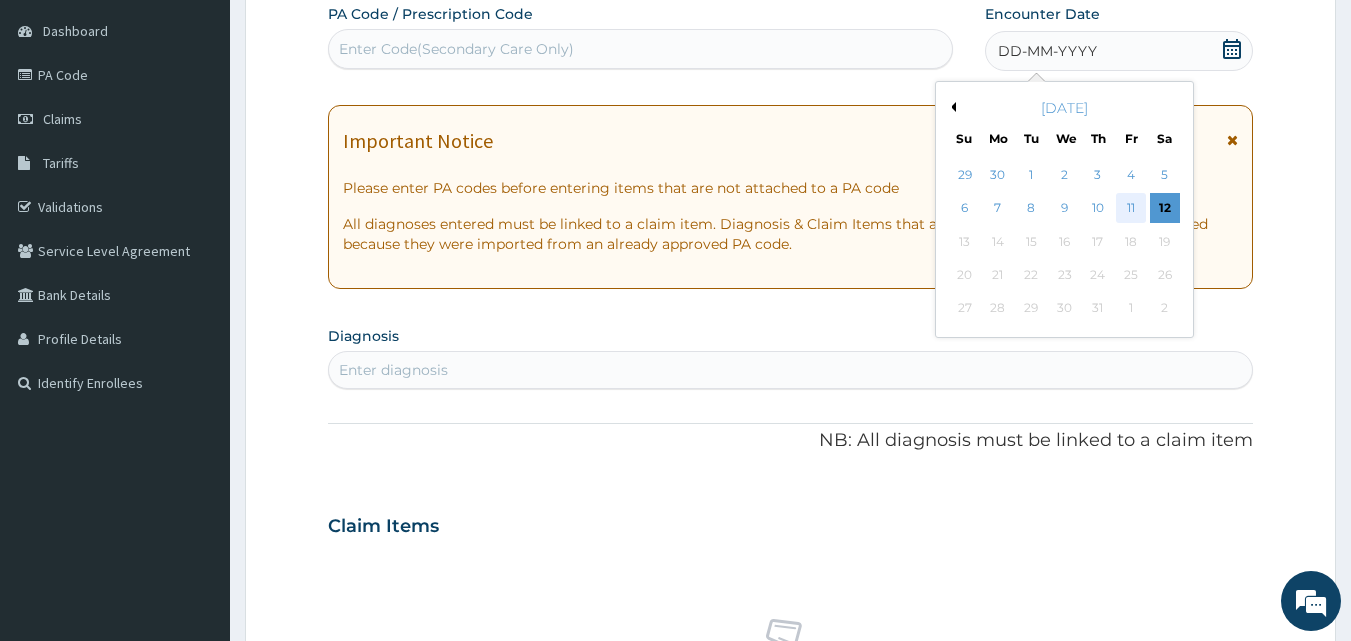 click on "11" at bounding box center (1131, 209) 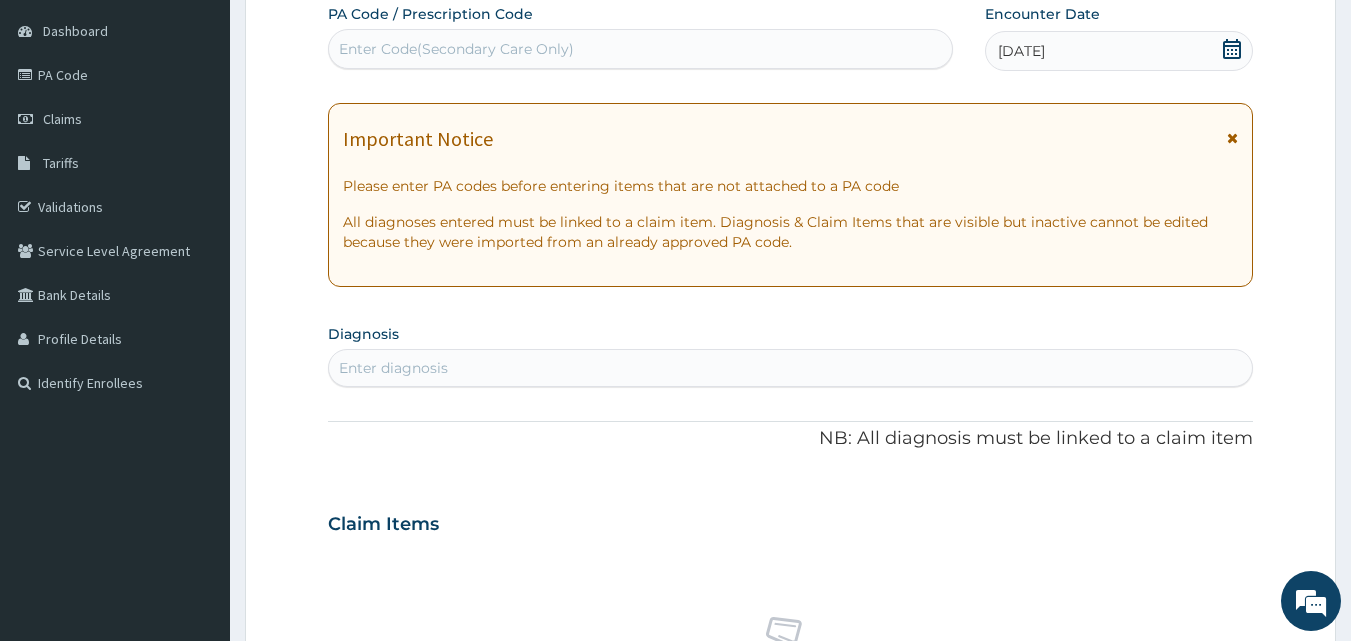 click on "Enter diagnosis" at bounding box center (791, 368) 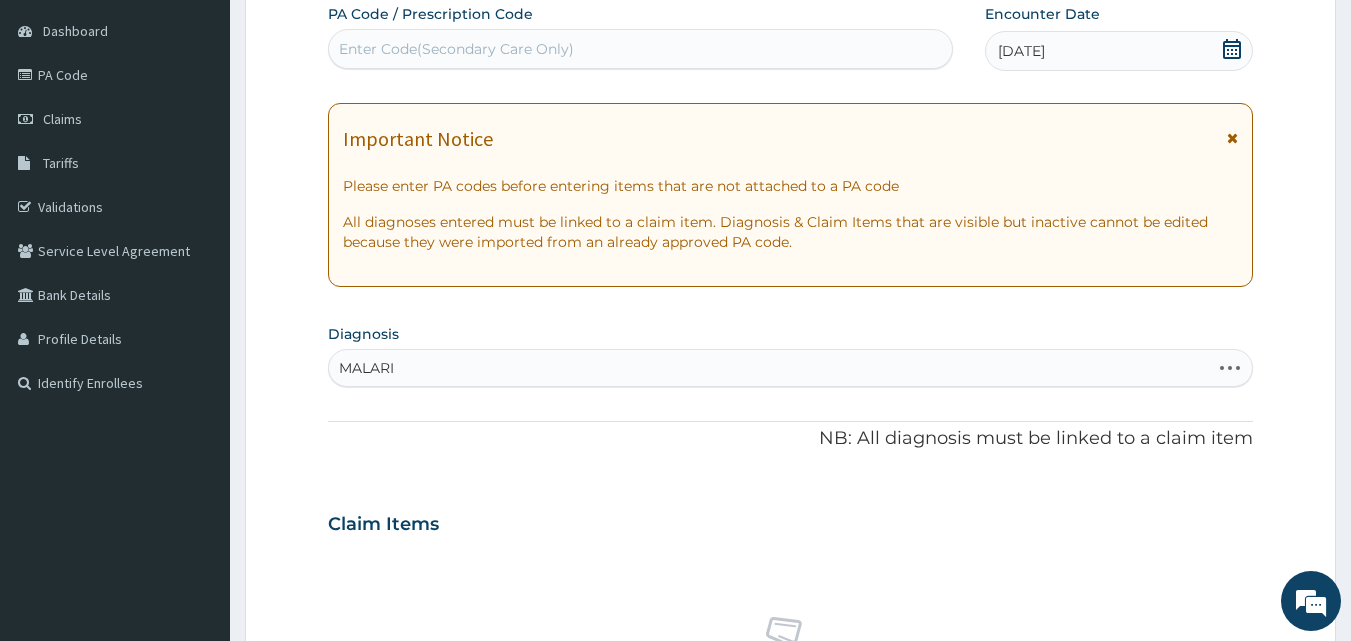 type on "MALARIA" 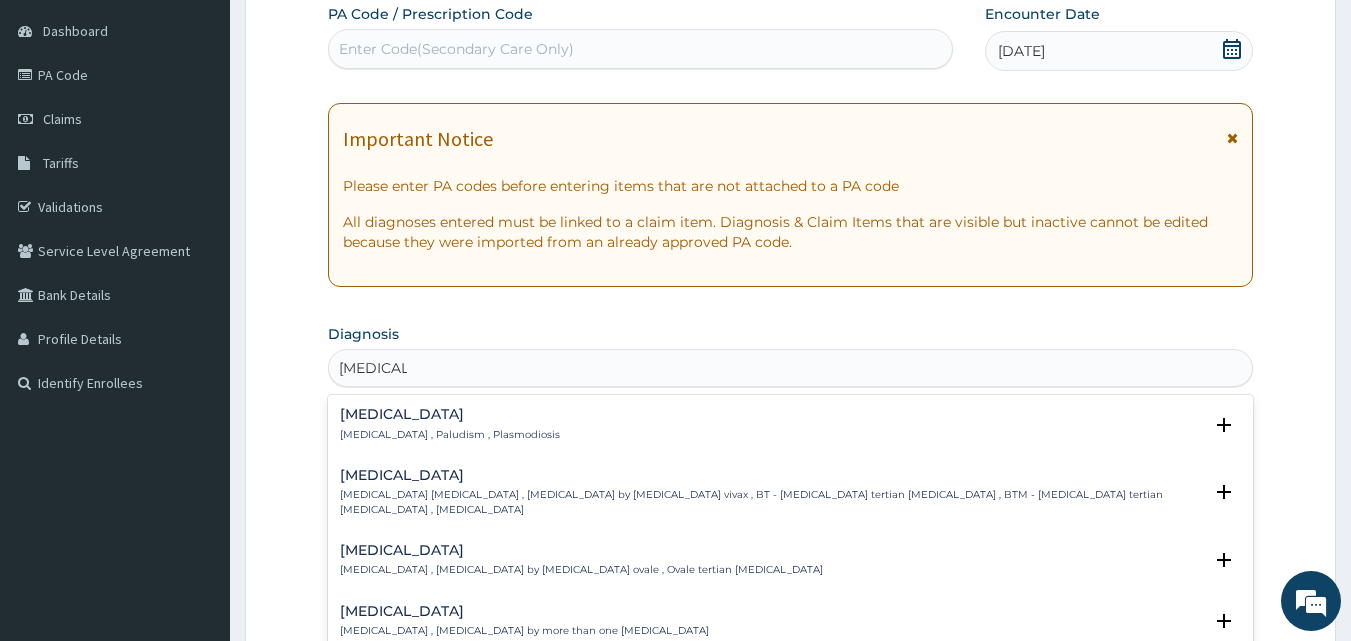 click on "Malaria" at bounding box center [450, 414] 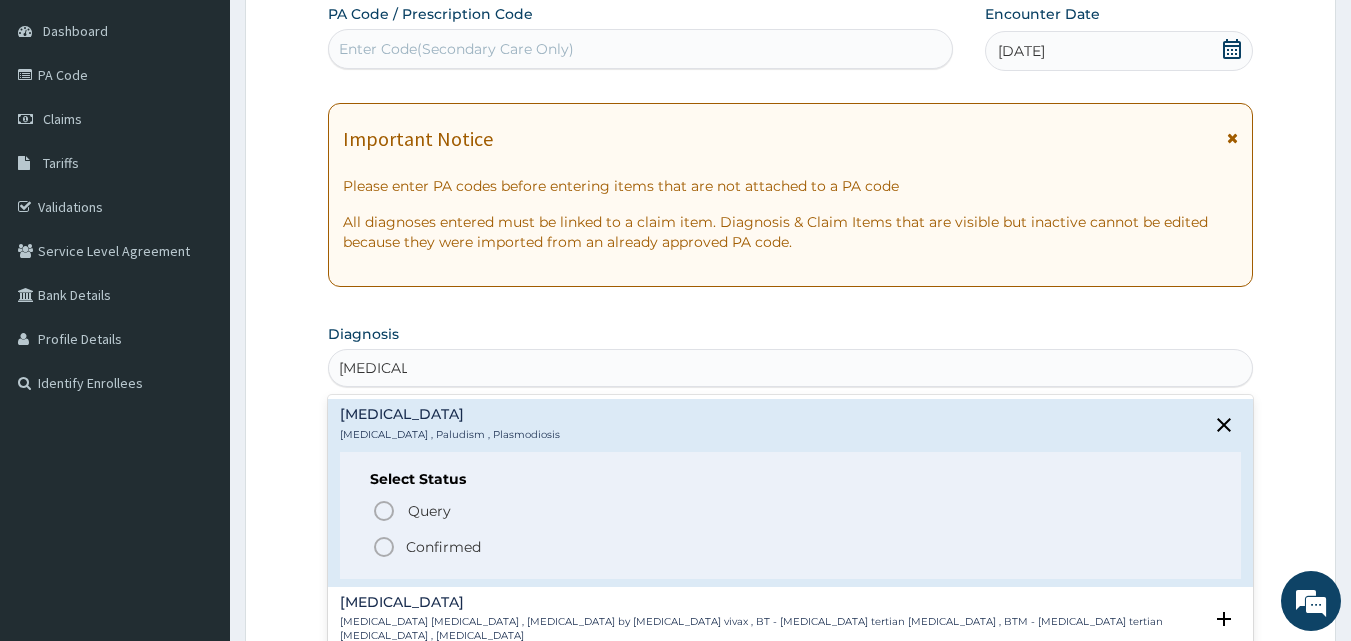 click on "Confirmed" at bounding box center [443, 547] 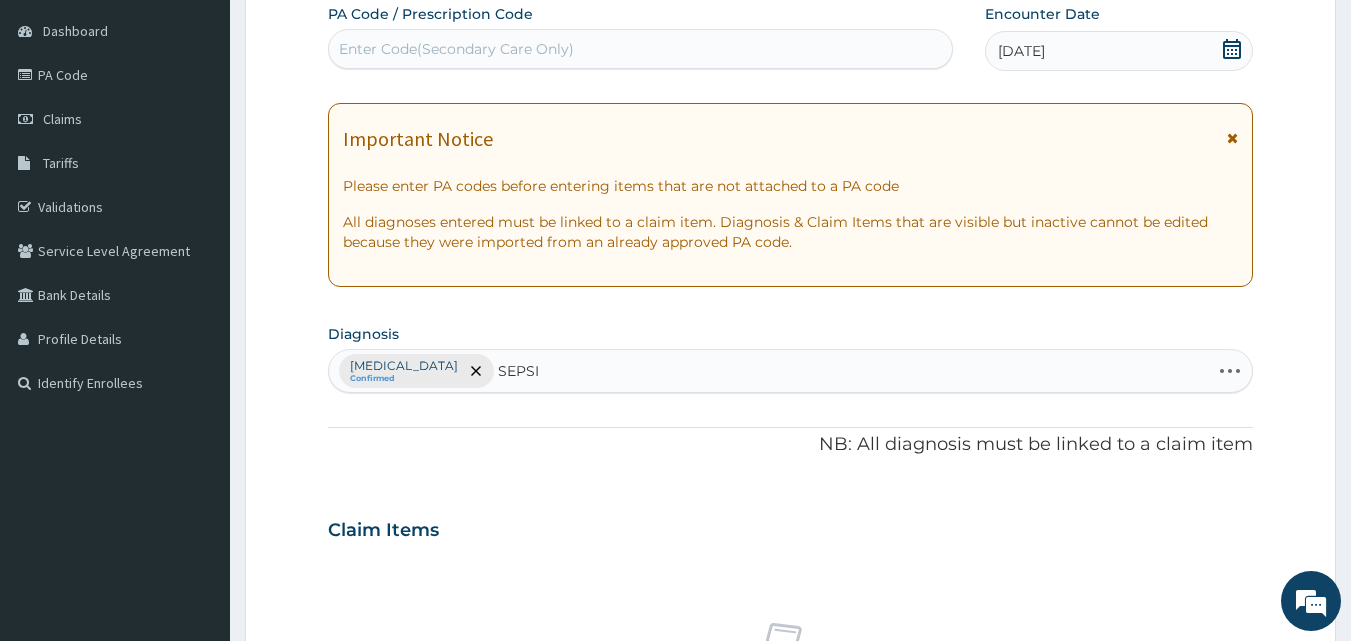 type on "SEPSIS" 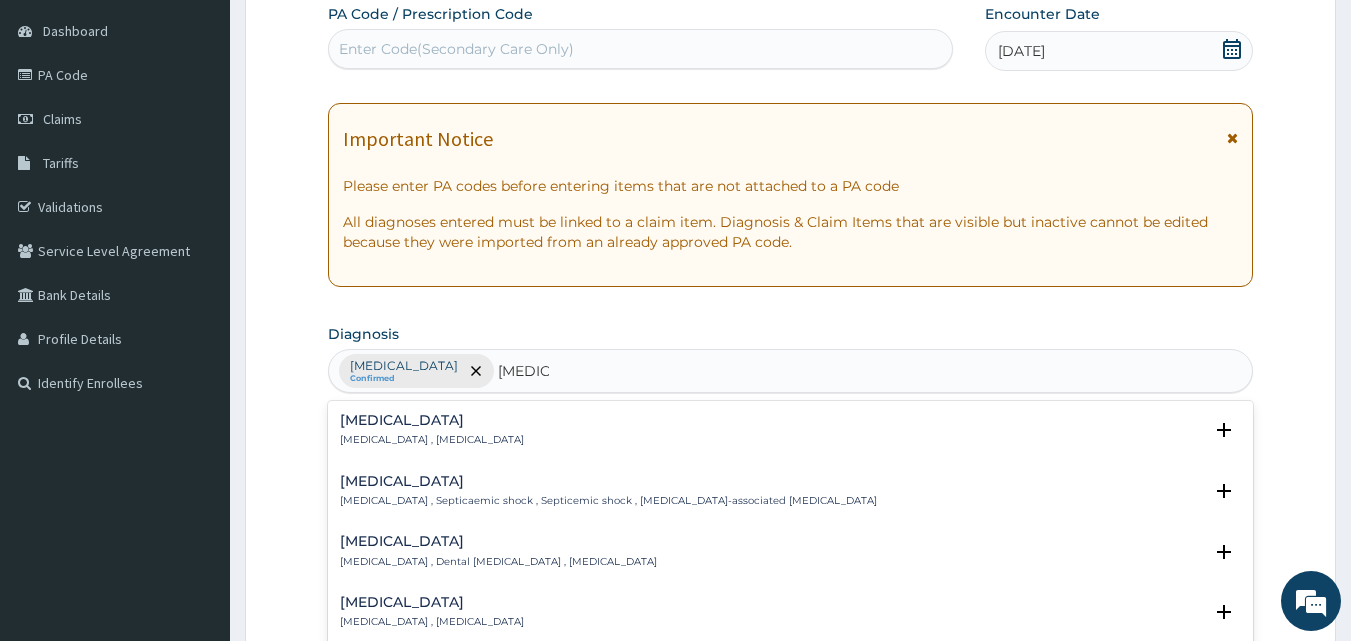 click on "Sepsis" at bounding box center (432, 420) 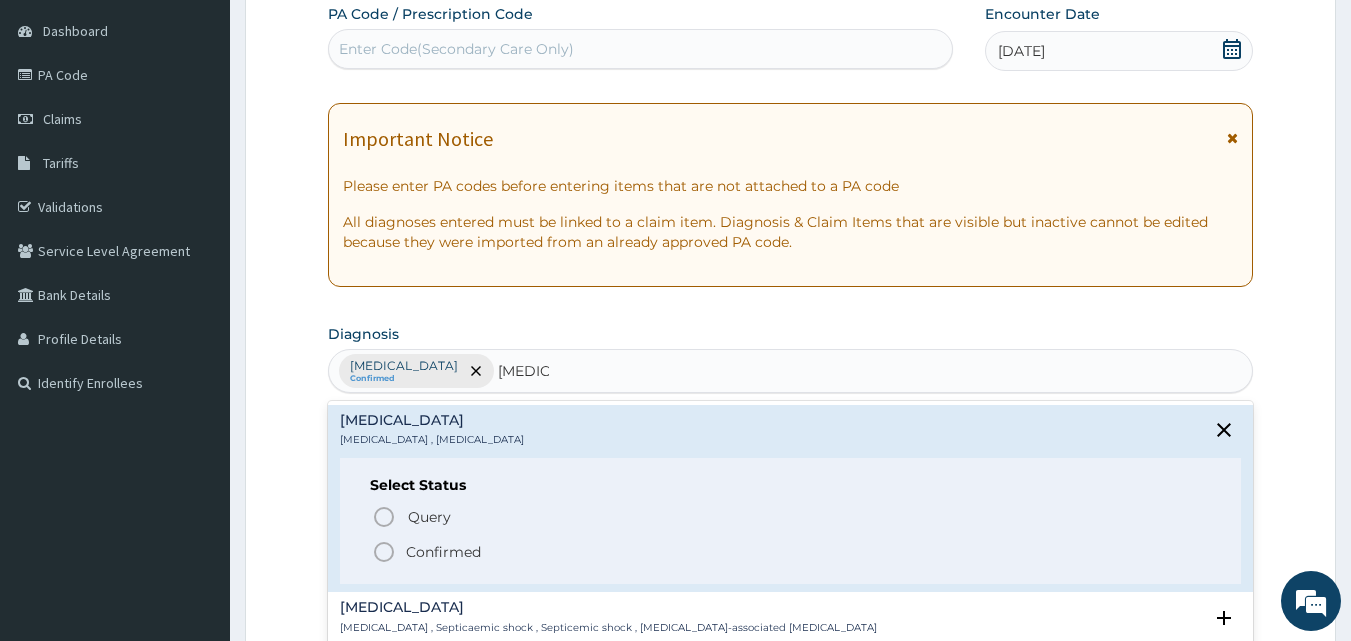 click on "Confirmed" at bounding box center [443, 552] 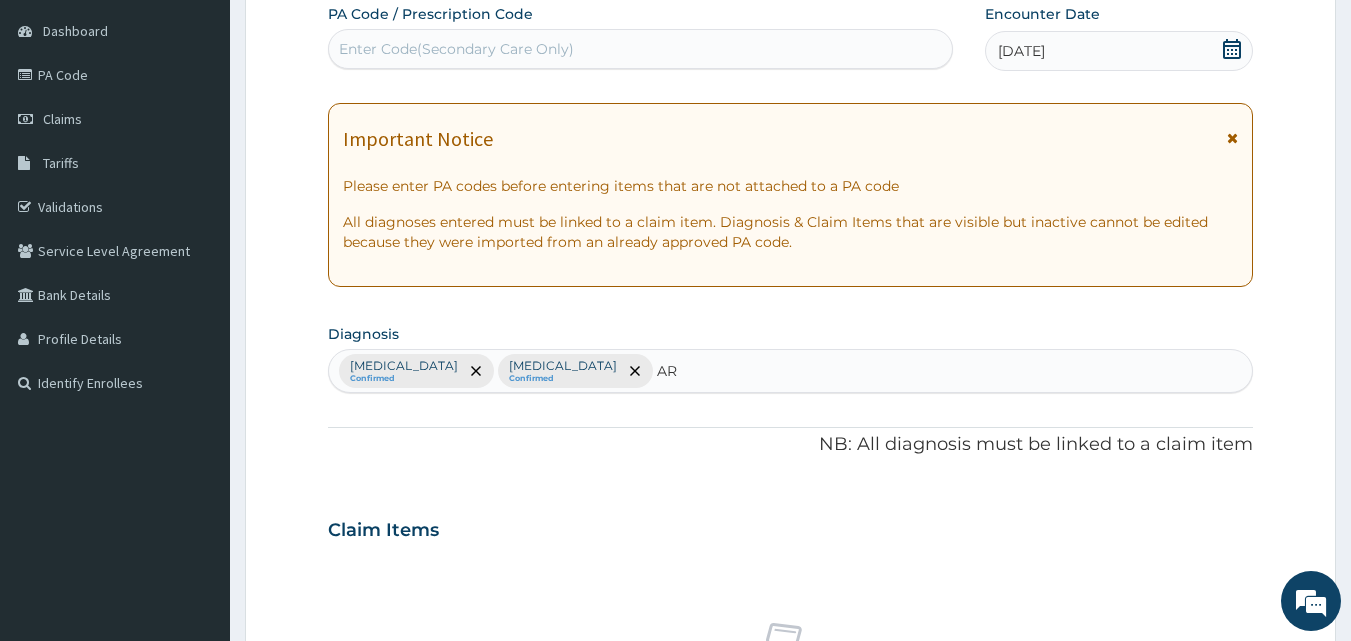 type on "ARI" 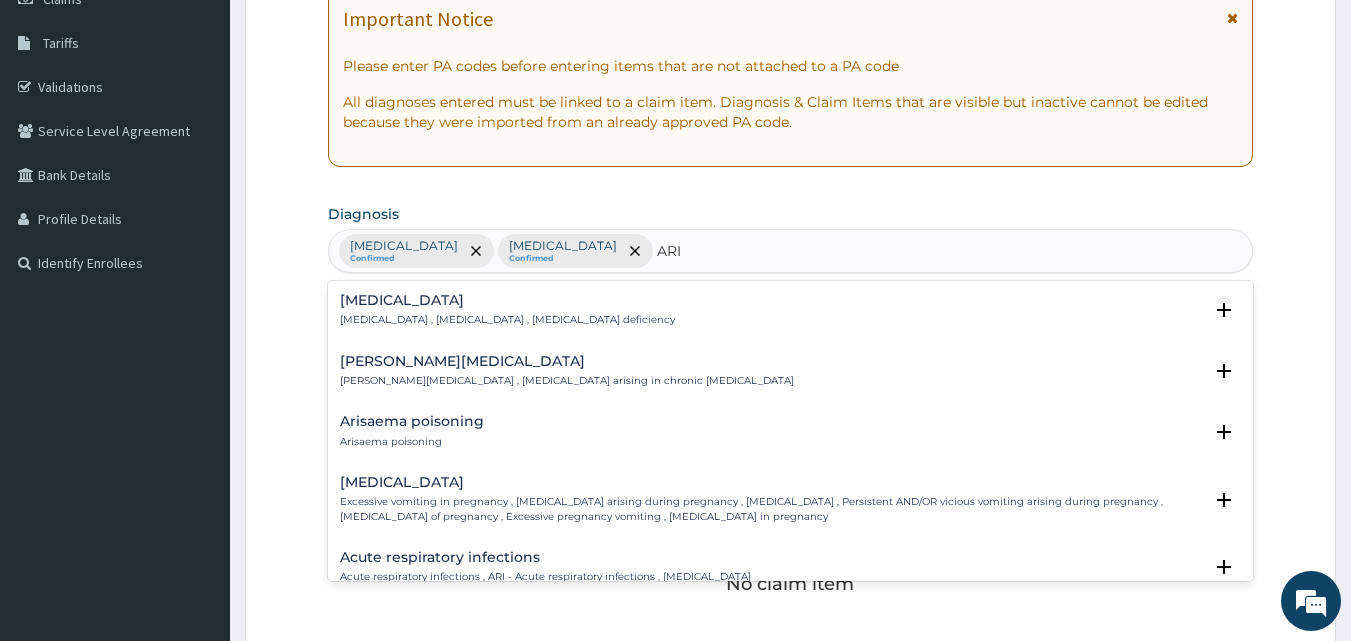 scroll, scrollTop: 347, scrollLeft: 0, axis: vertical 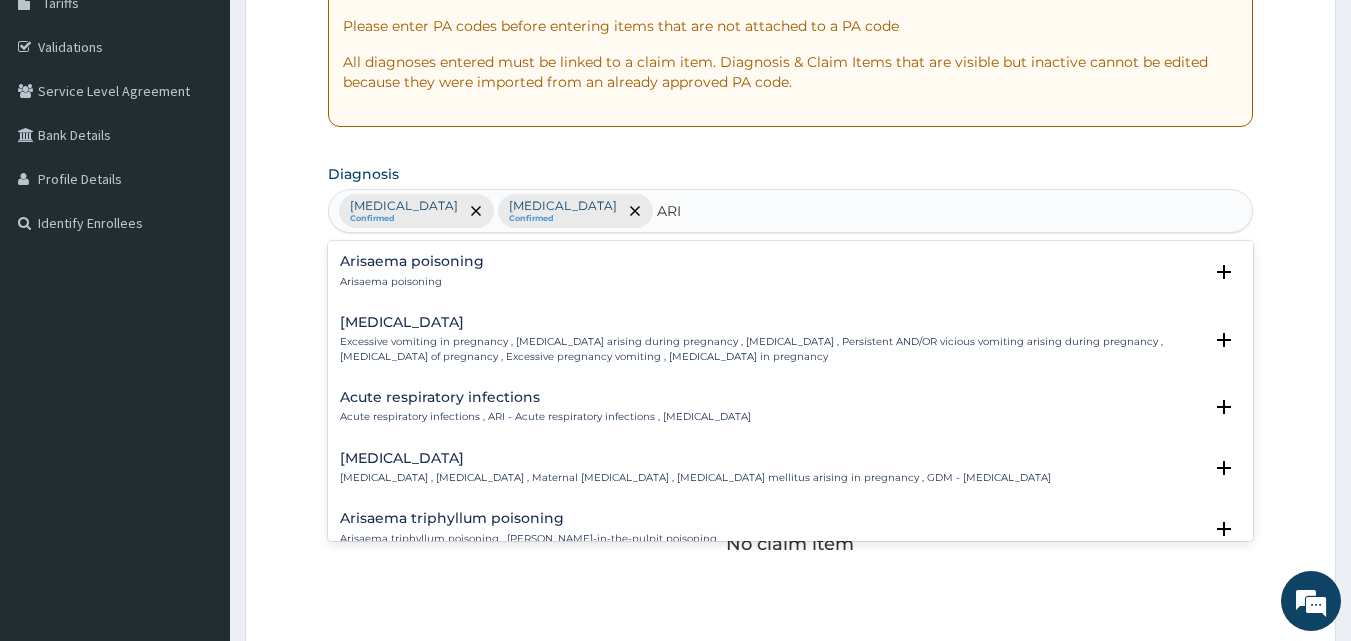 click on "Acute respiratory infections , ARI - Acute respiratory infections , Acute respiratory infection" at bounding box center (545, 417) 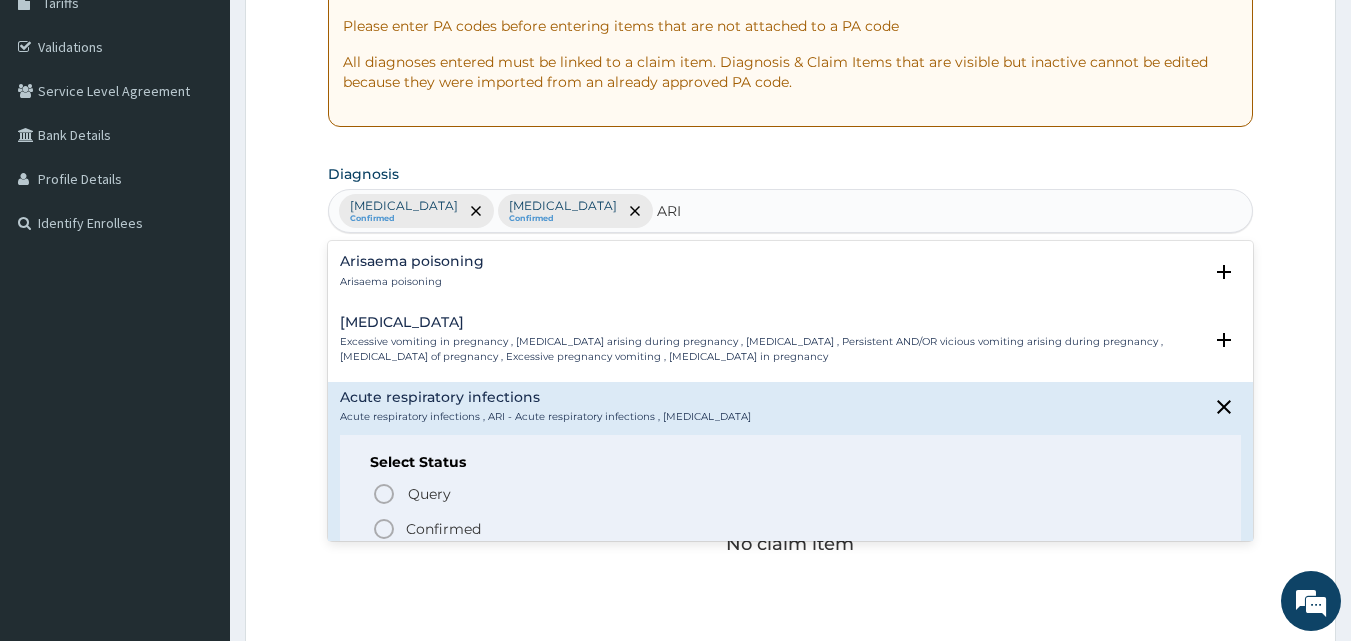 click on "Confirmed" at bounding box center (443, 529) 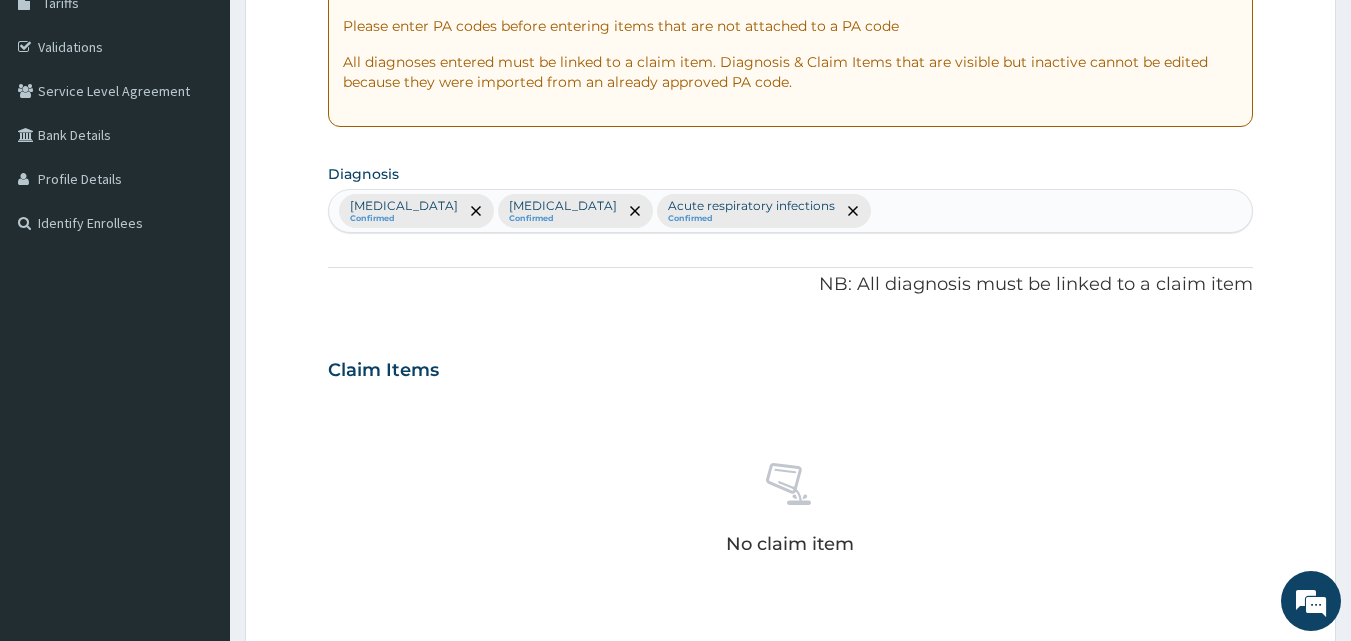 scroll, scrollTop: 801, scrollLeft: 0, axis: vertical 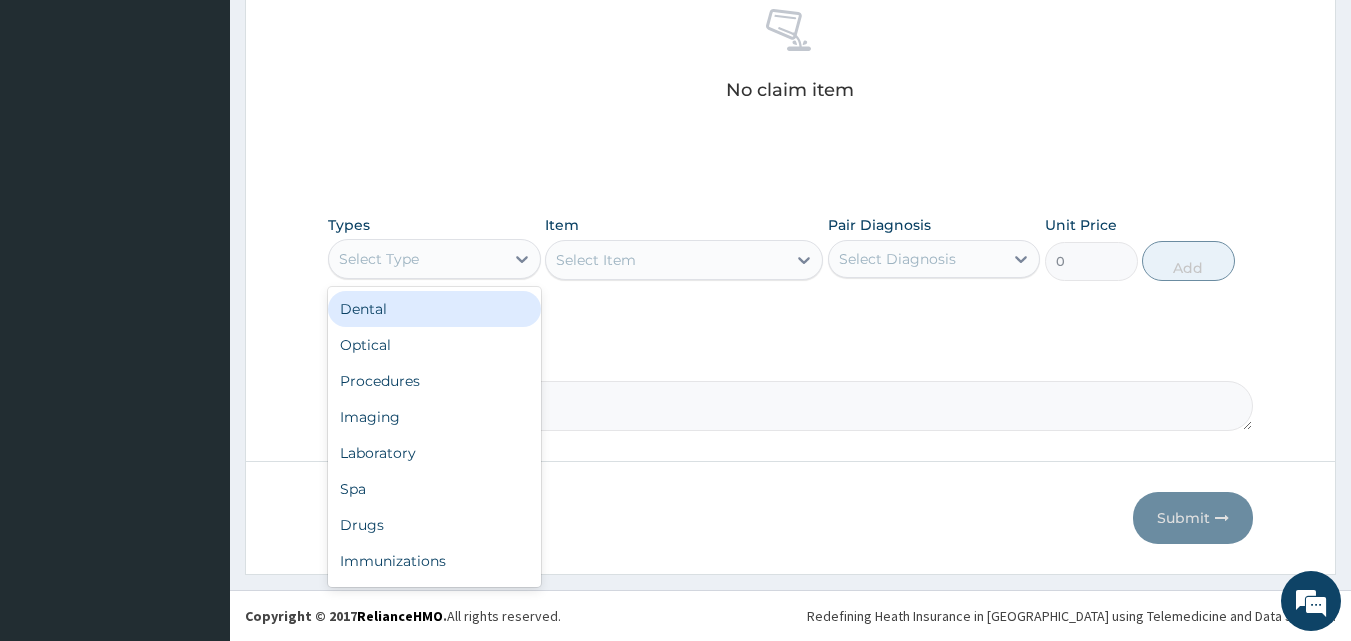click on "Select Type" at bounding box center (416, 259) 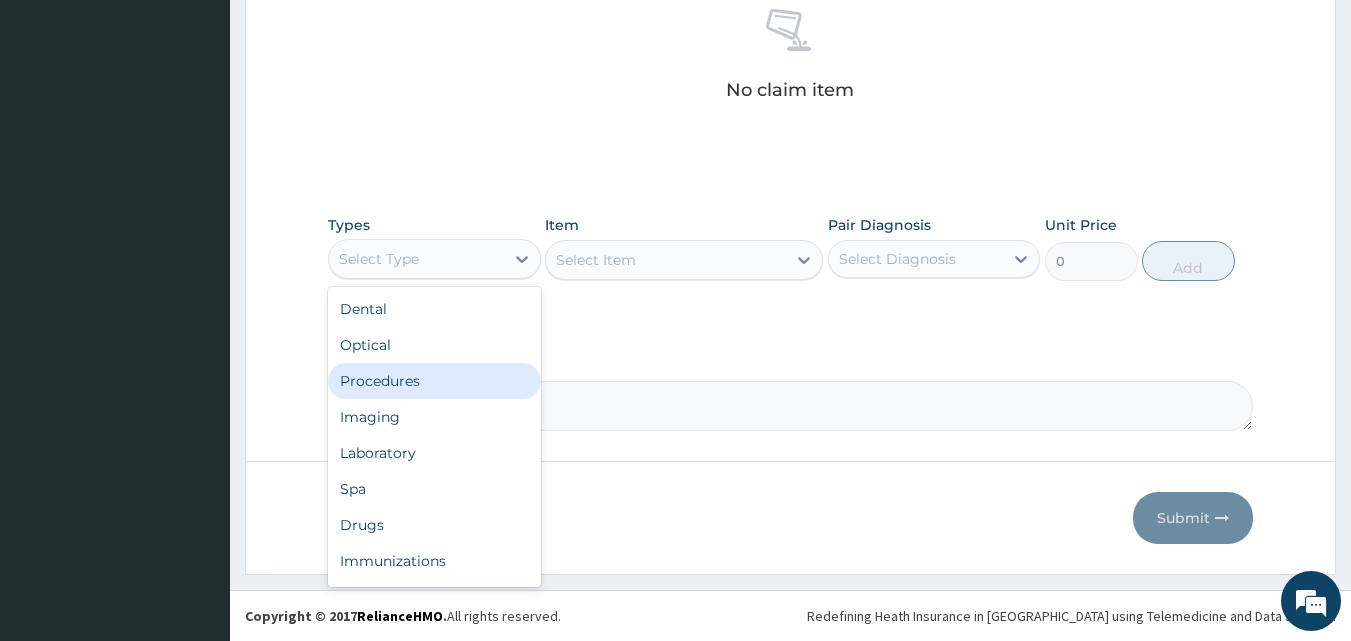 click on "Procedures" at bounding box center [434, 381] 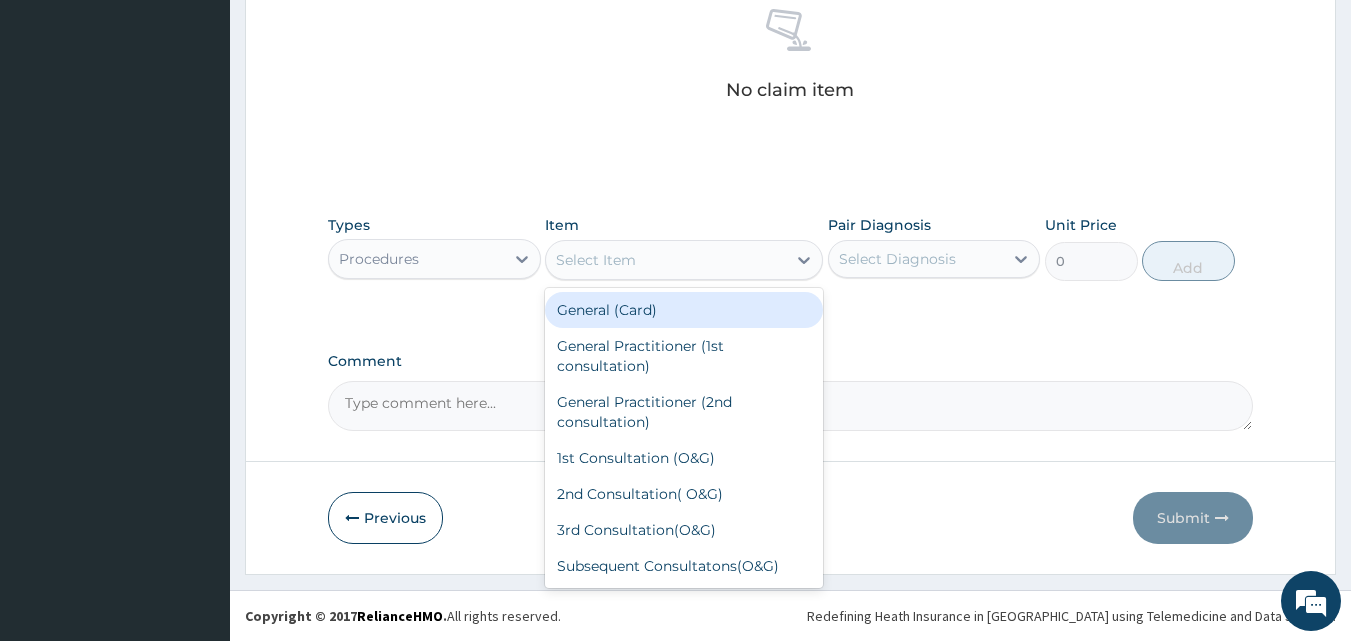 click on "Select Item" at bounding box center (666, 260) 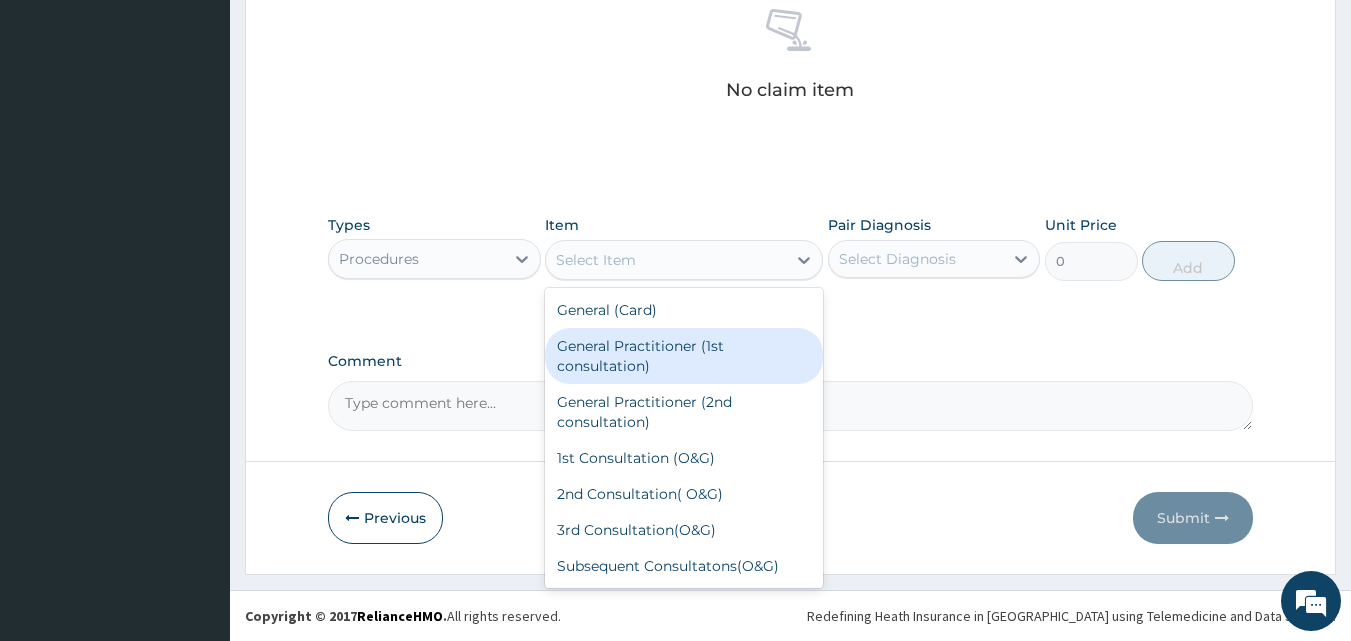 click on "General Practitioner (1st consultation)" at bounding box center [684, 356] 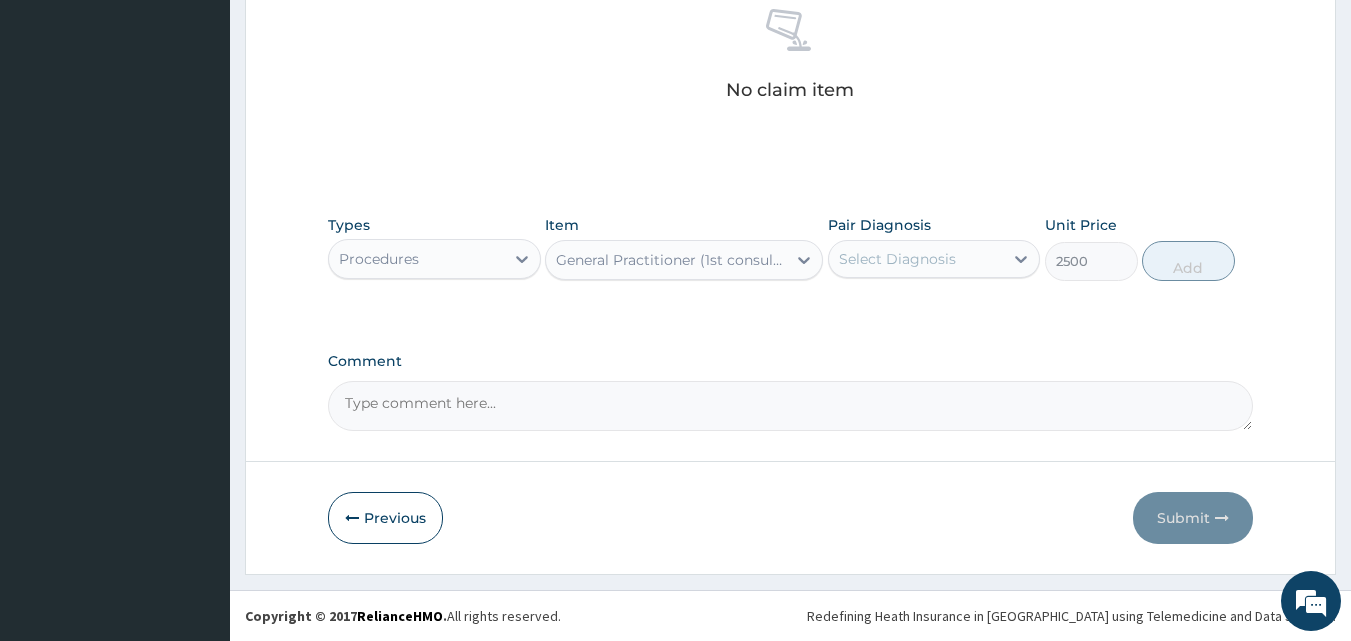 click on "Select Diagnosis" at bounding box center (916, 259) 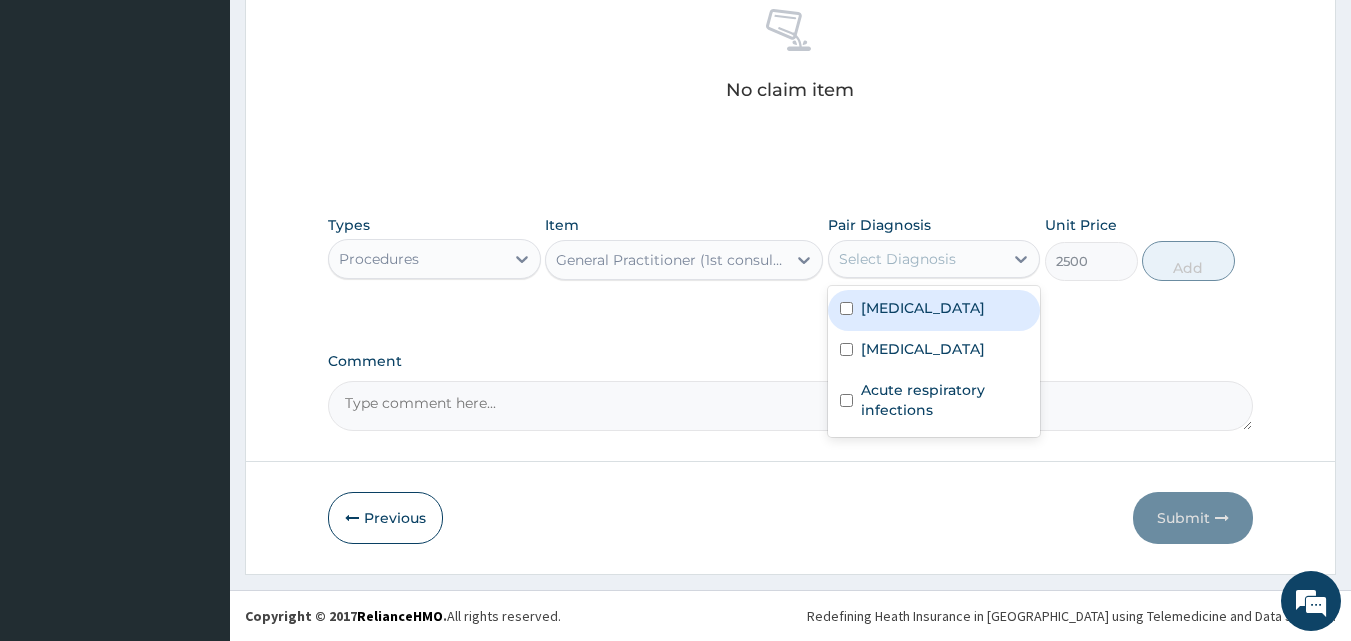 click on "Malaria" at bounding box center [934, 310] 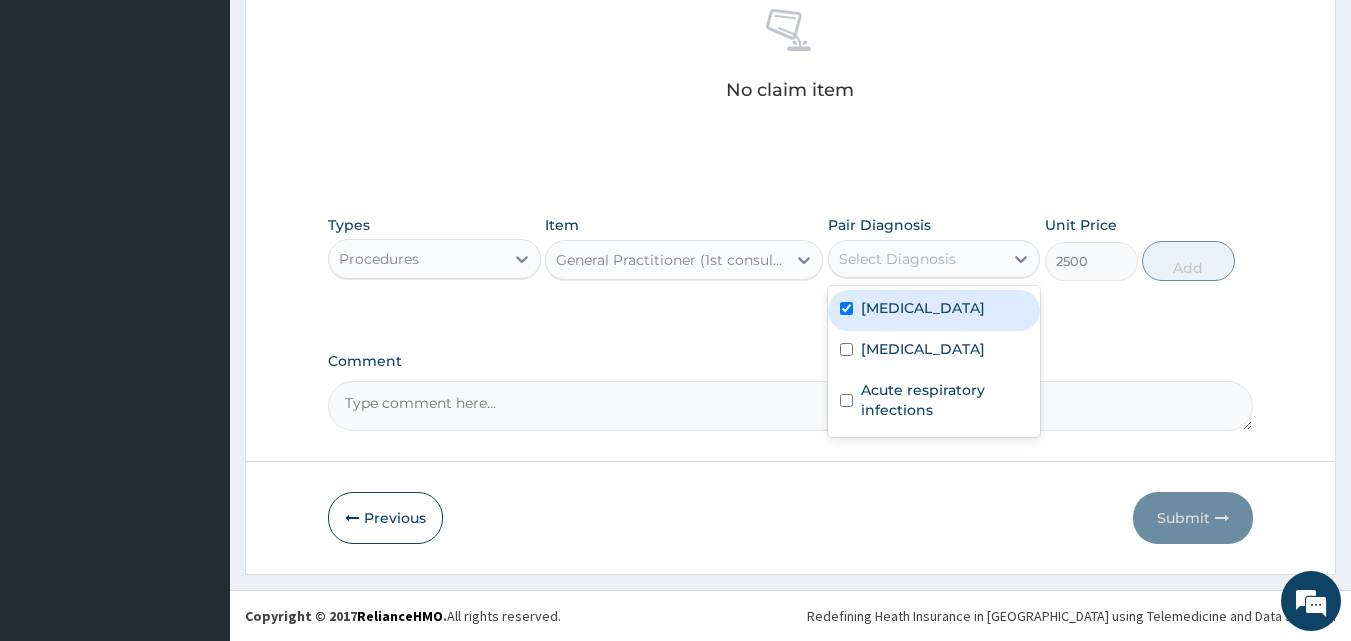 checkbox on "true" 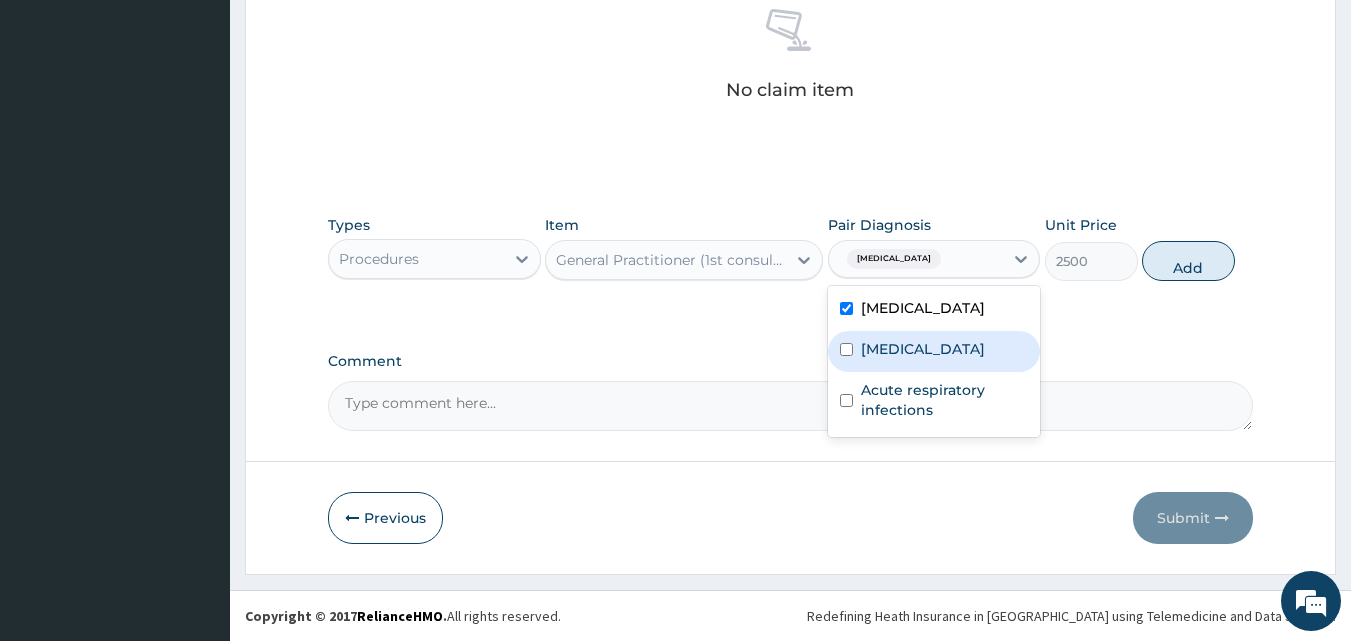 click on "Sepsis" at bounding box center [934, 351] 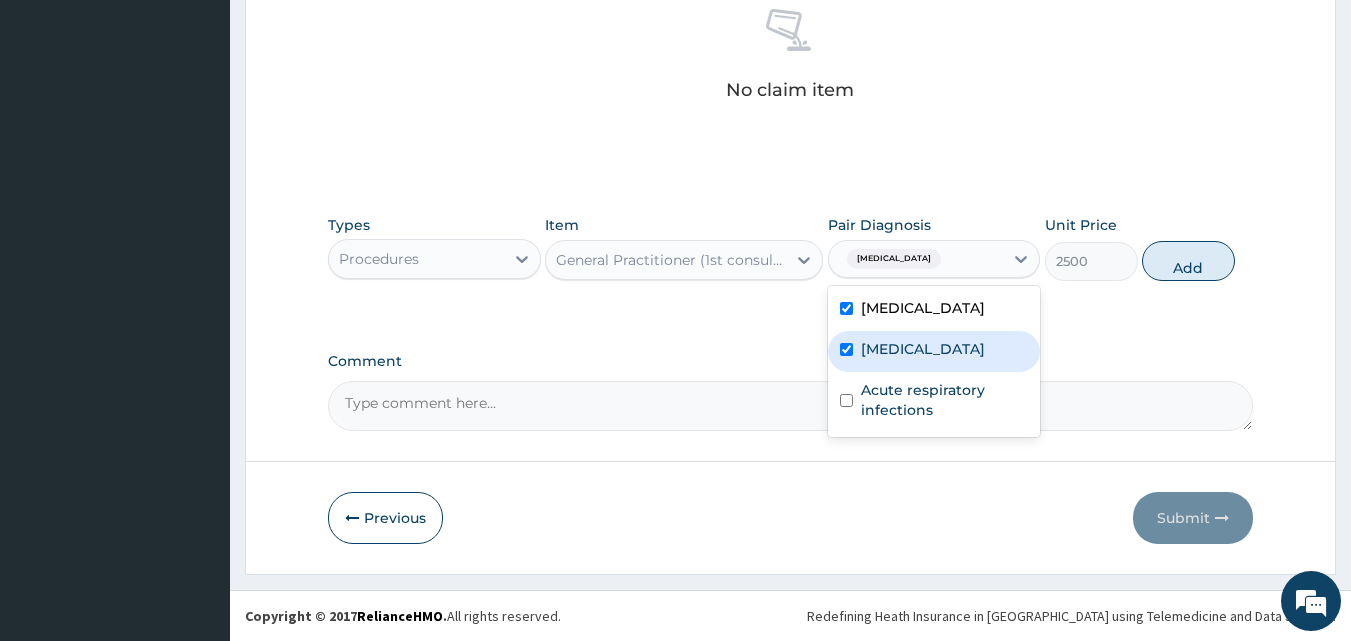 checkbox on "true" 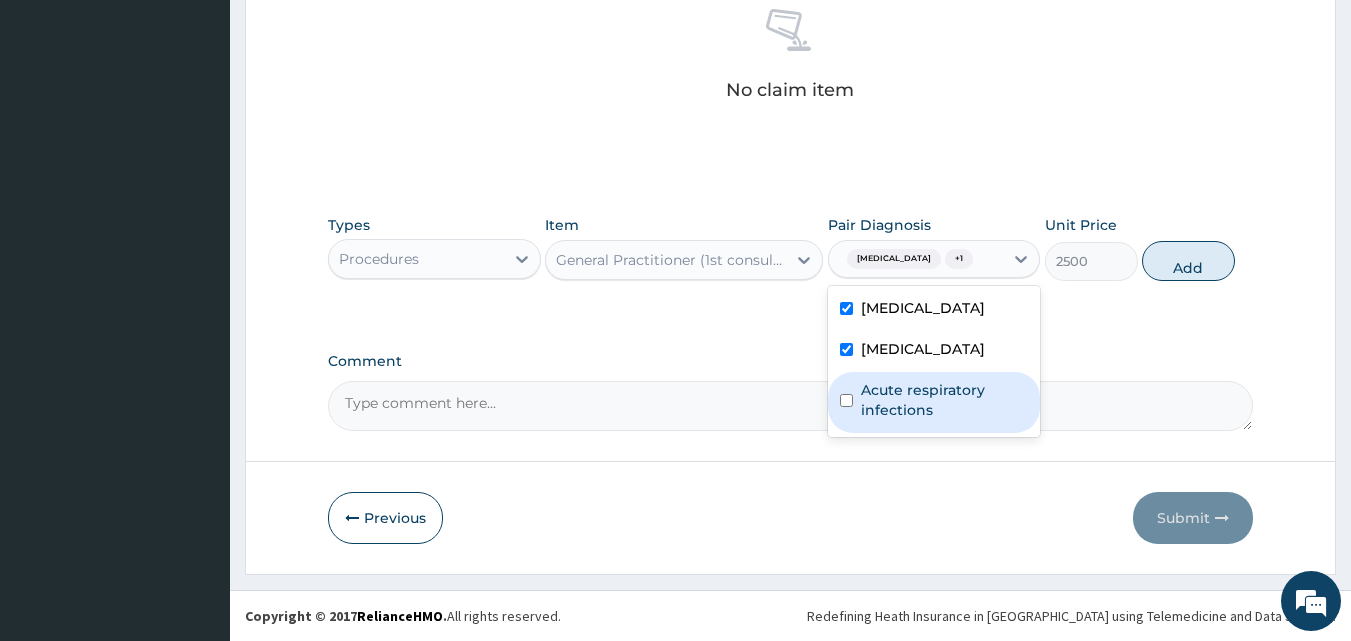 drag, startPoint x: 955, startPoint y: 411, endPoint x: 1122, endPoint y: 327, distance: 186.93582 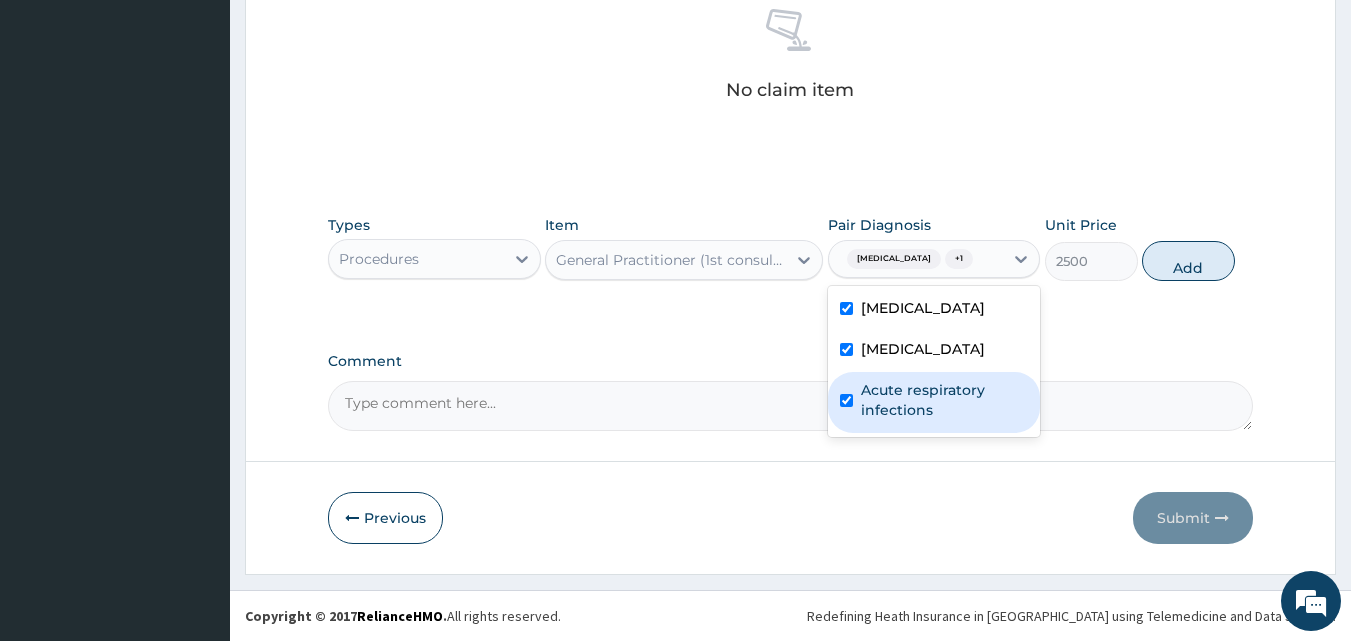 checkbox on "true" 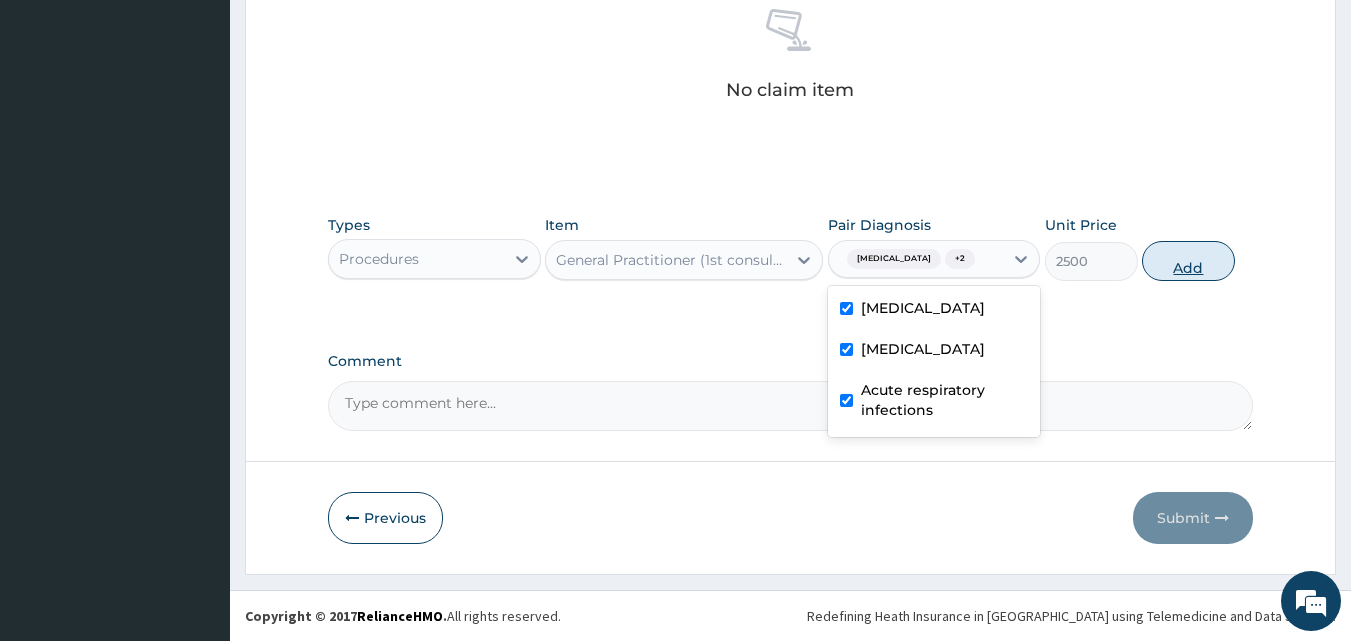drag, startPoint x: 1202, startPoint y: 270, endPoint x: 1177, endPoint y: 273, distance: 25.179358 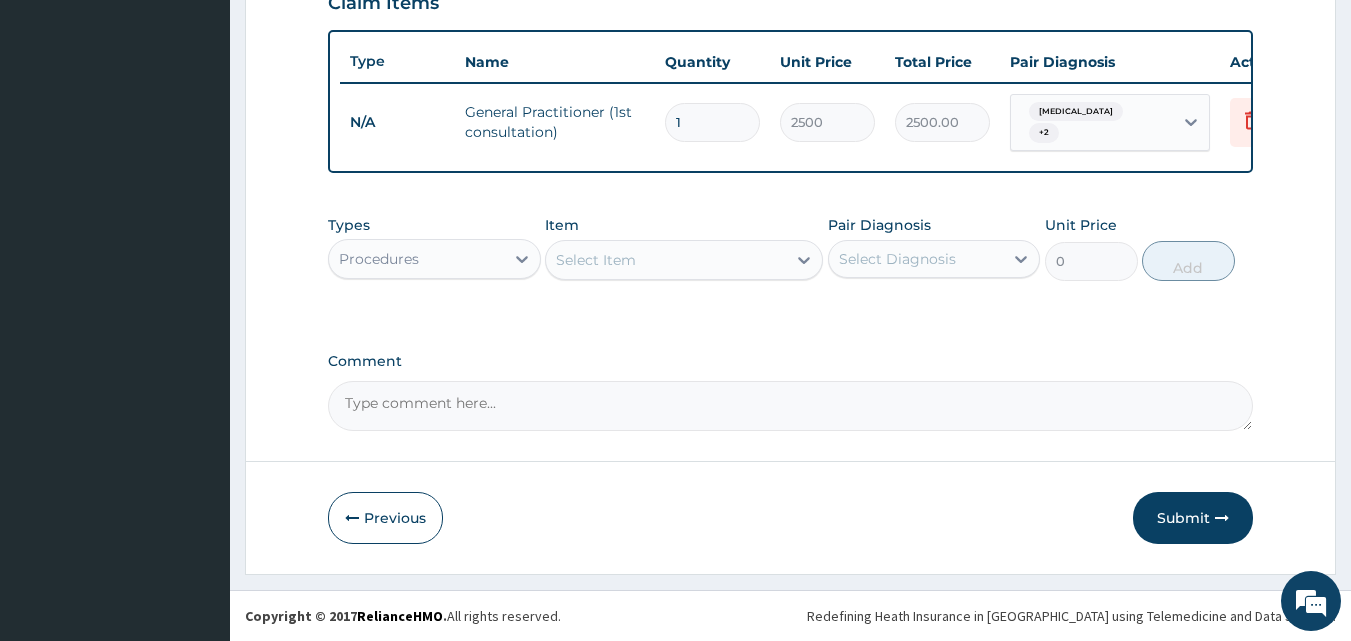 scroll, scrollTop: 721, scrollLeft: 0, axis: vertical 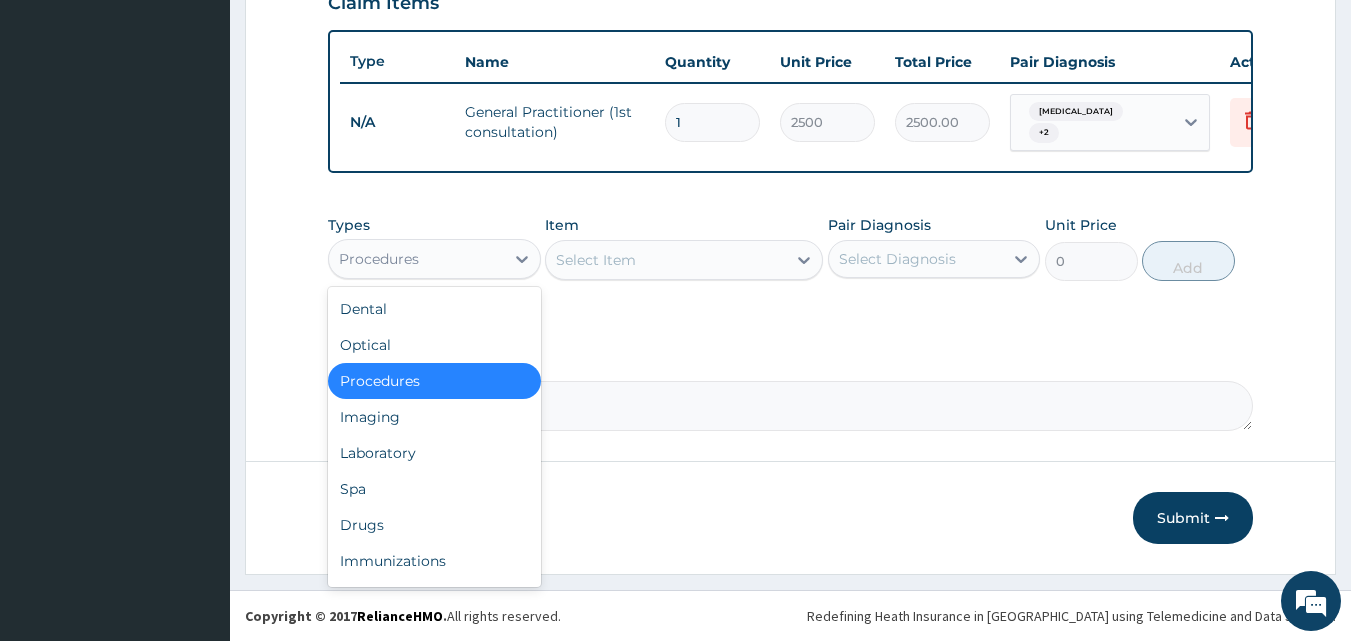 click on "Procedures" at bounding box center [416, 259] 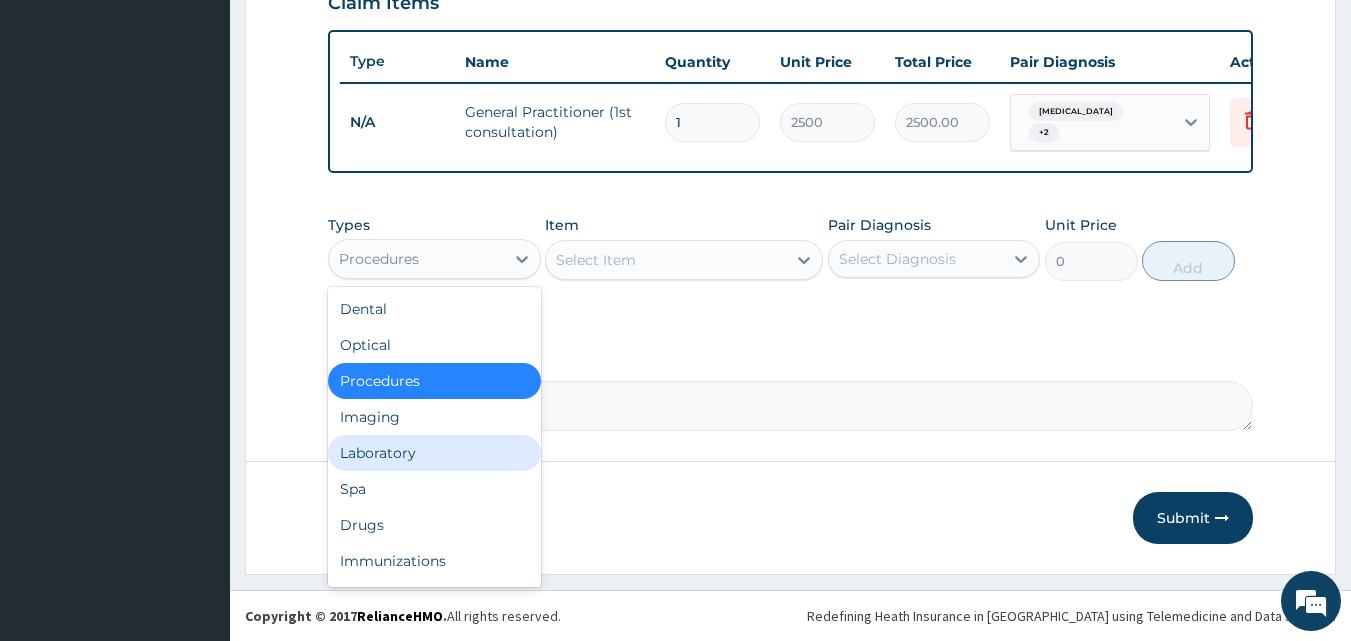 click on "Laboratory" at bounding box center (434, 453) 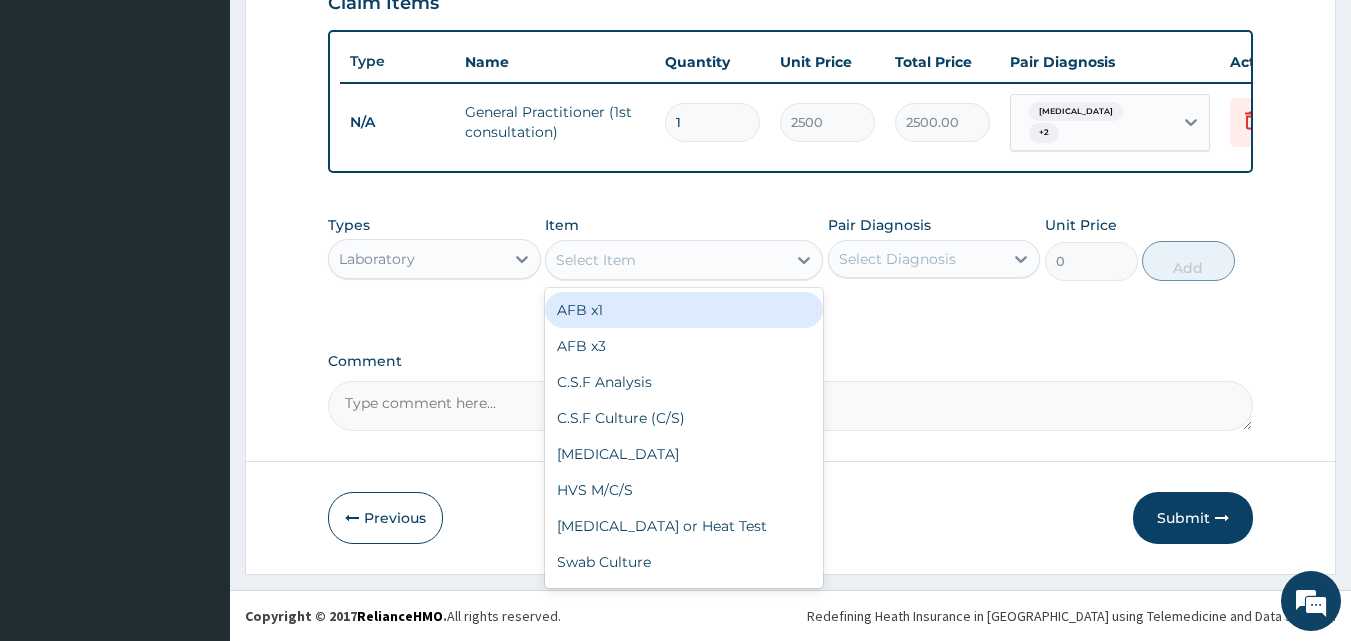 click on "Select Item" at bounding box center [596, 260] 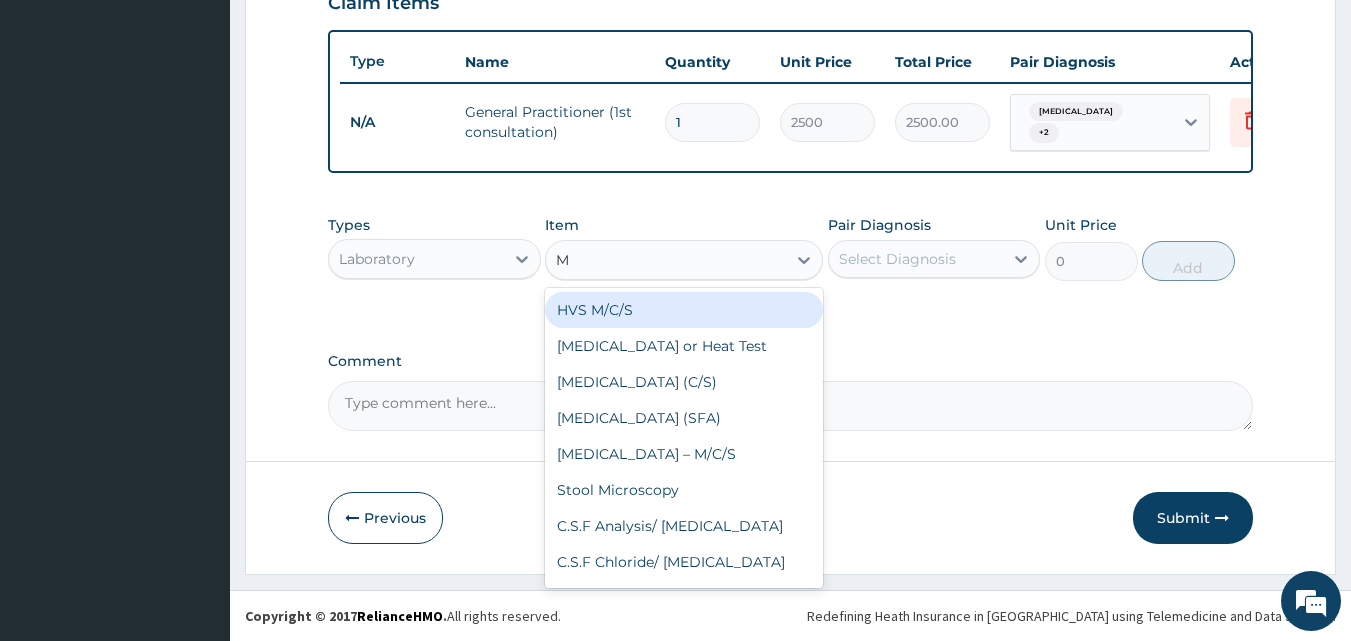 type on "MP" 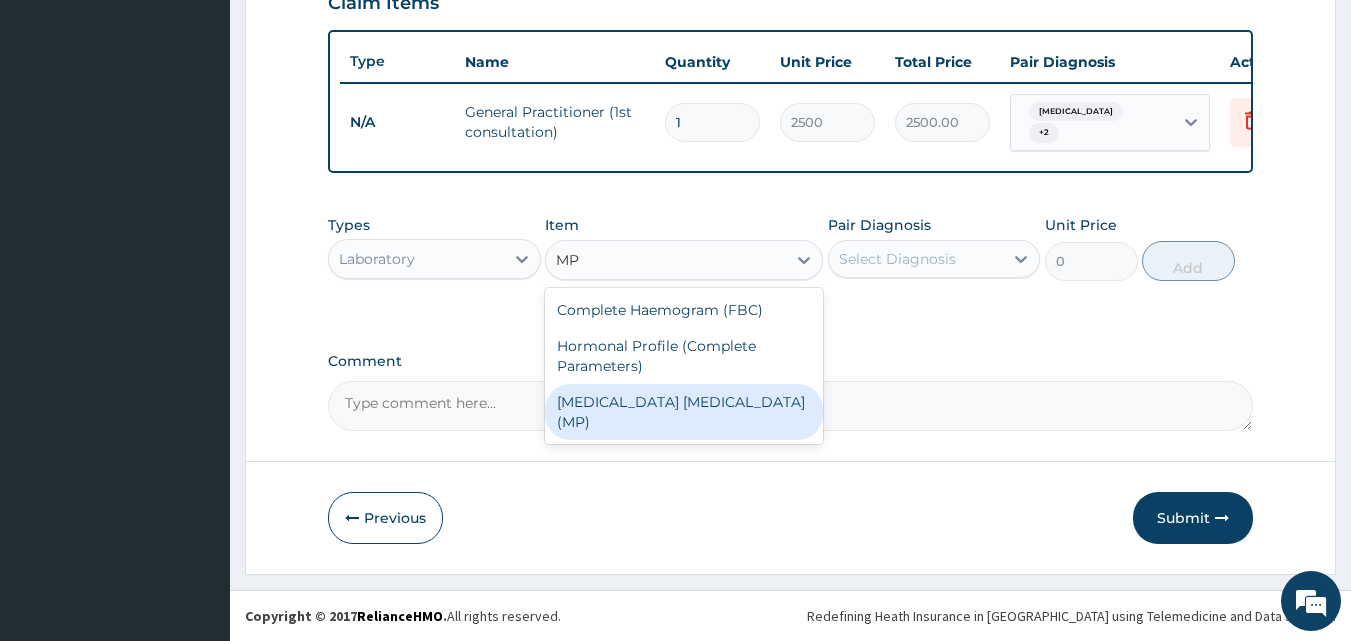 click on "Malaria Parasite (MP)" at bounding box center [684, 412] 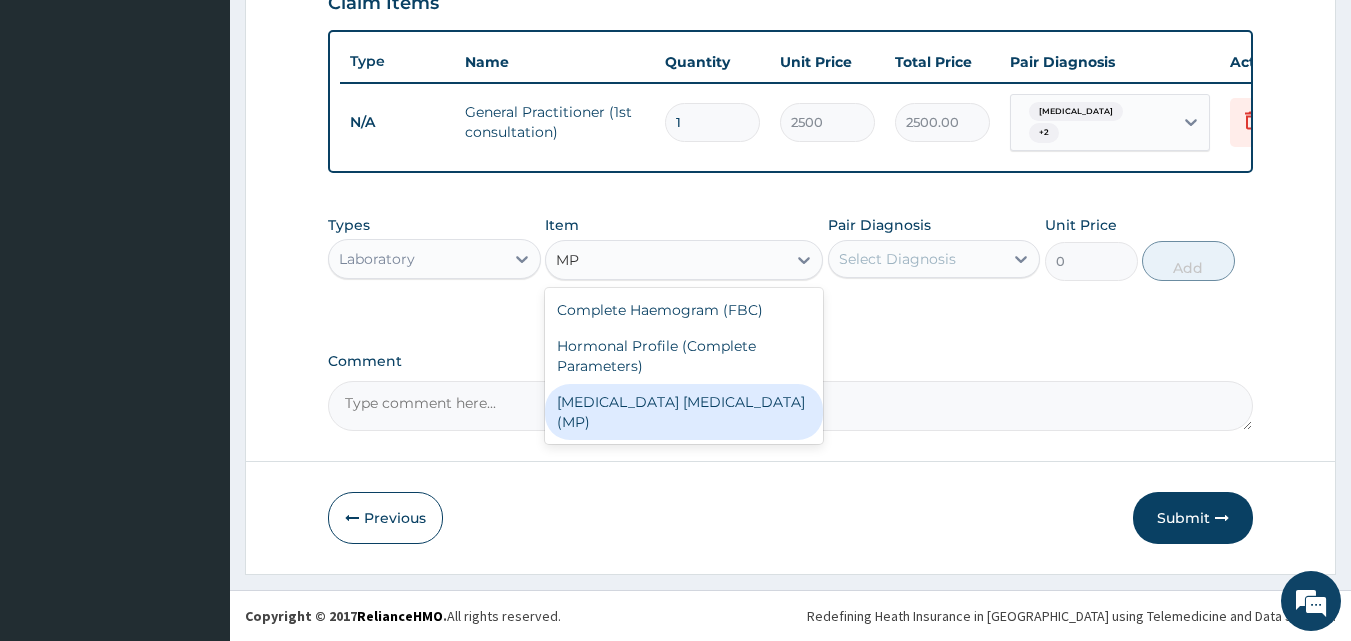 type 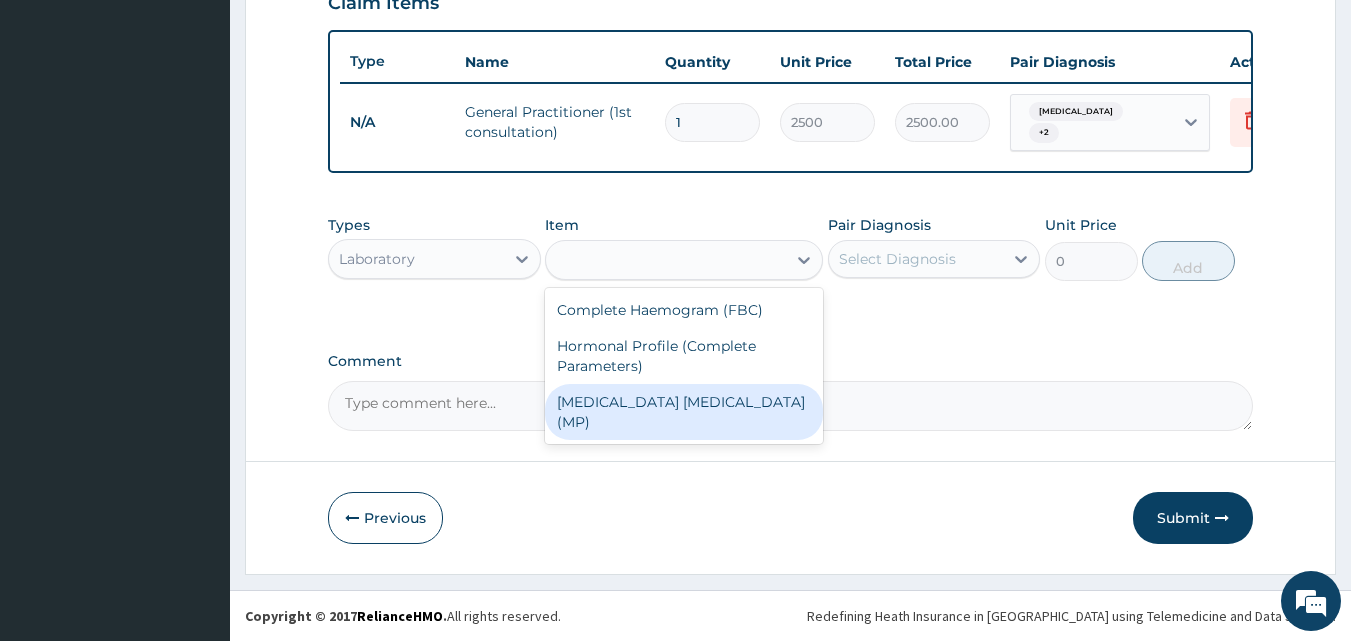 type on "700" 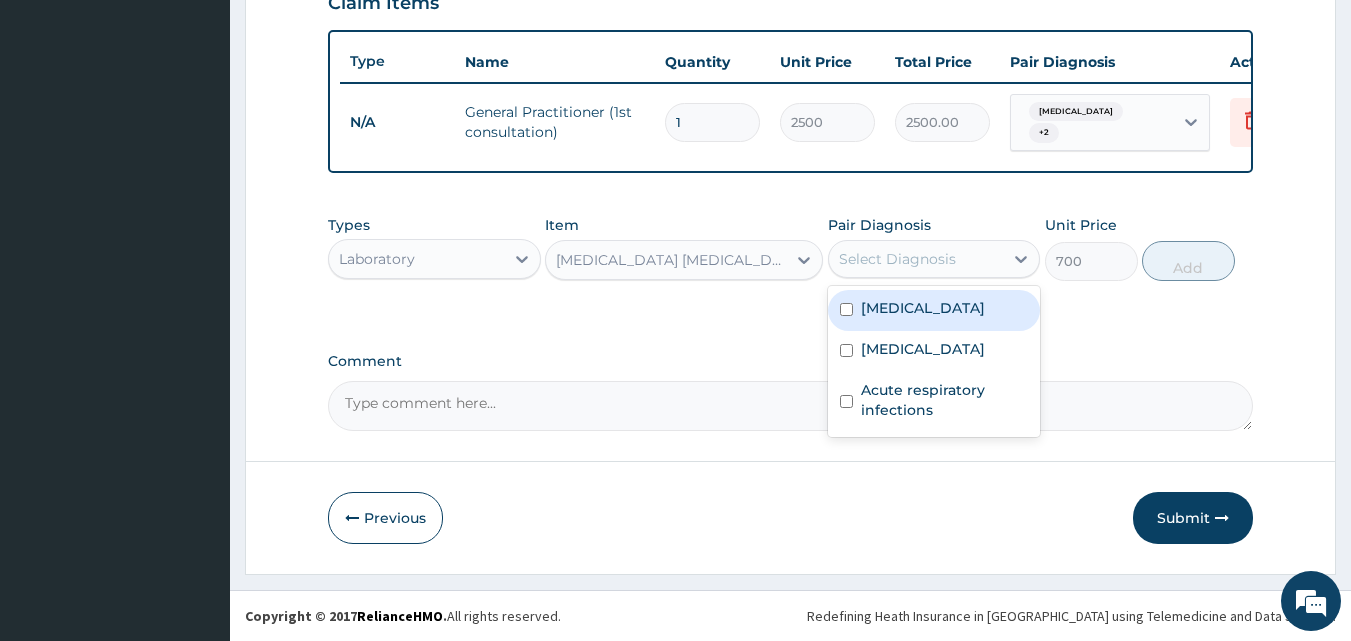 click on "Select Diagnosis" at bounding box center (897, 259) 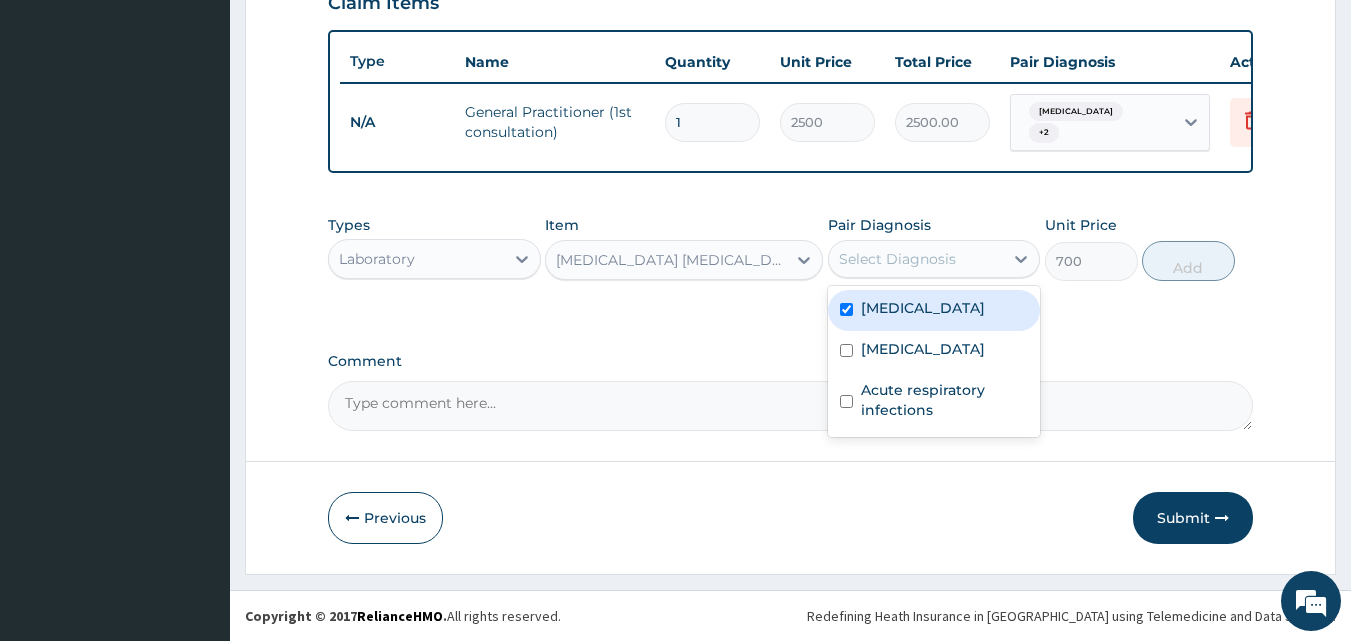 checkbox on "true" 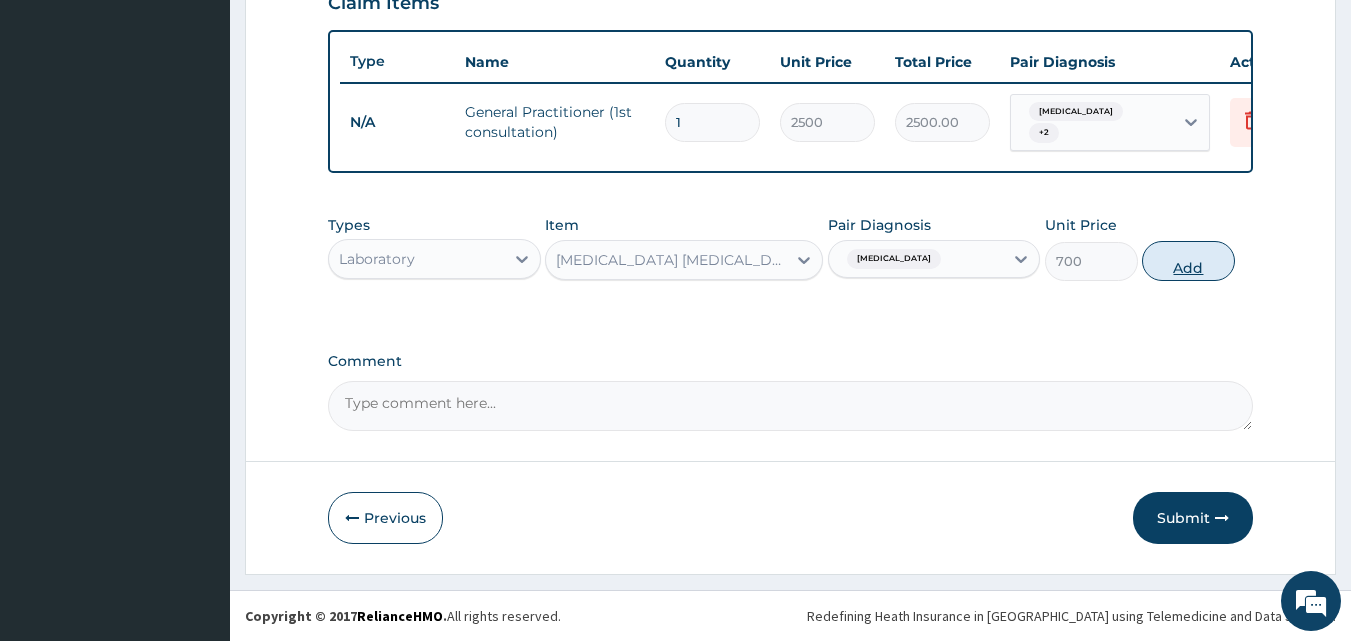 click on "Add" at bounding box center (1188, 261) 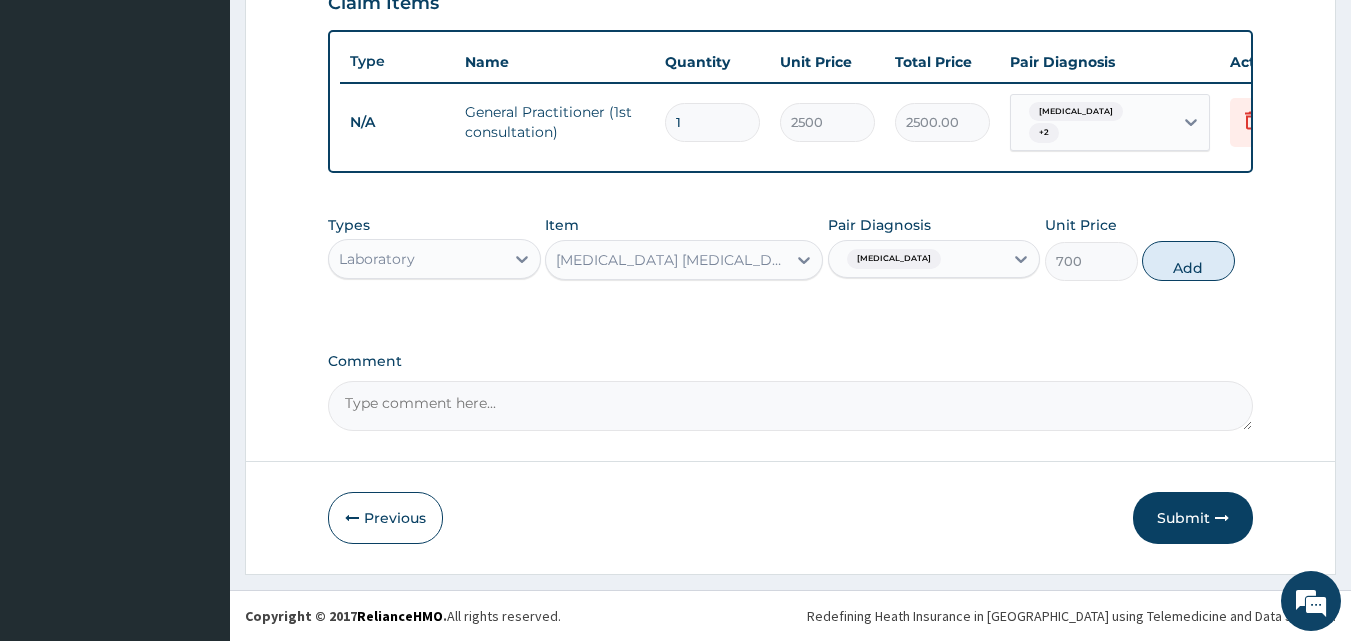 type on "0" 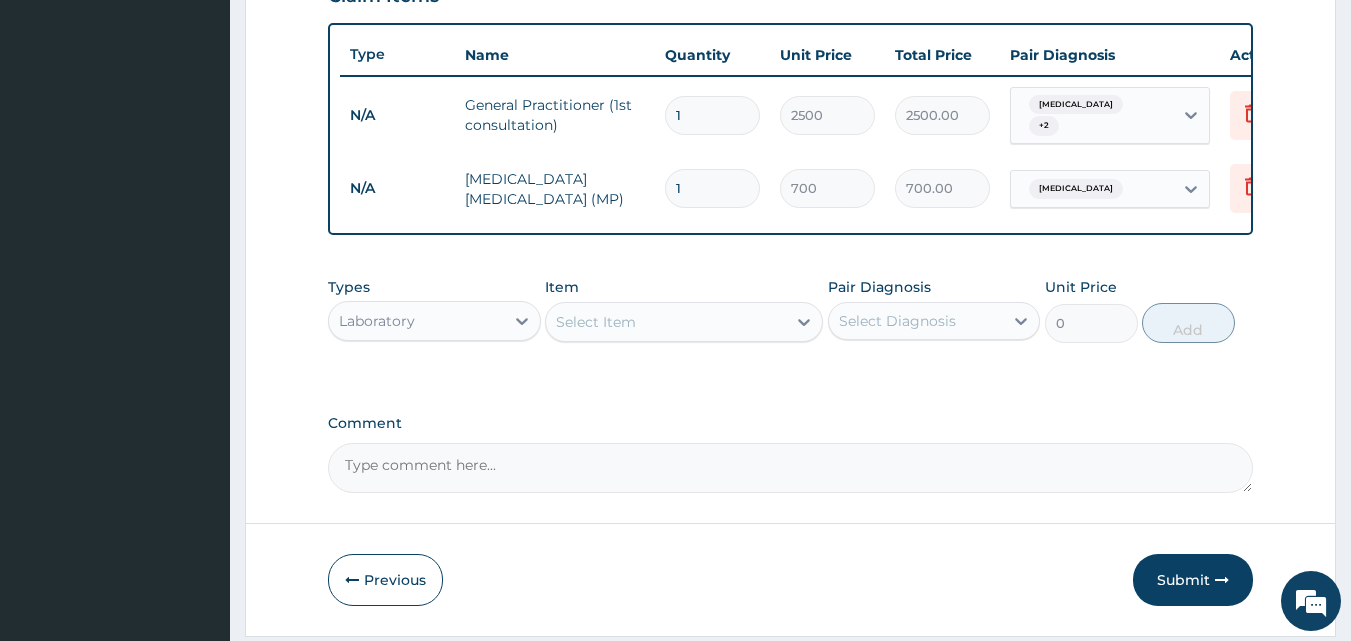 click on "Select Item" at bounding box center [596, 322] 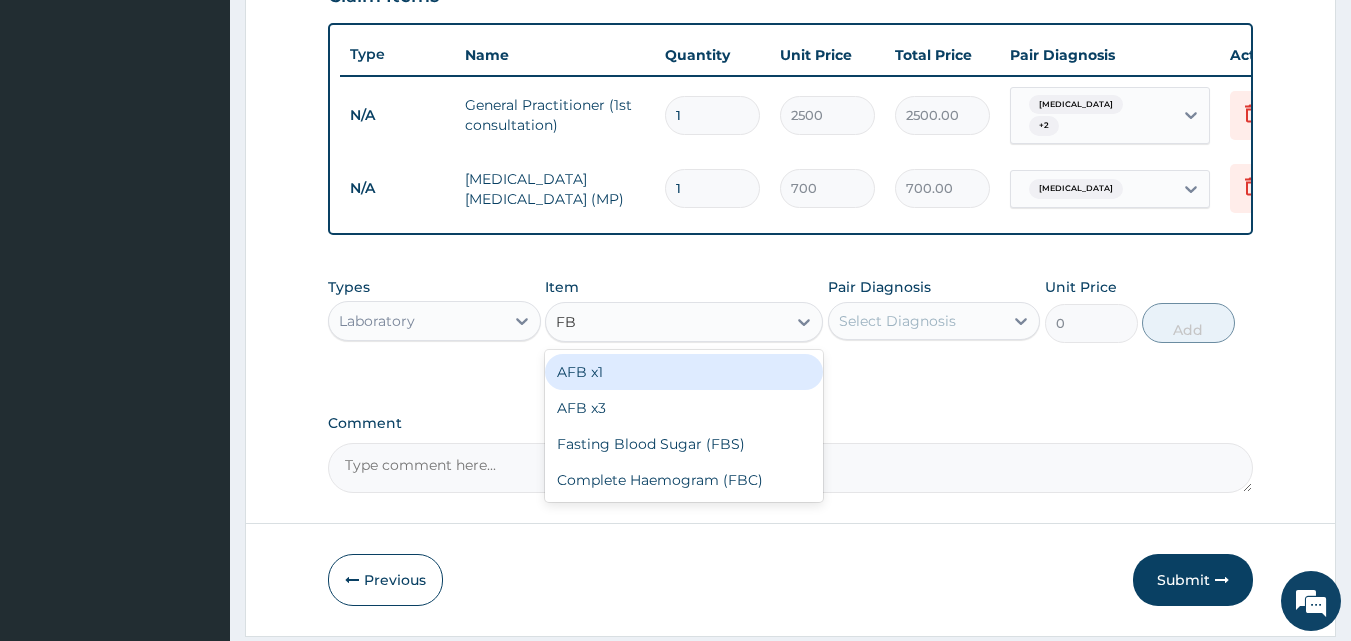 type on "FBC" 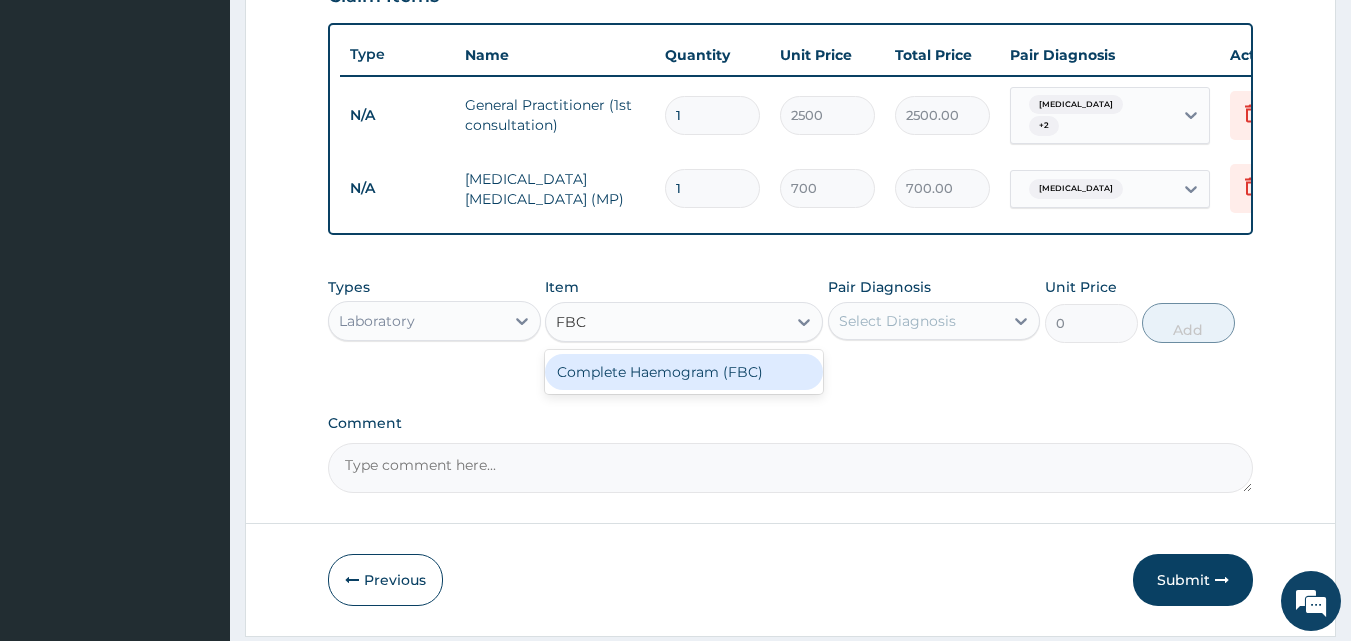 click on "Complete Haemogram (FBC)" at bounding box center [684, 372] 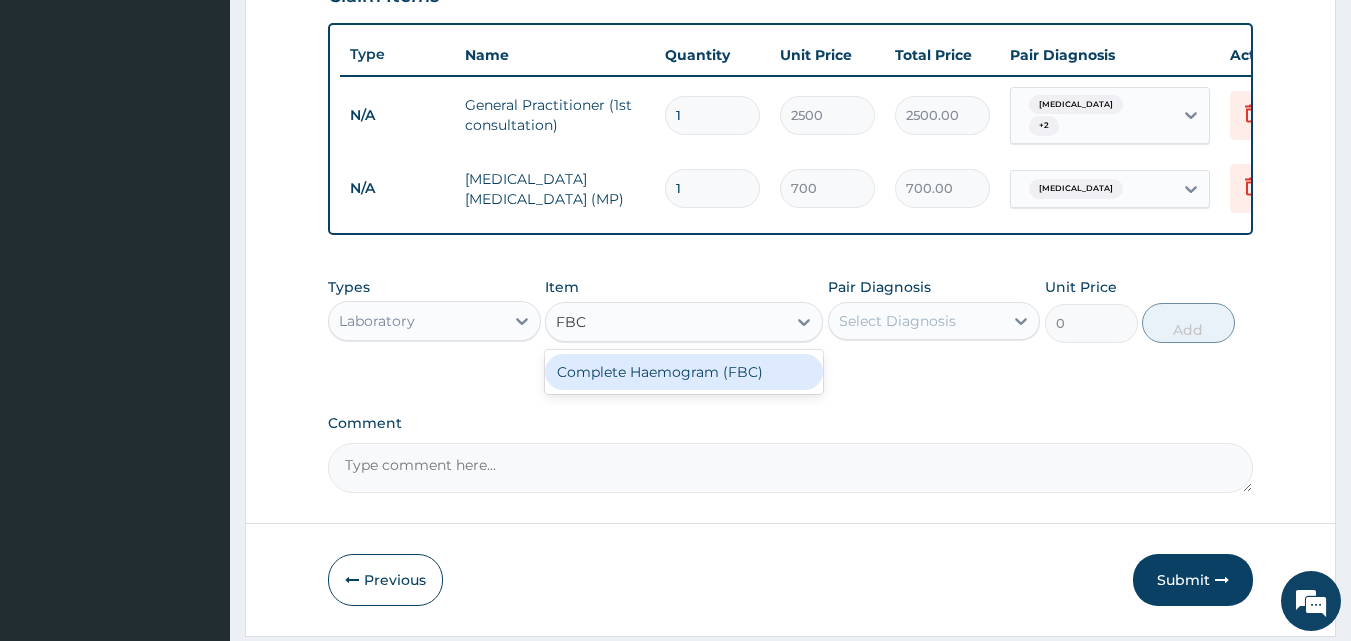 type 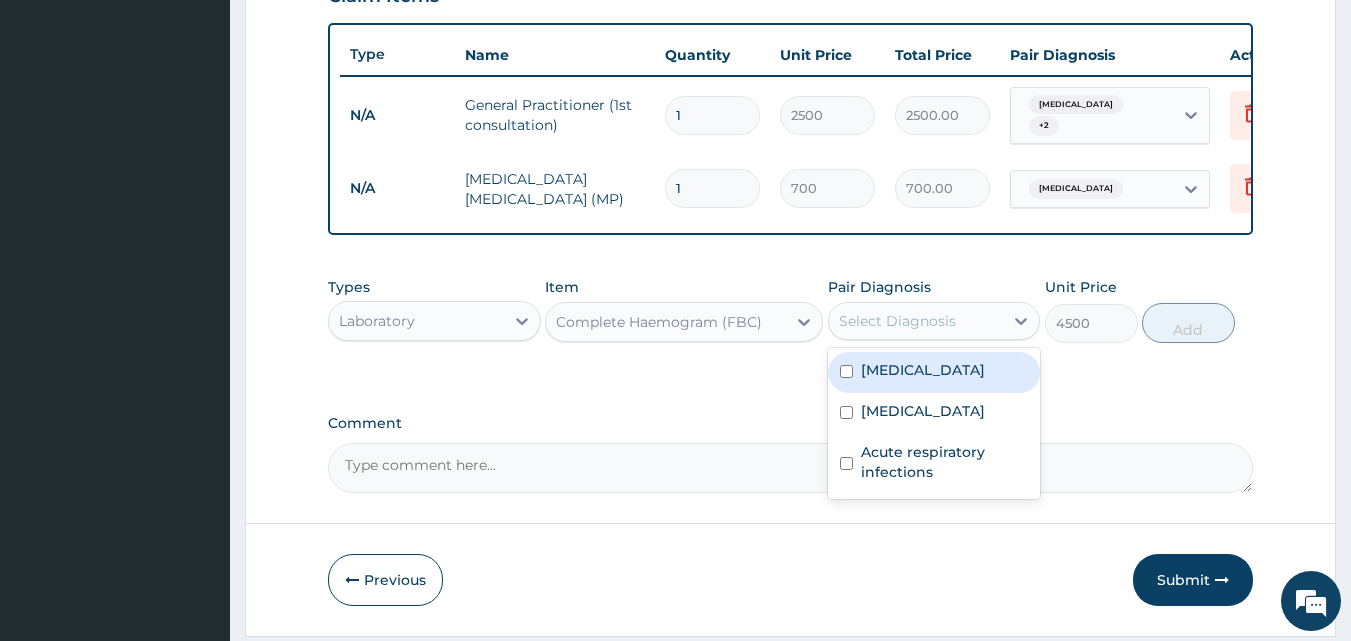 click on "Select Diagnosis" at bounding box center (916, 321) 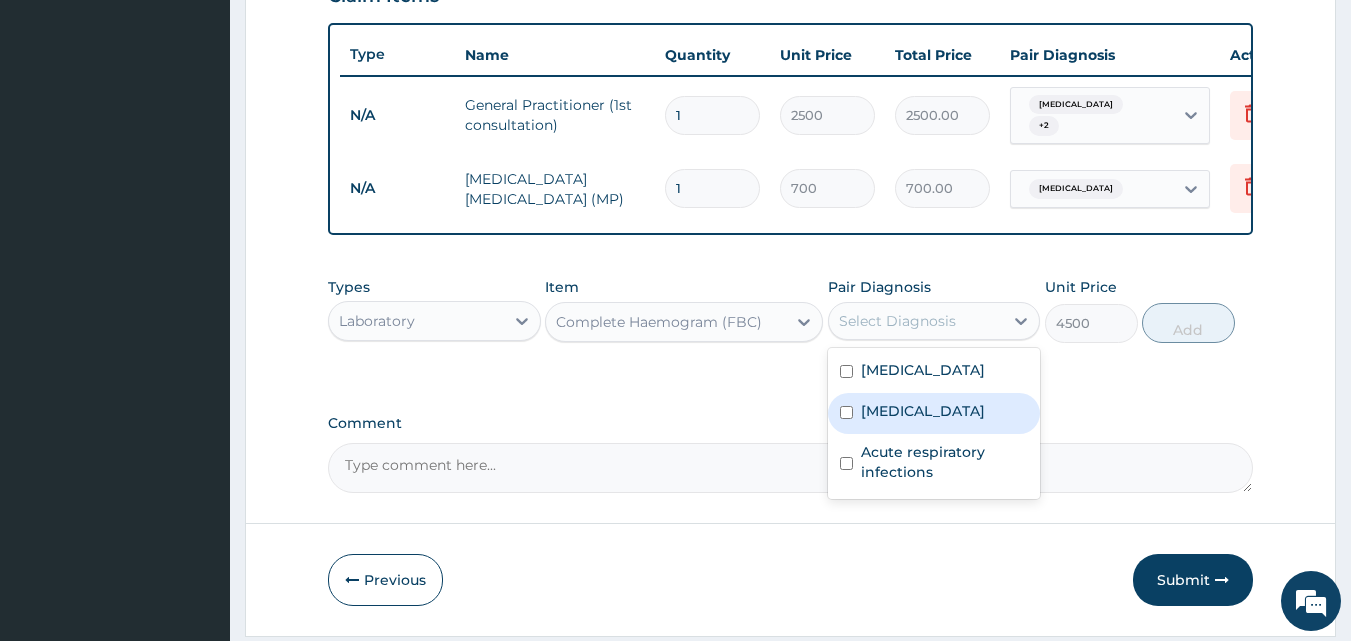 click on "Sepsis" at bounding box center [934, 413] 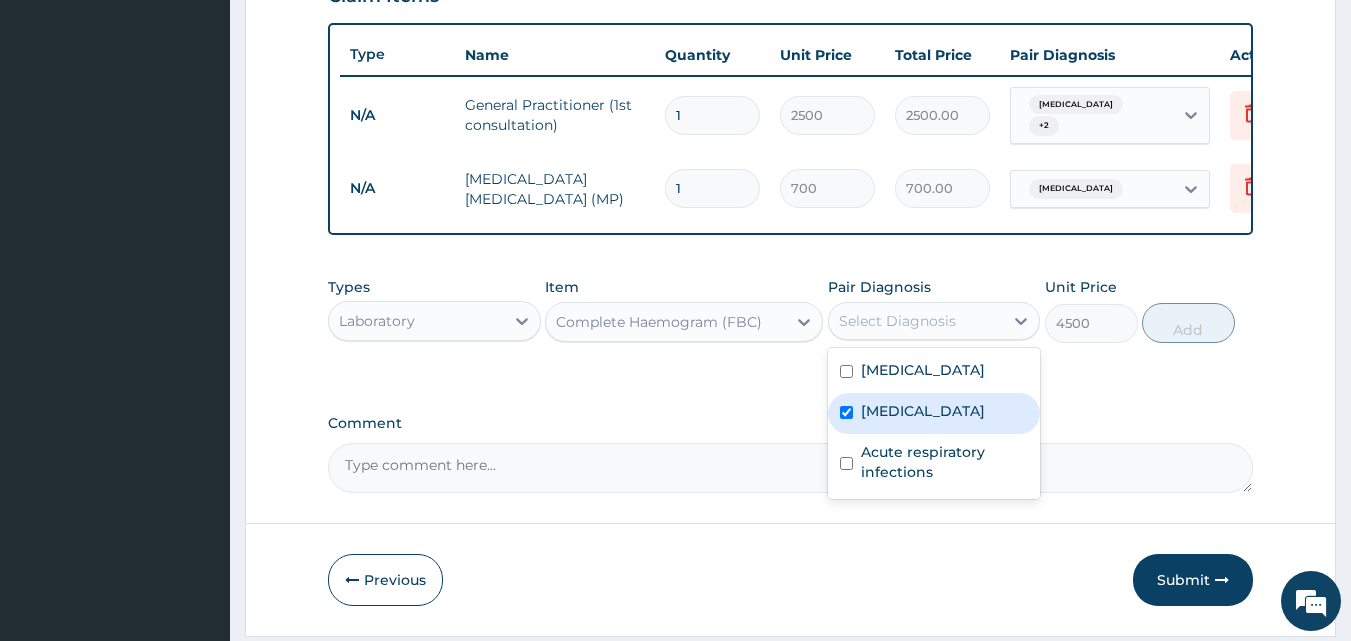 checkbox on "true" 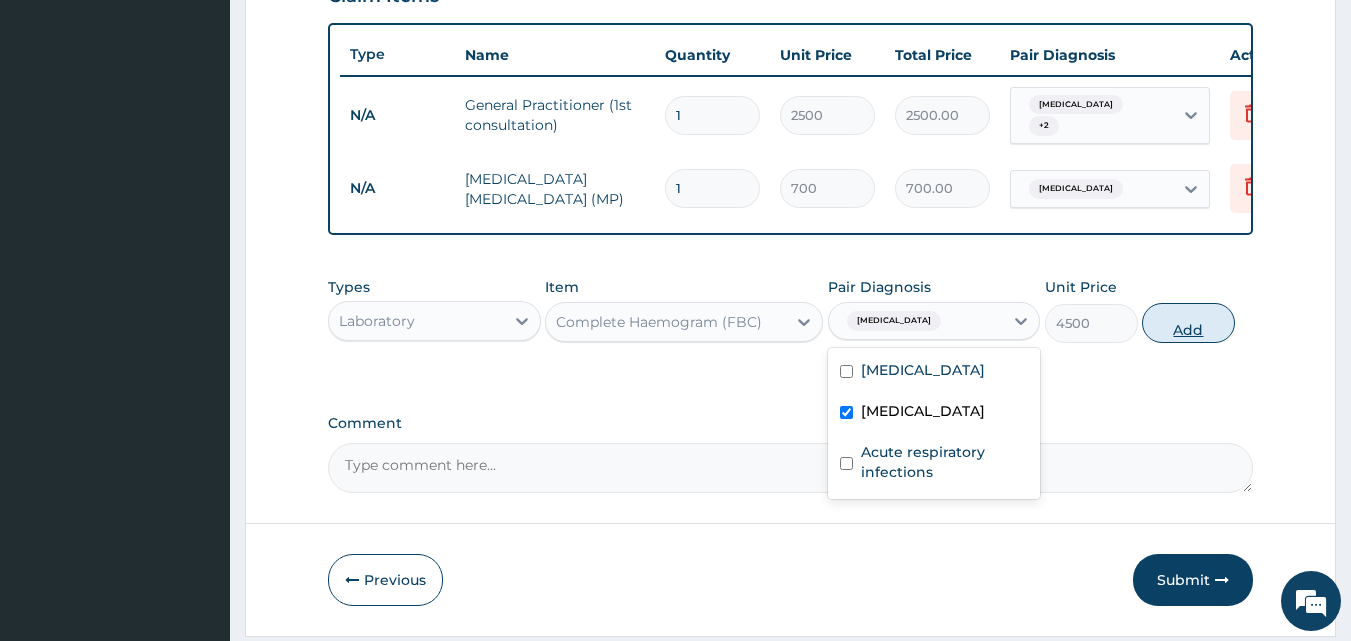 click on "Add" at bounding box center (1188, 323) 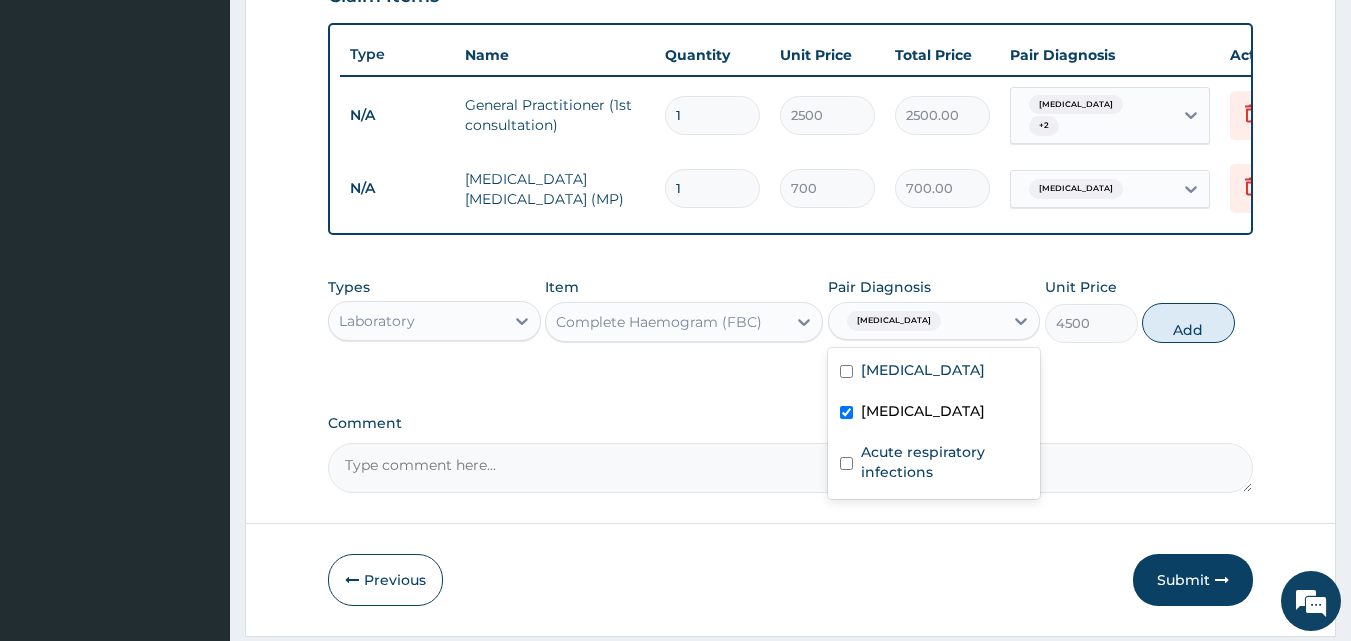 type on "0" 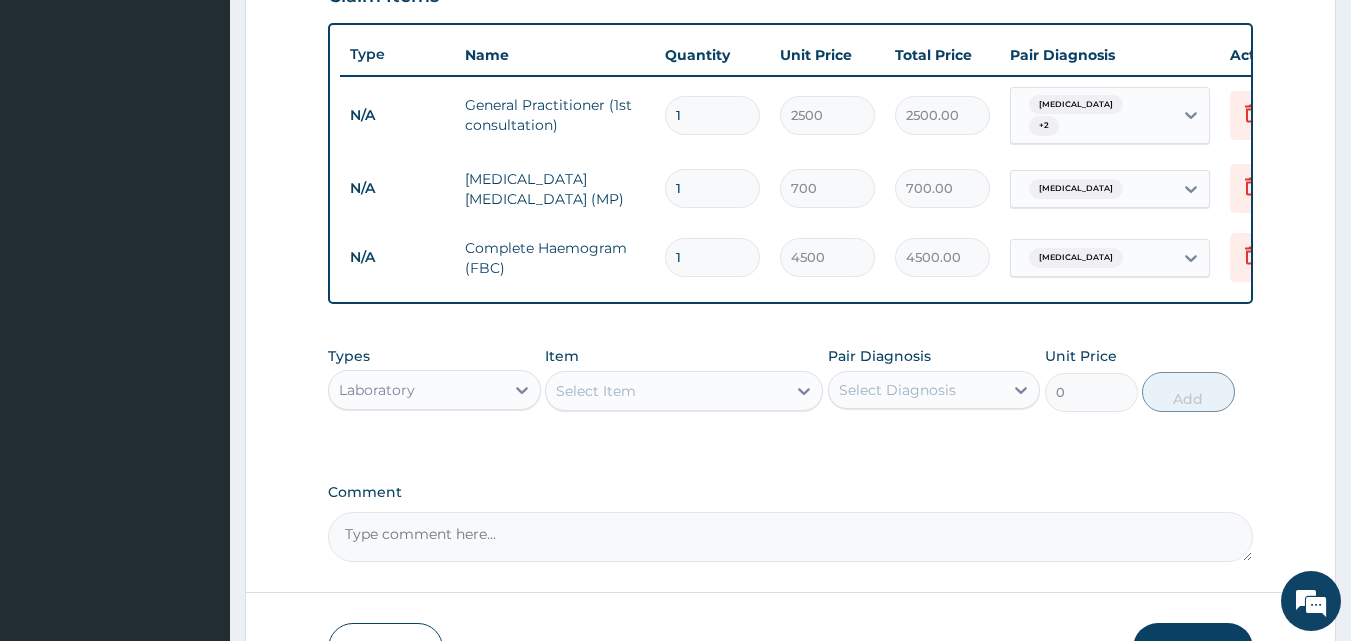 scroll, scrollTop: 859, scrollLeft: 0, axis: vertical 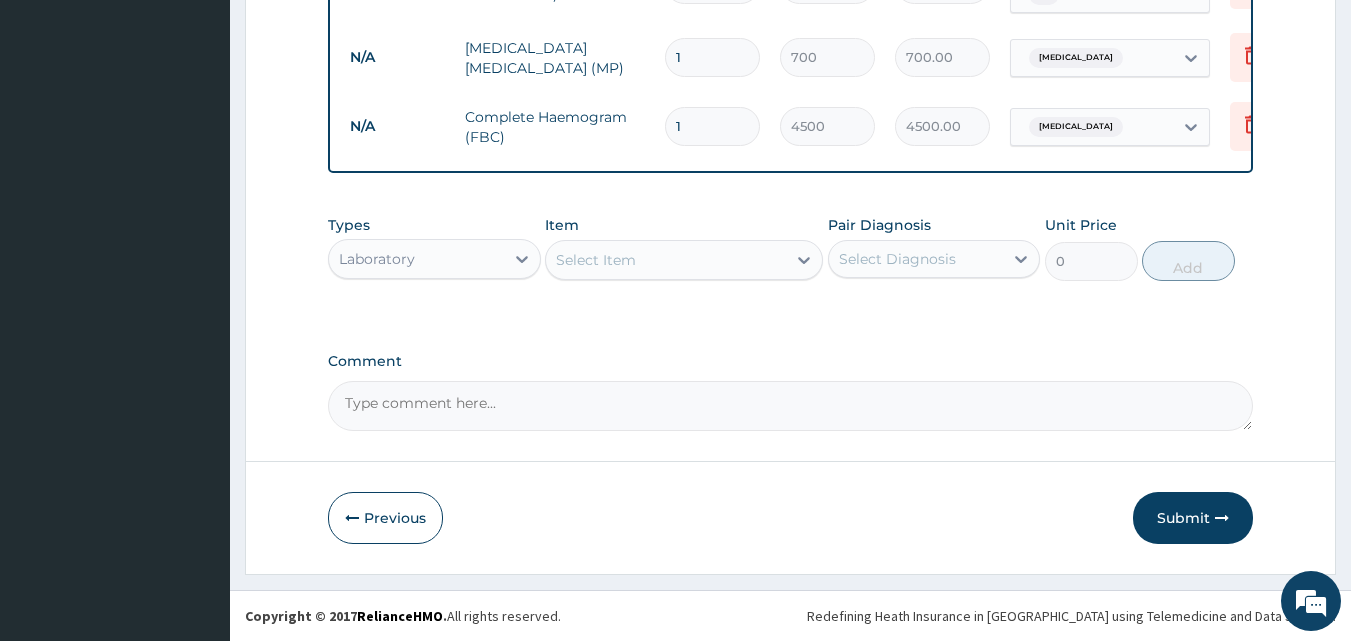 click on "Laboratory" at bounding box center [416, 259] 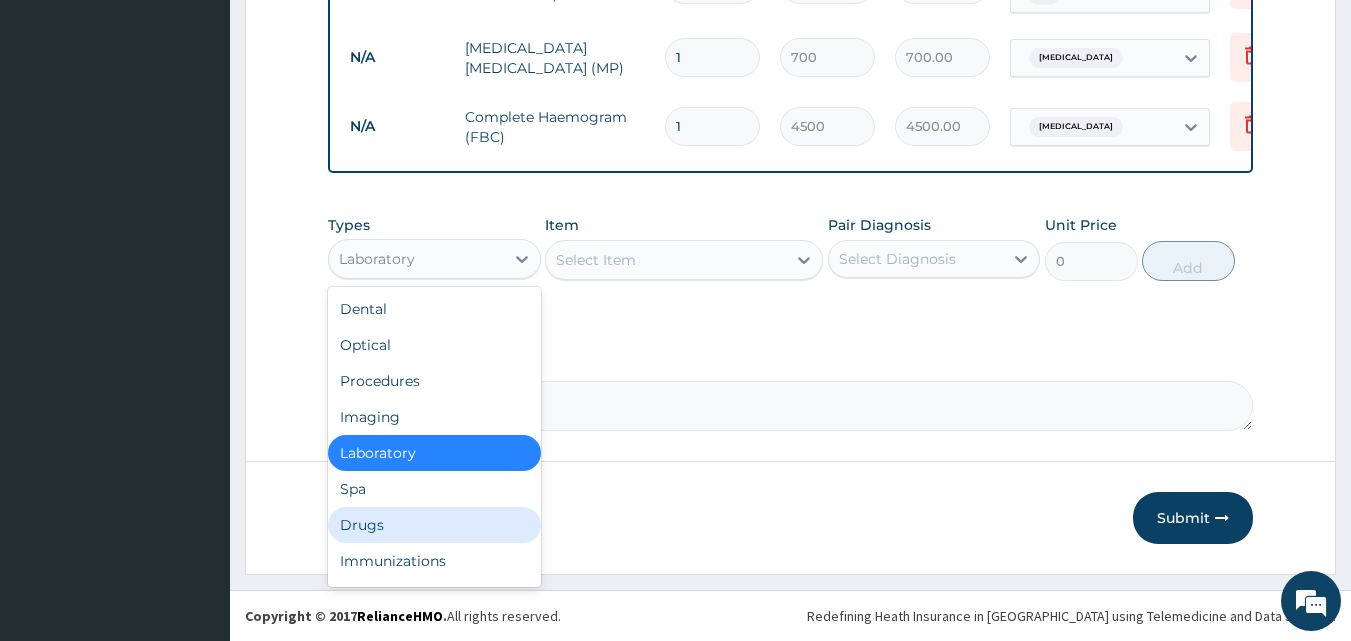 click on "Drugs" at bounding box center (434, 525) 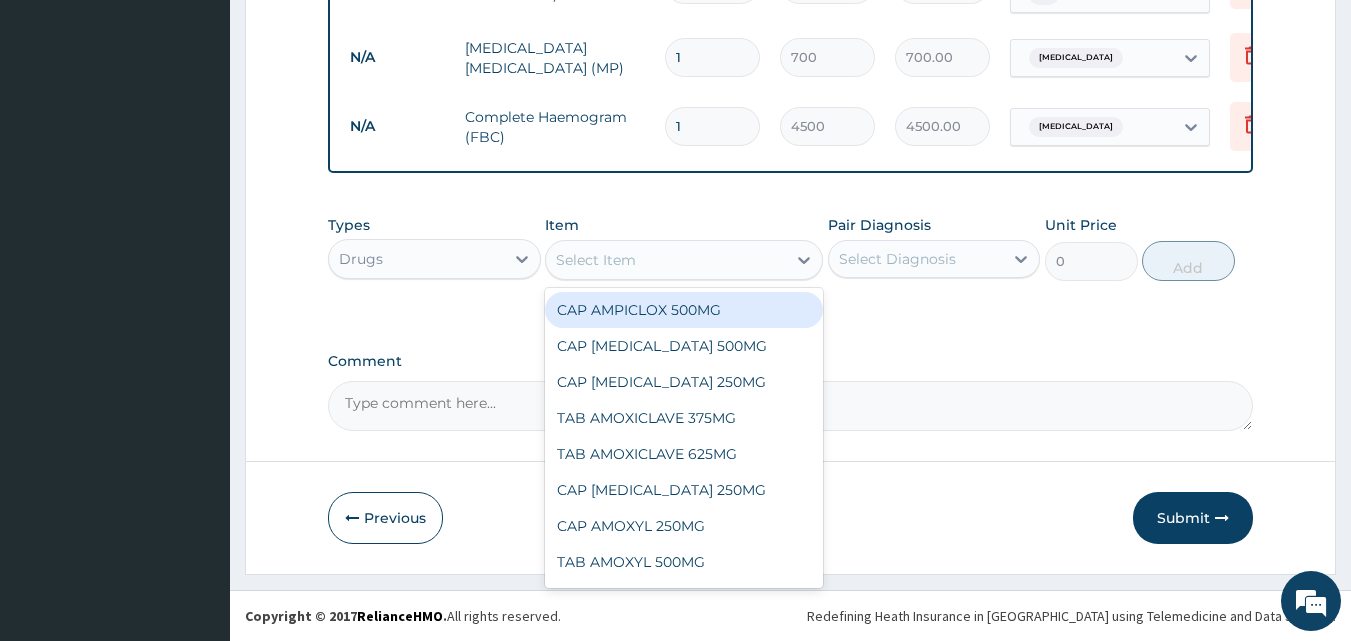 click on "Select Item" at bounding box center (596, 260) 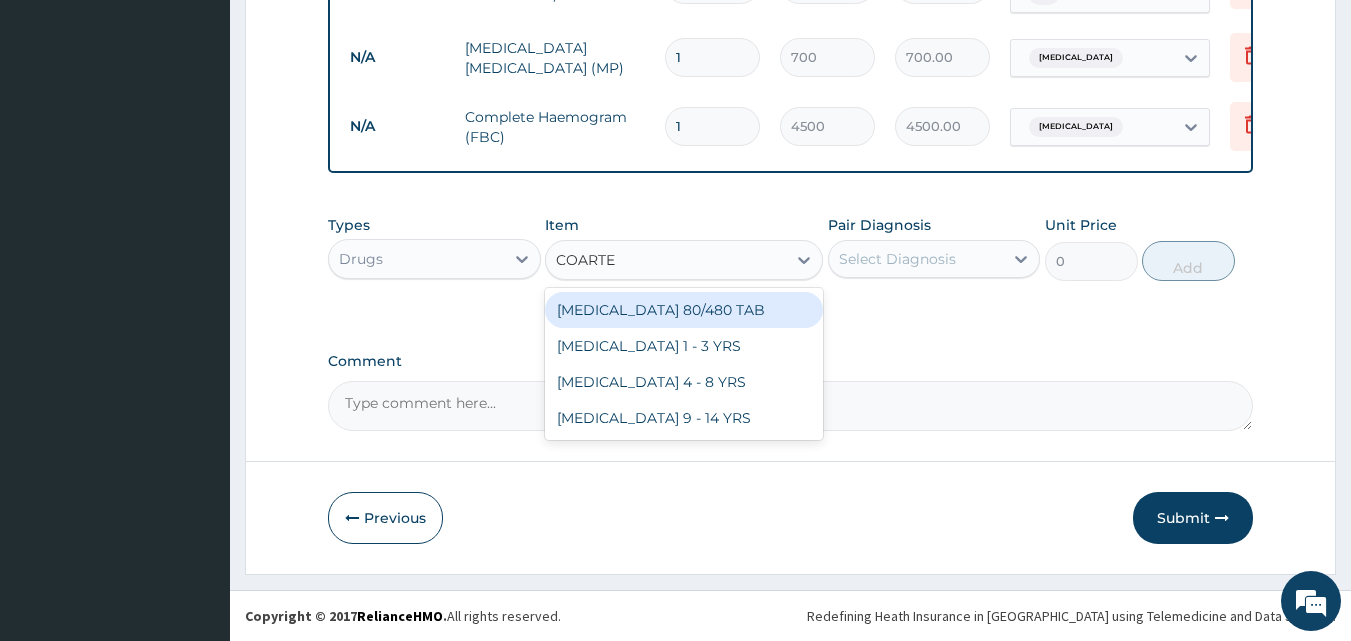 type on "COARTEM" 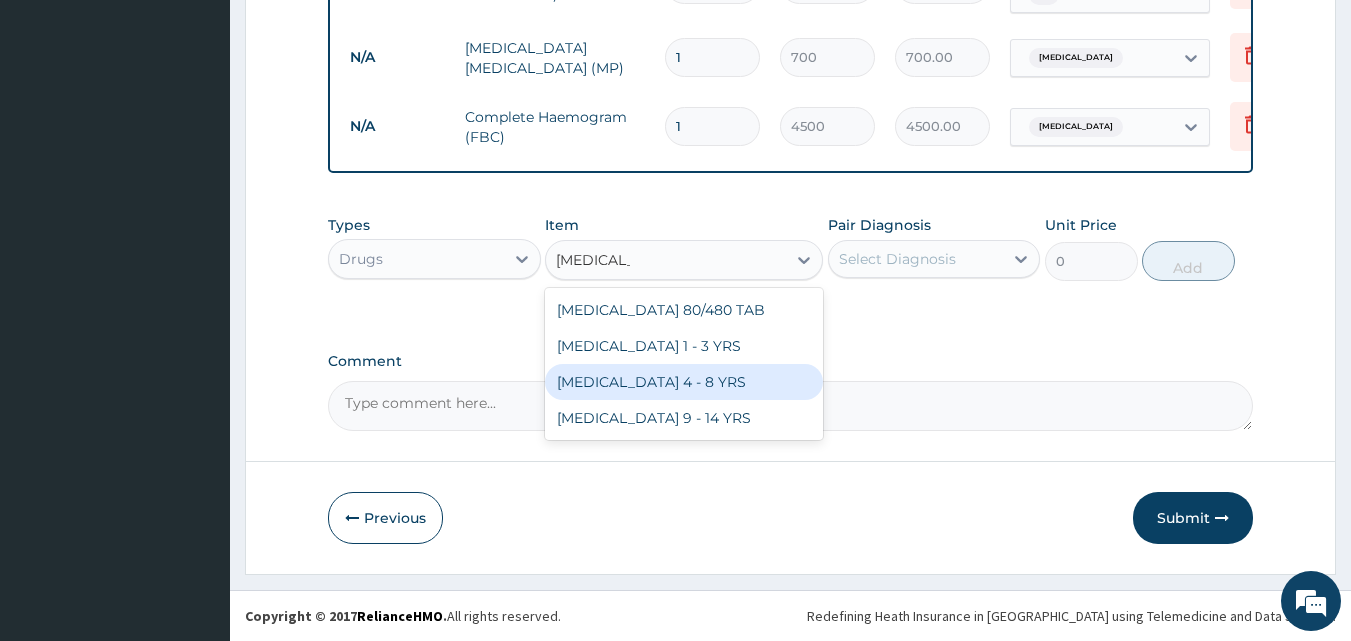 click on "COARTEM 4 - 8 YRS" at bounding box center (684, 382) 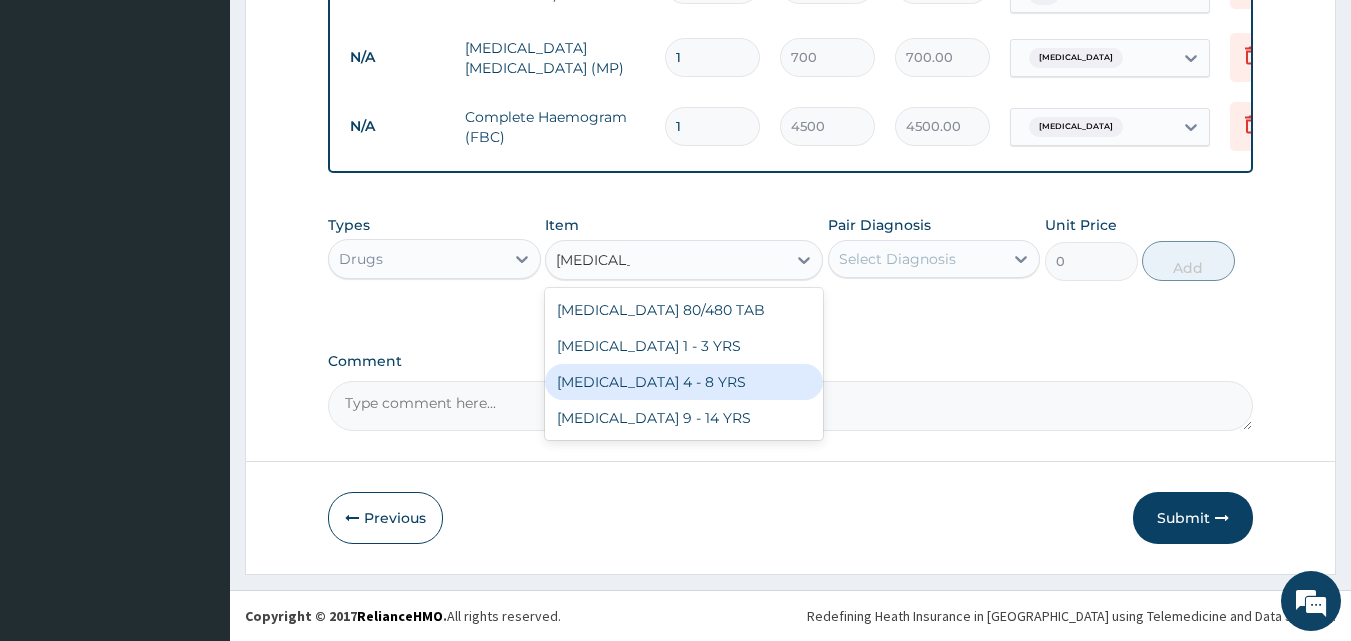 type 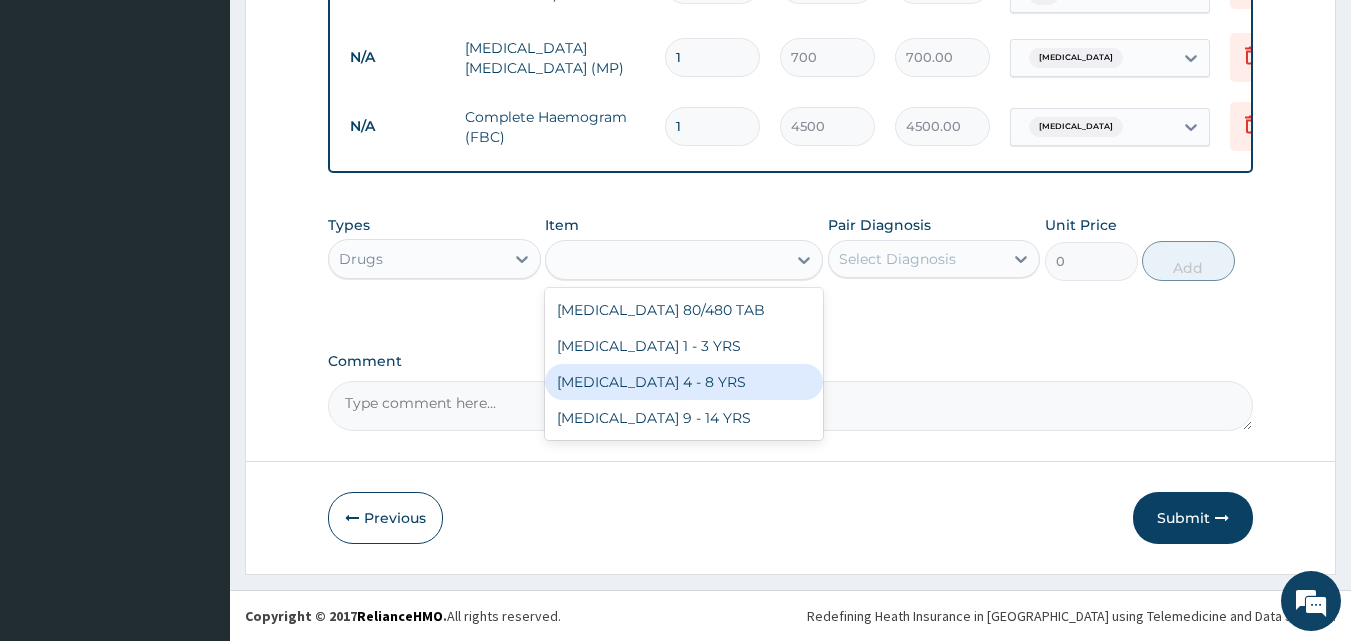 type on "300" 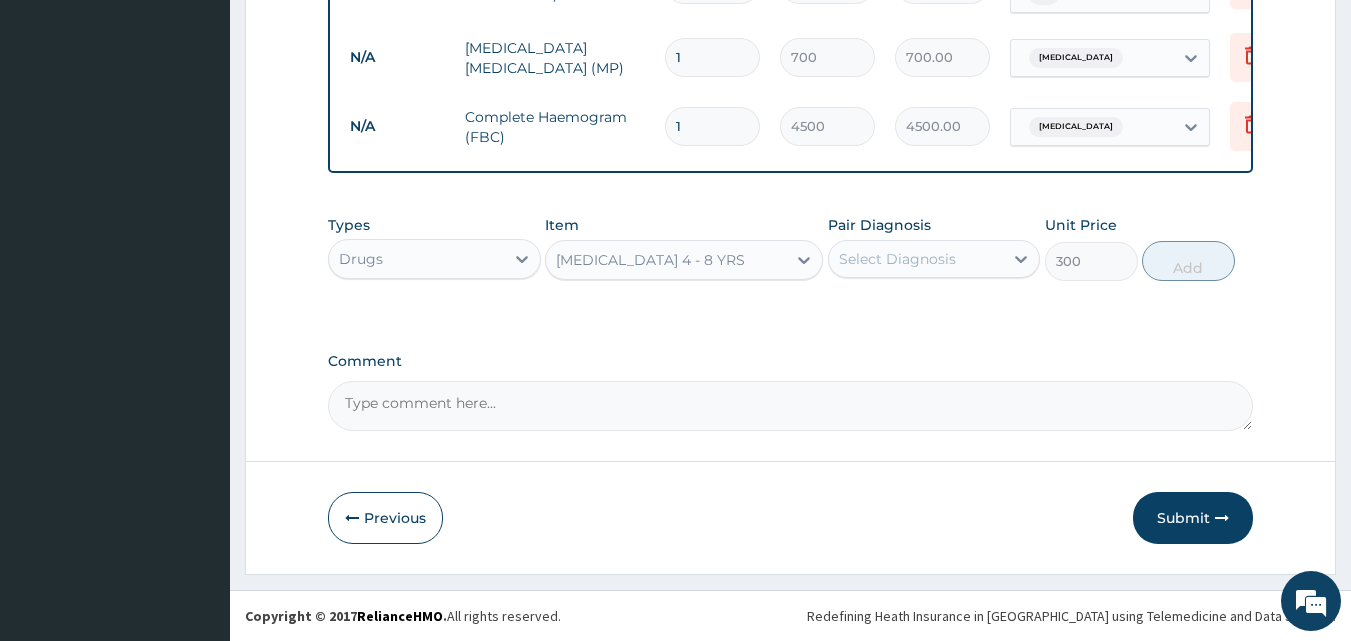 click on "Select Diagnosis" at bounding box center [897, 259] 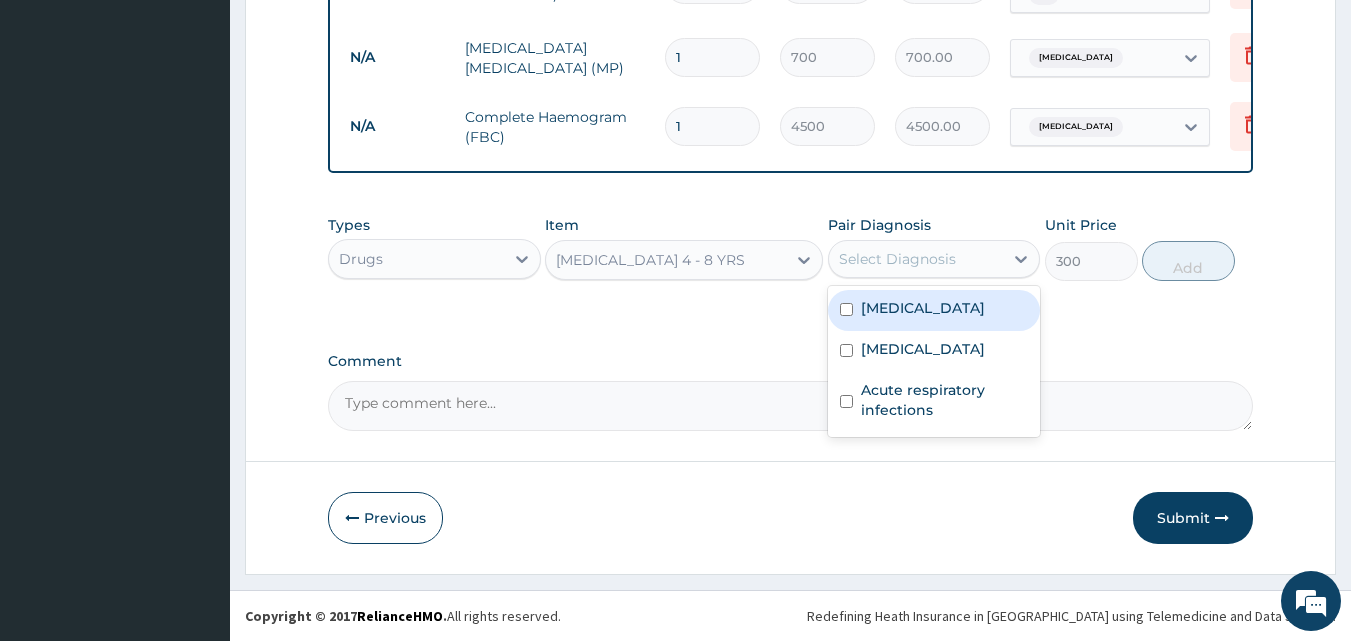 click on "Malaria" at bounding box center (934, 310) 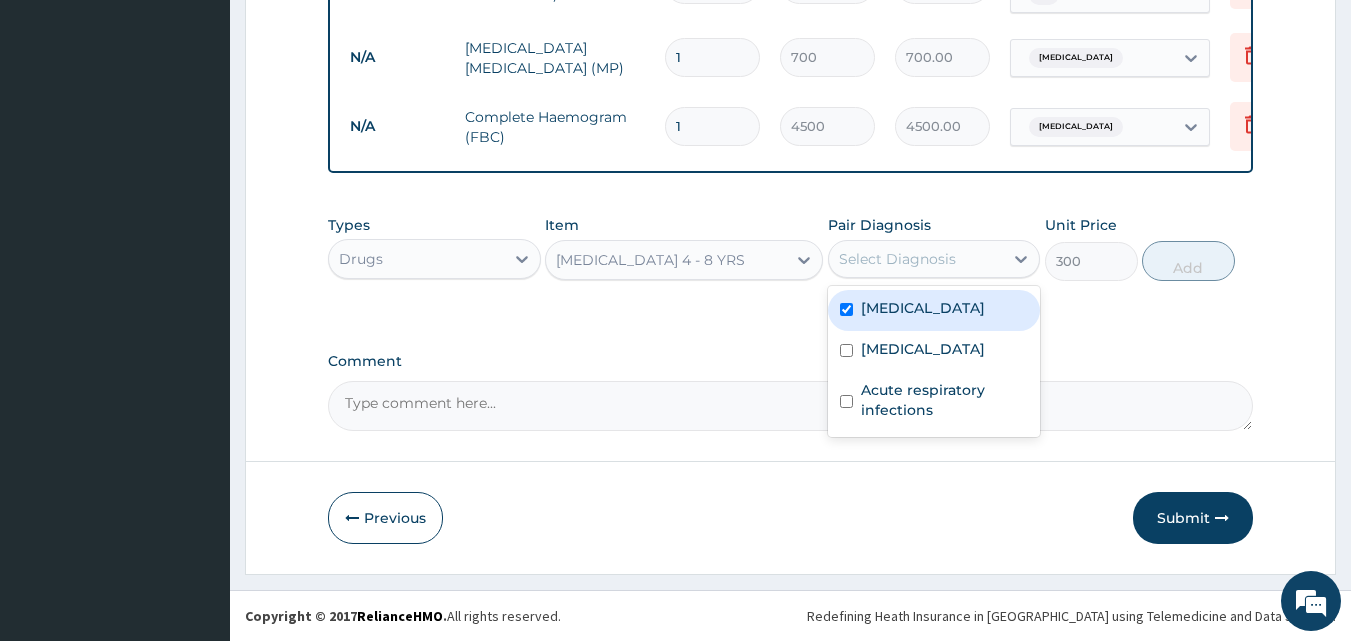 checkbox on "true" 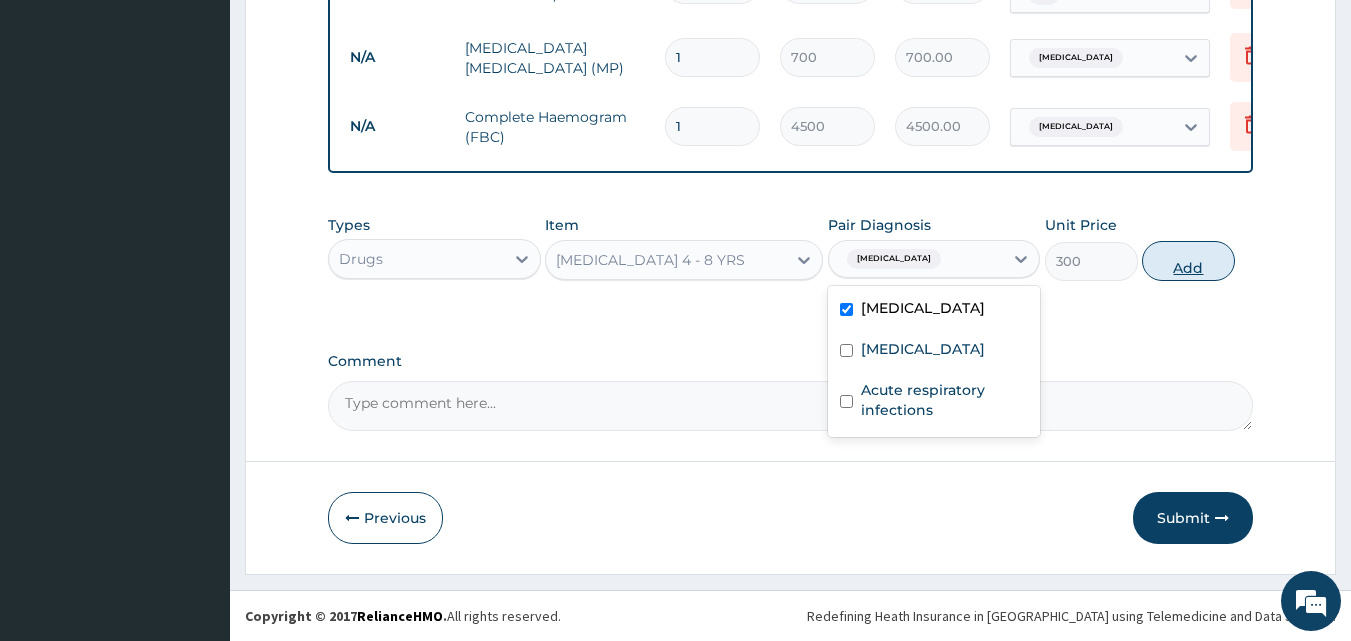 click on "Add" at bounding box center (1188, 261) 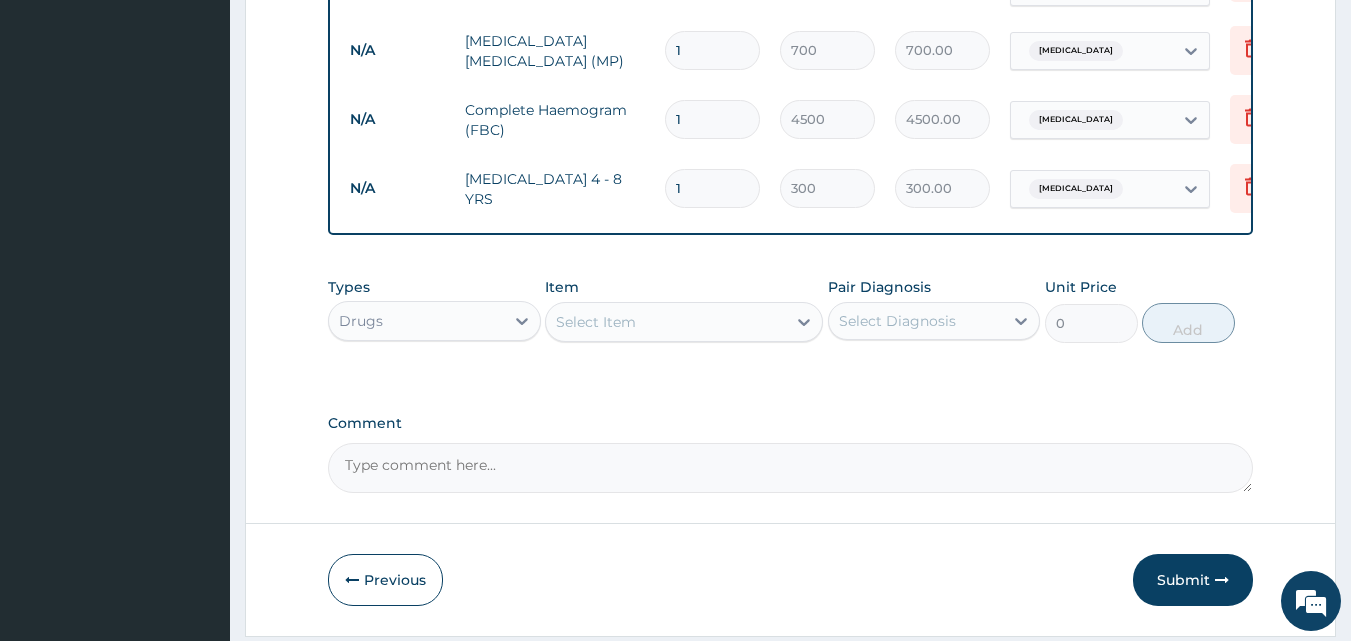type on "12" 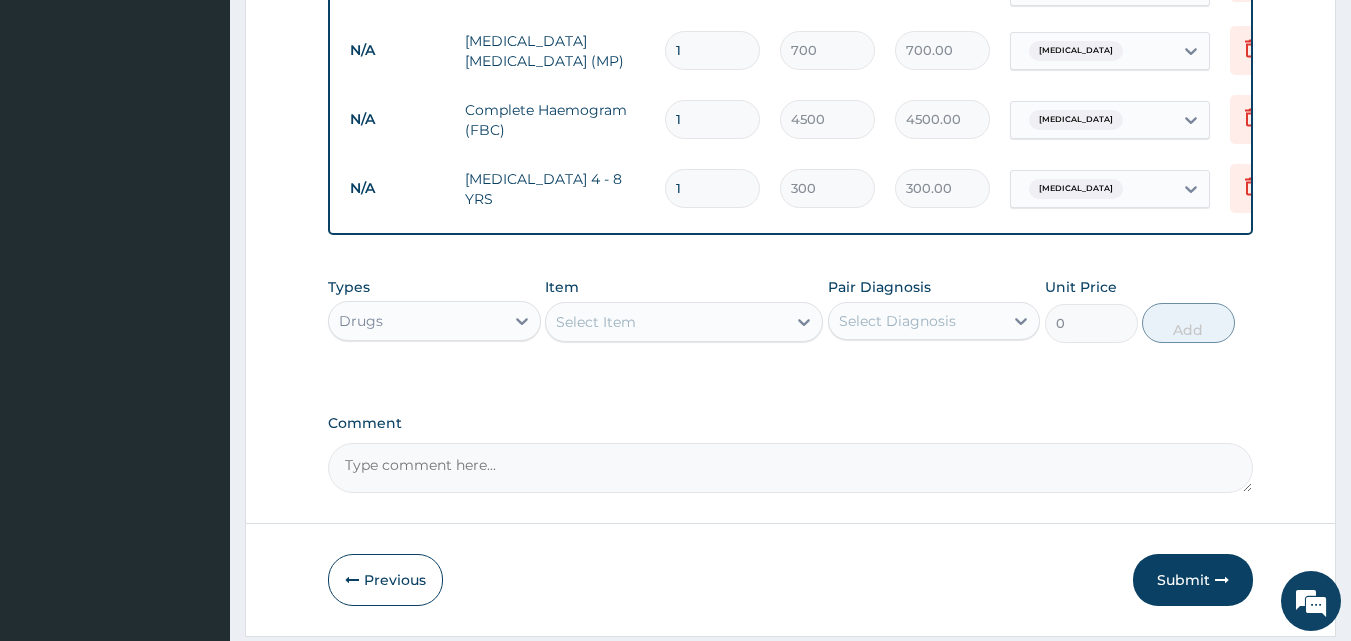 type on "3600.00" 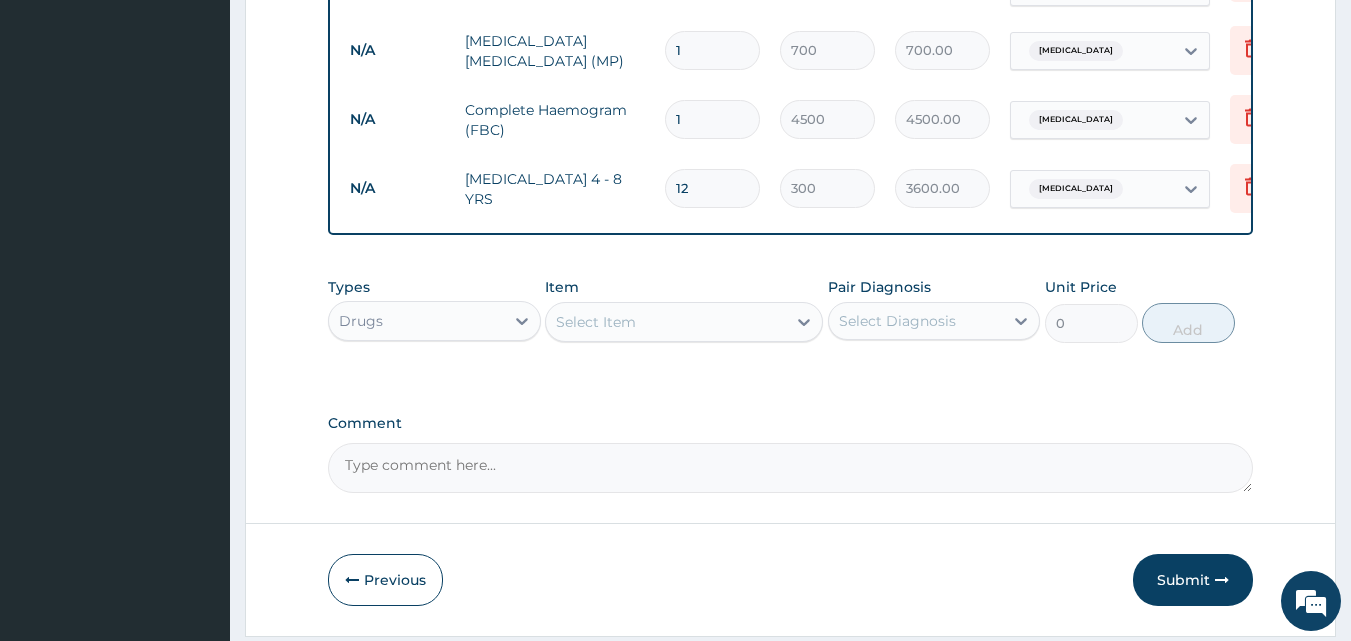type on "12" 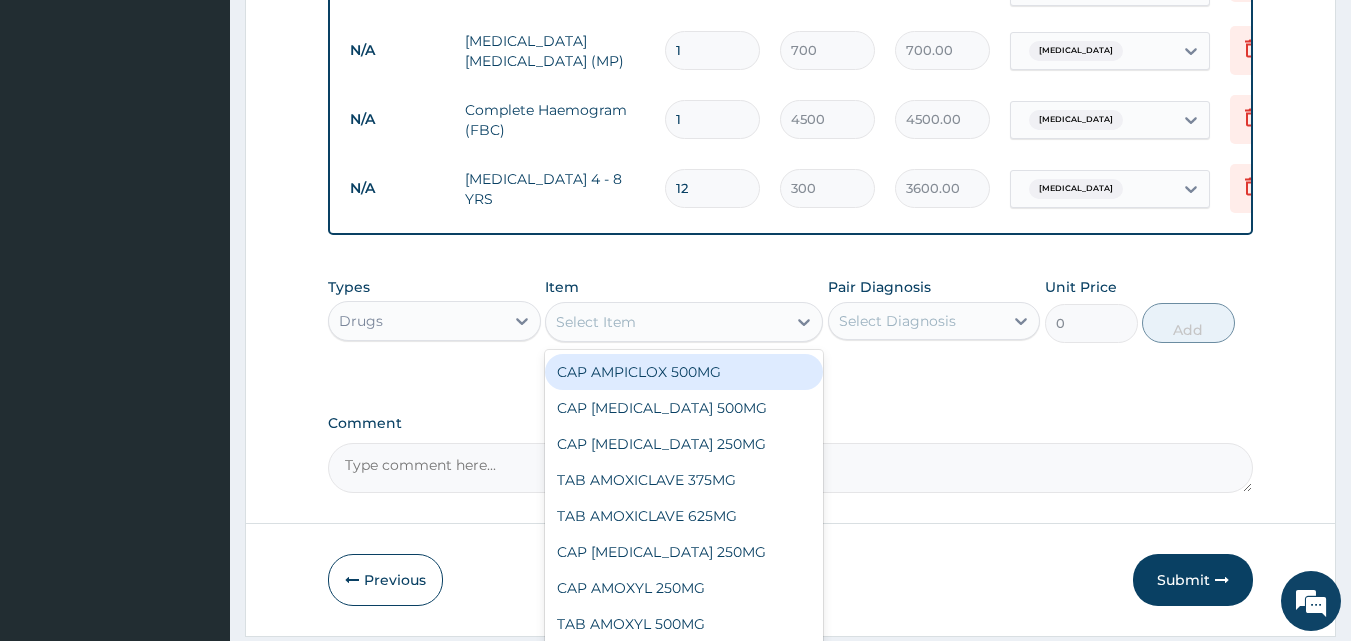 click on "Select Item" at bounding box center (596, 322) 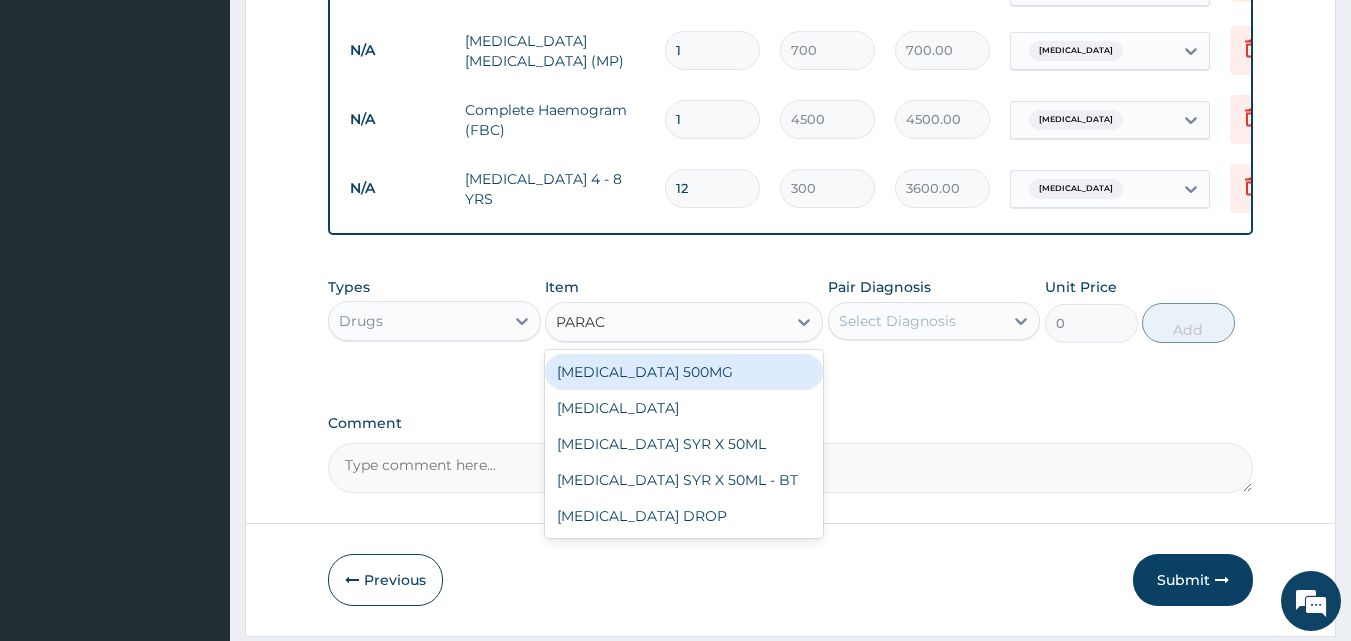 type on "PARACE" 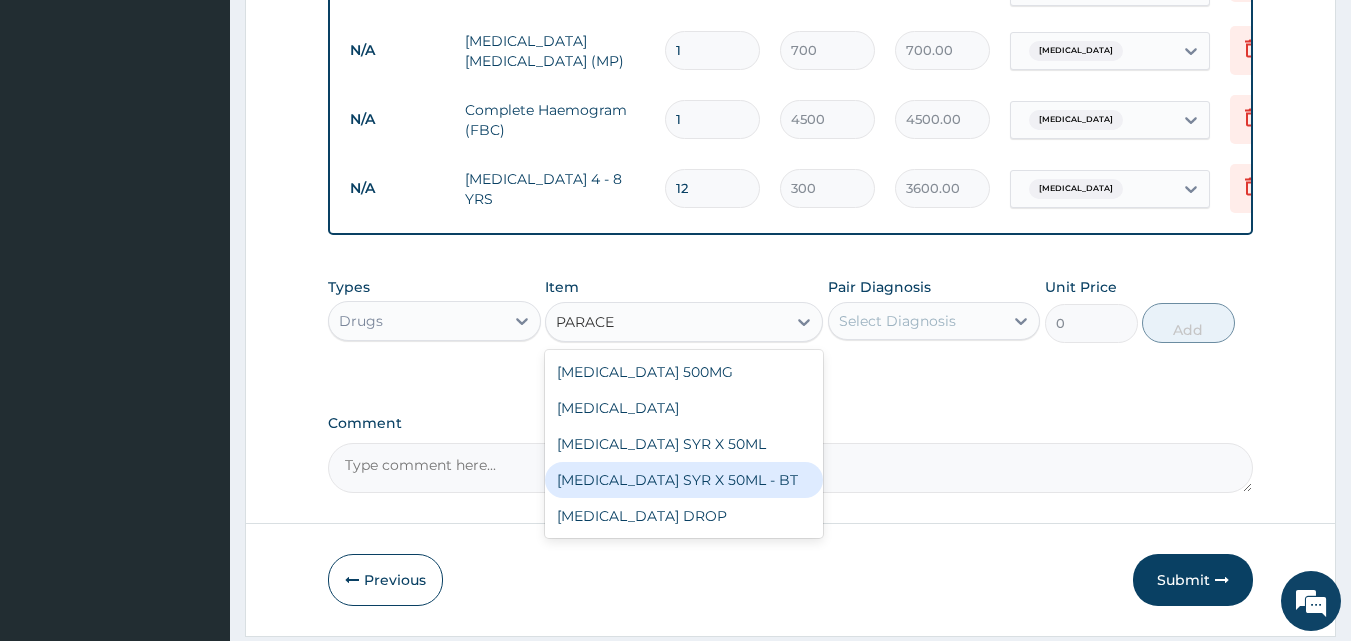 click on "PARACETAMOL SYR X 50ML - BT" at bounding box center [684, 480] 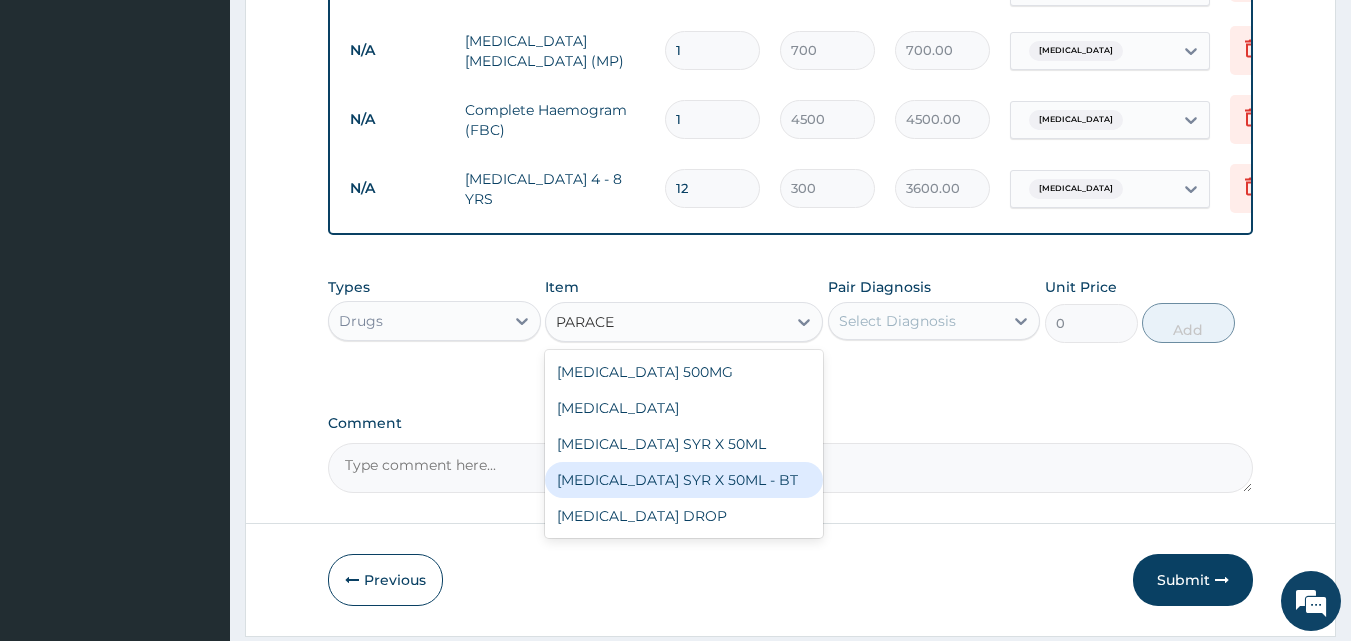 type 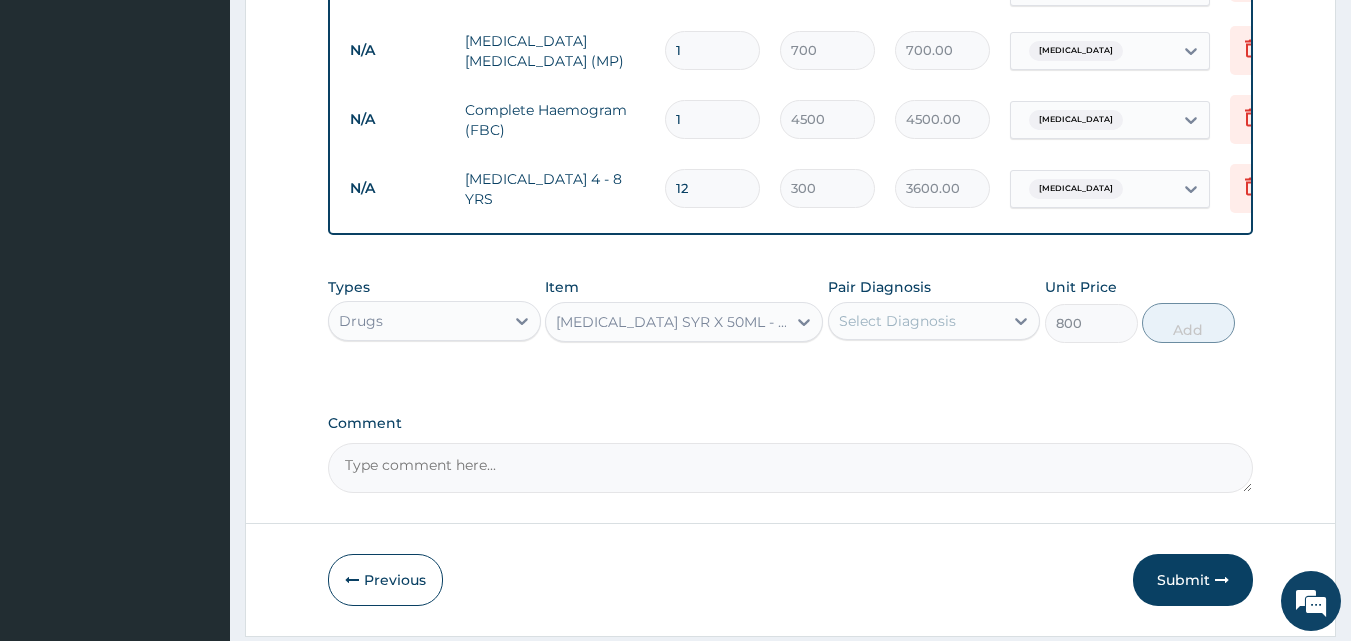 click on "Select Diagnosis" at bounding box center (897, 321) 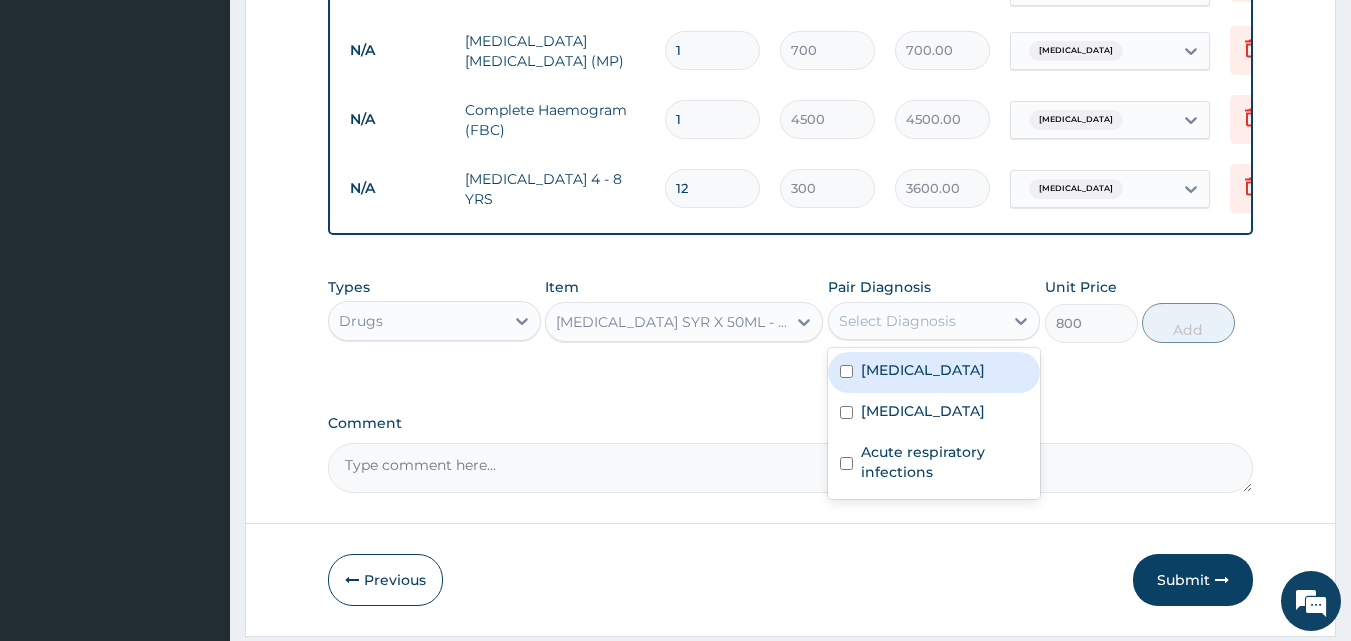 click on "Malaria" at bounding box center [934, 372] 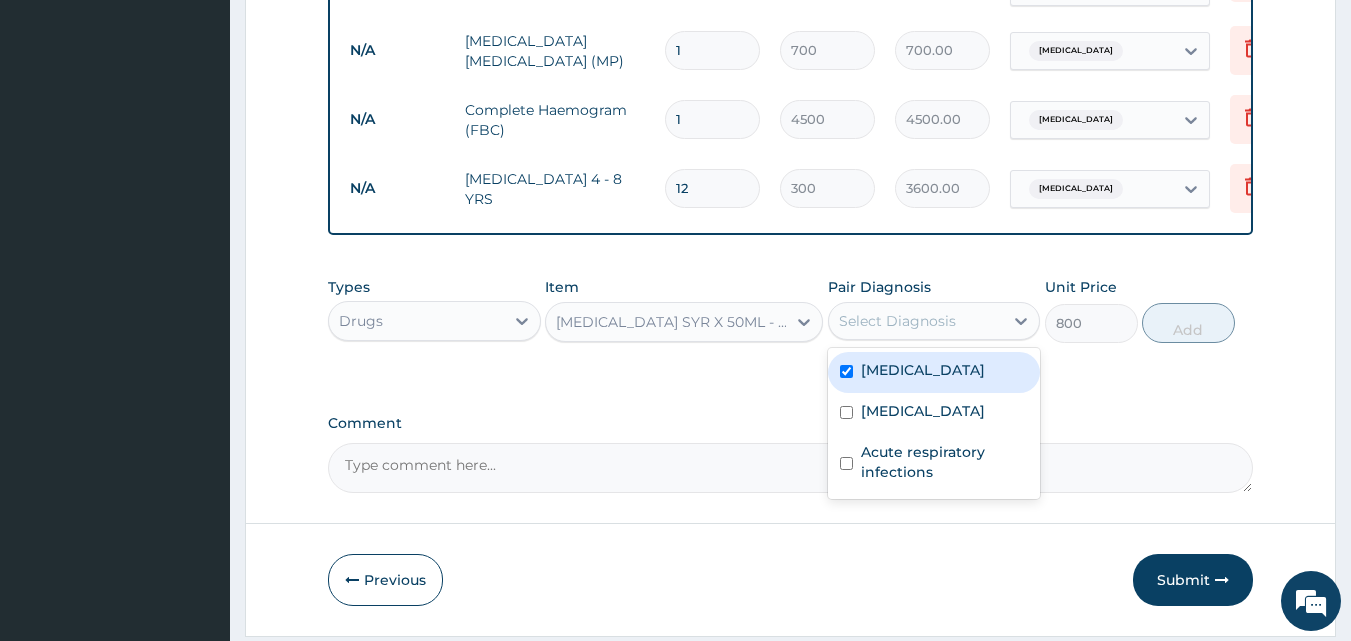 checkbox on "true" 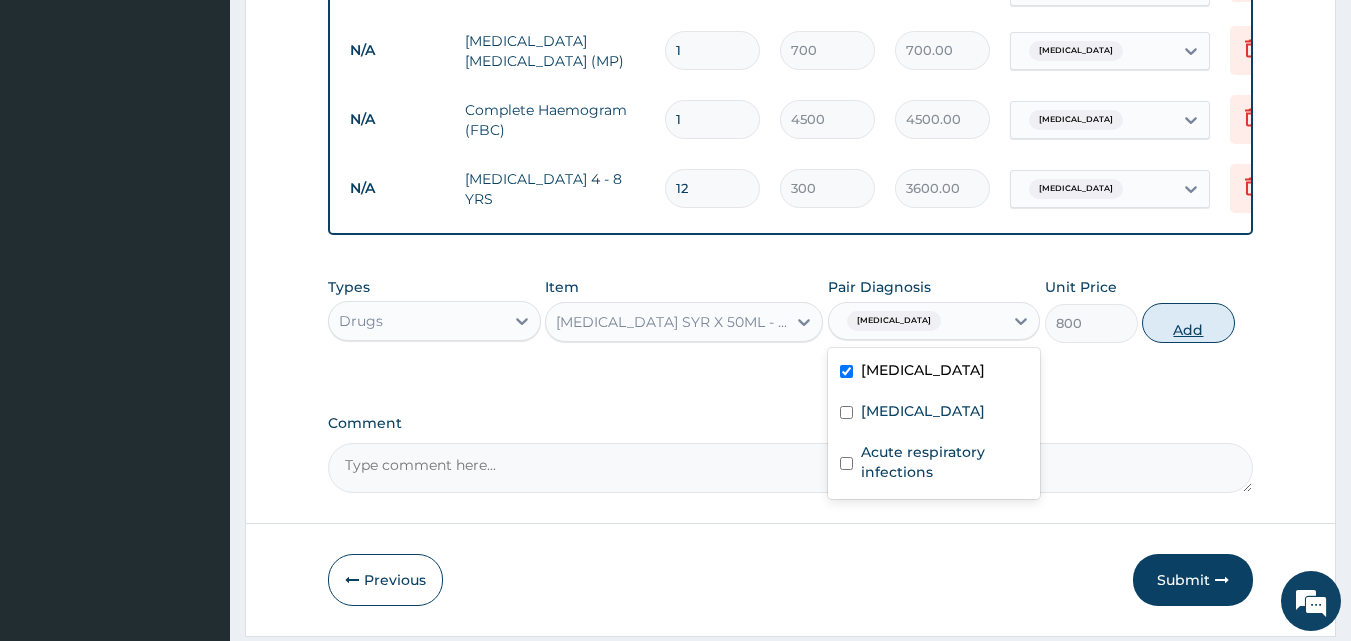 click on "Add" at bounding box center (1188, 323) 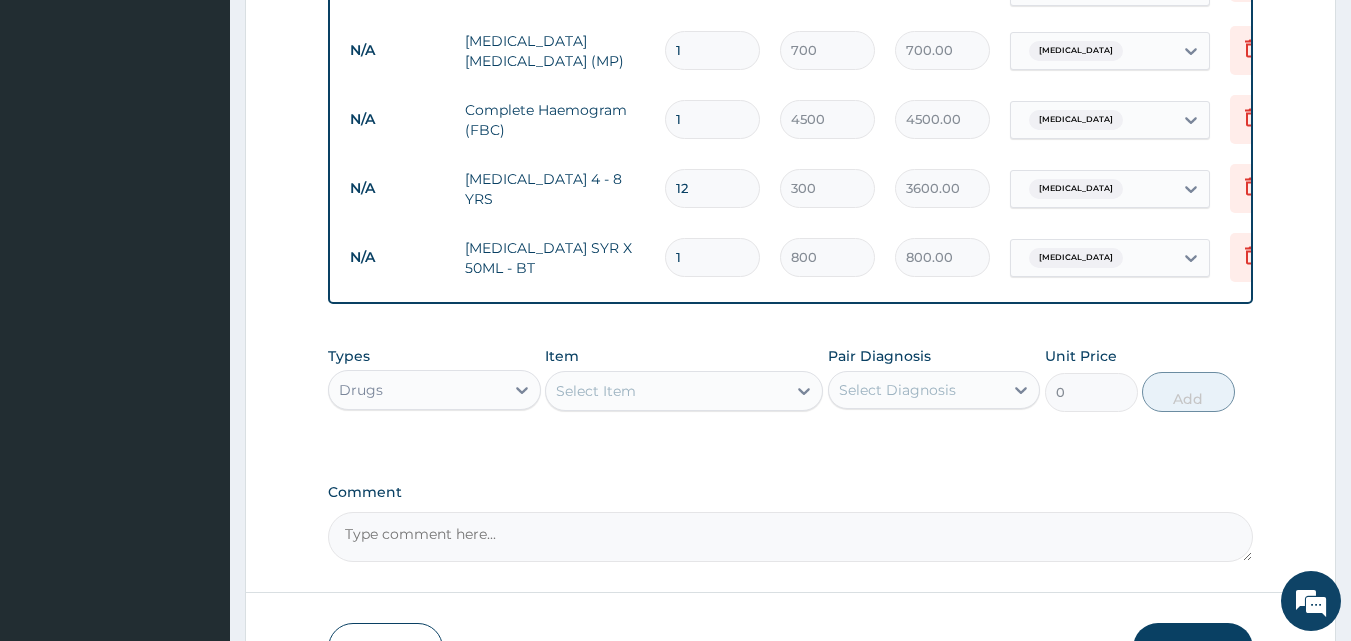 click on "Select Item" at bounding box center (666, 391) 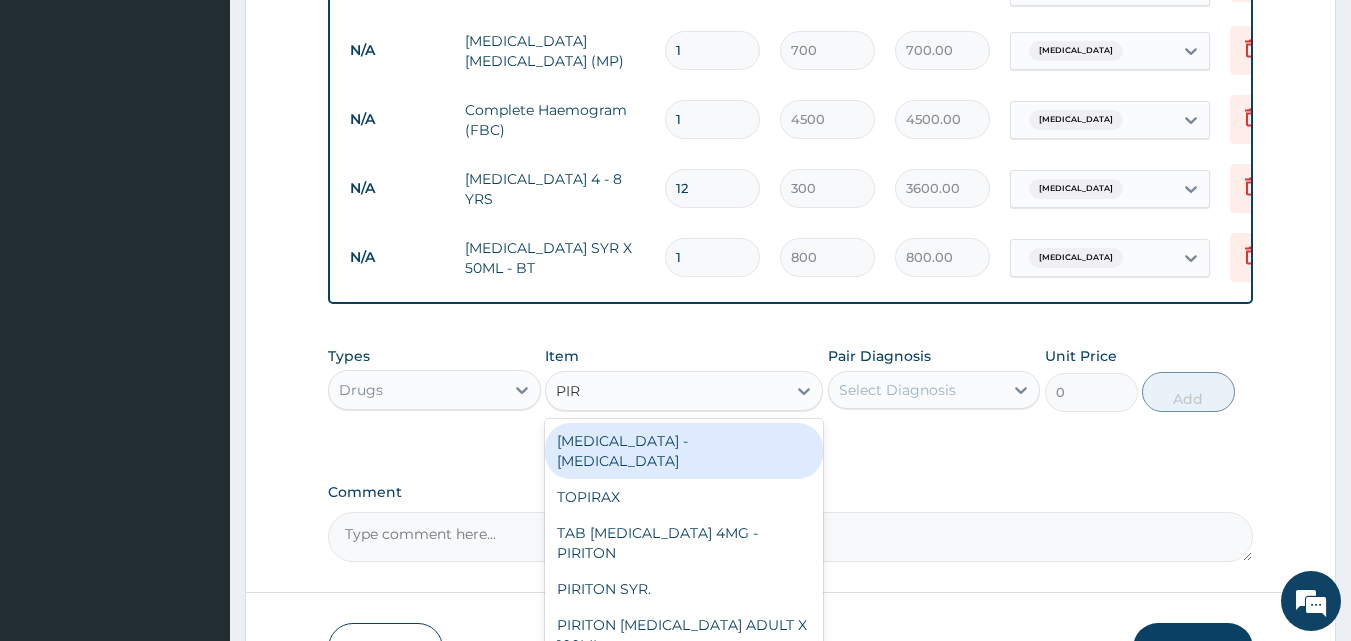 type on "PIRI" 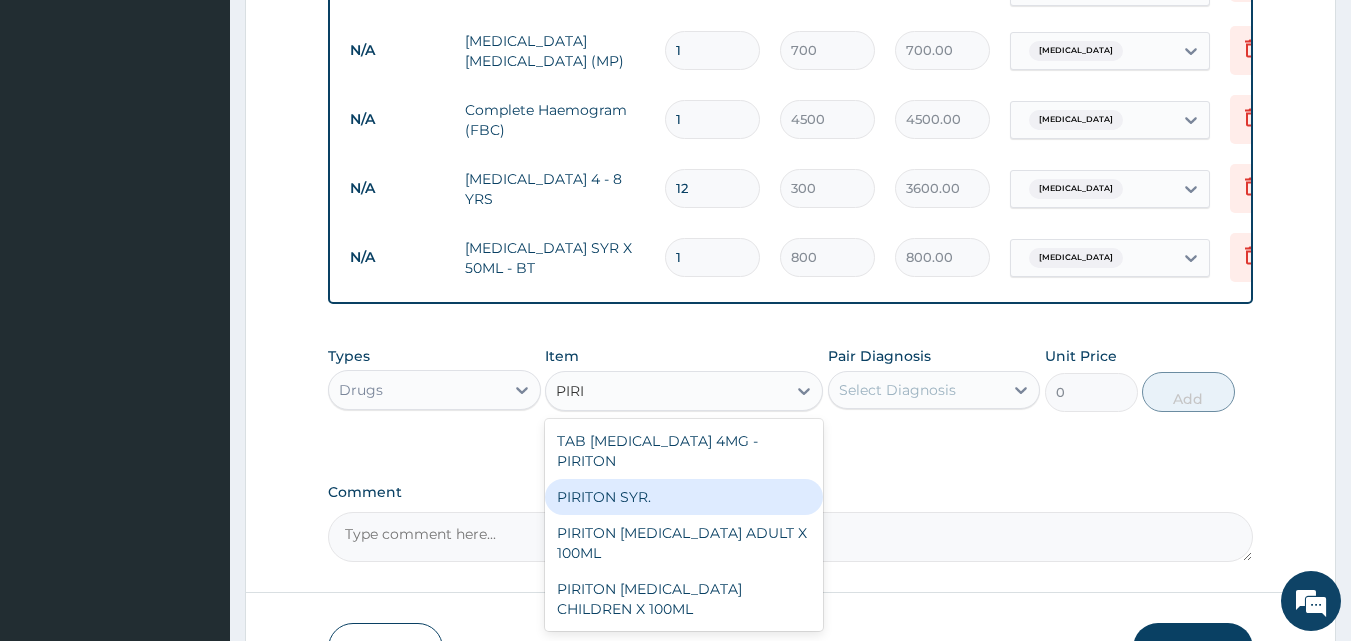 click on "PIRITON SYR." at bounding box center [684, 497] 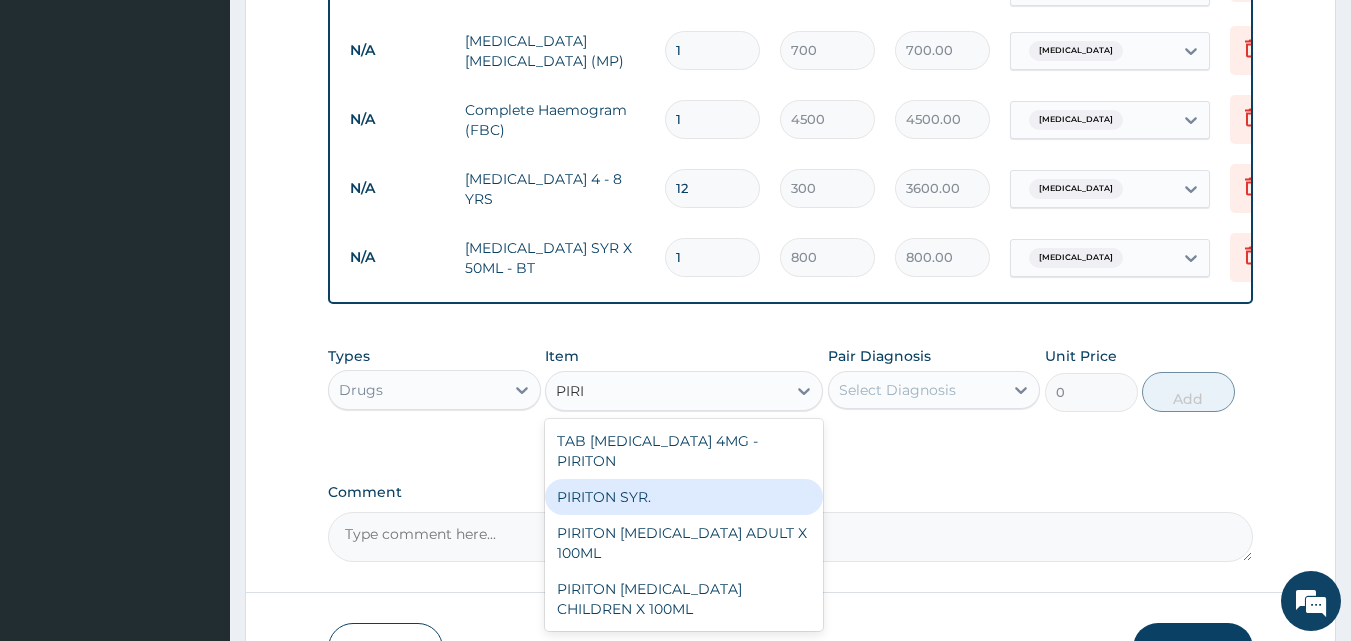 type 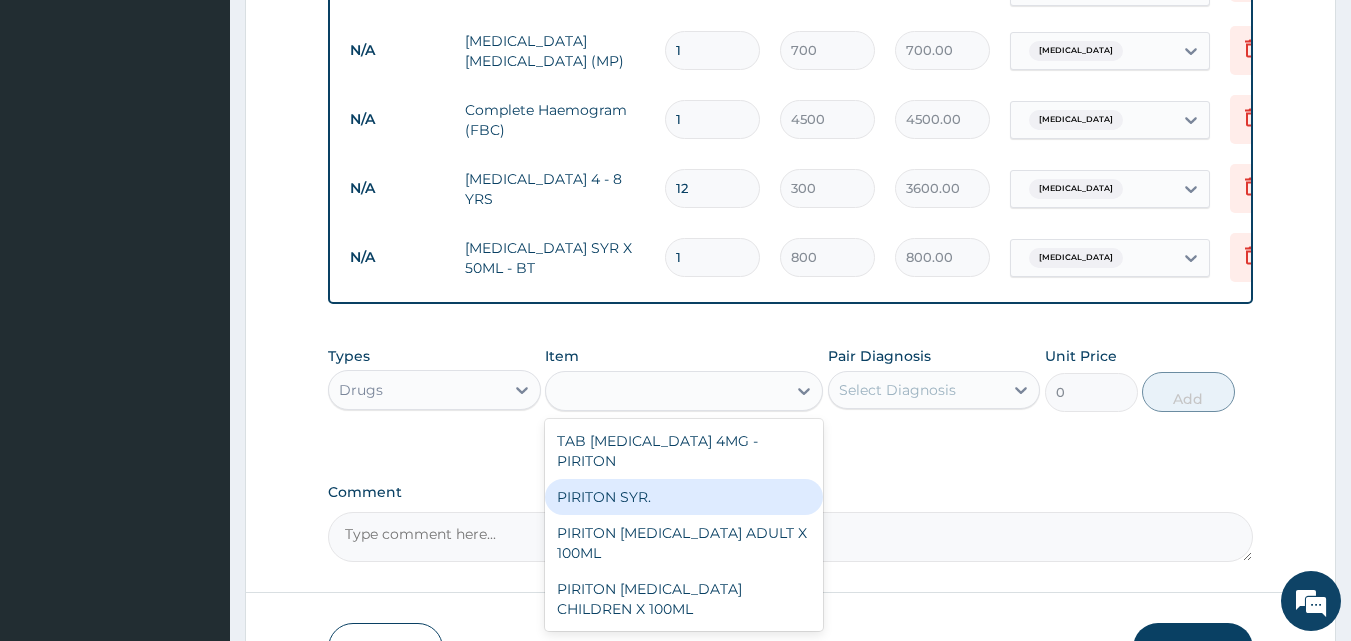 type on "900" 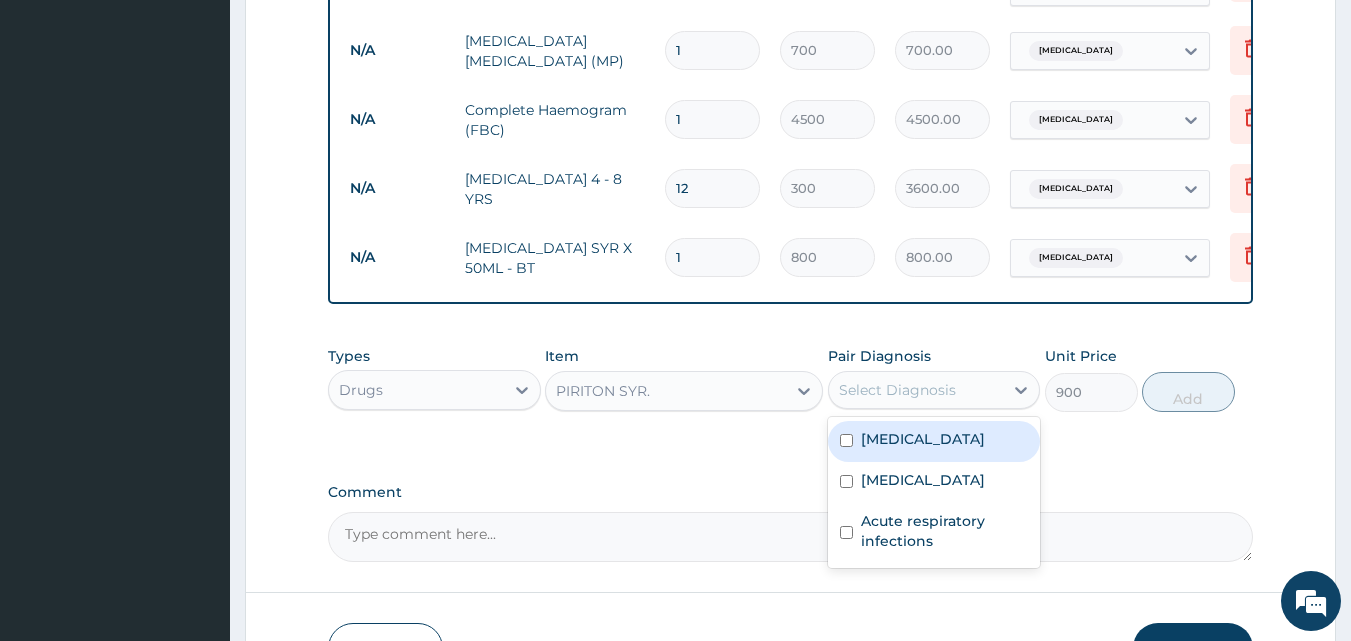 click on "Select Diagnosis" at bounding box center [897, 390] 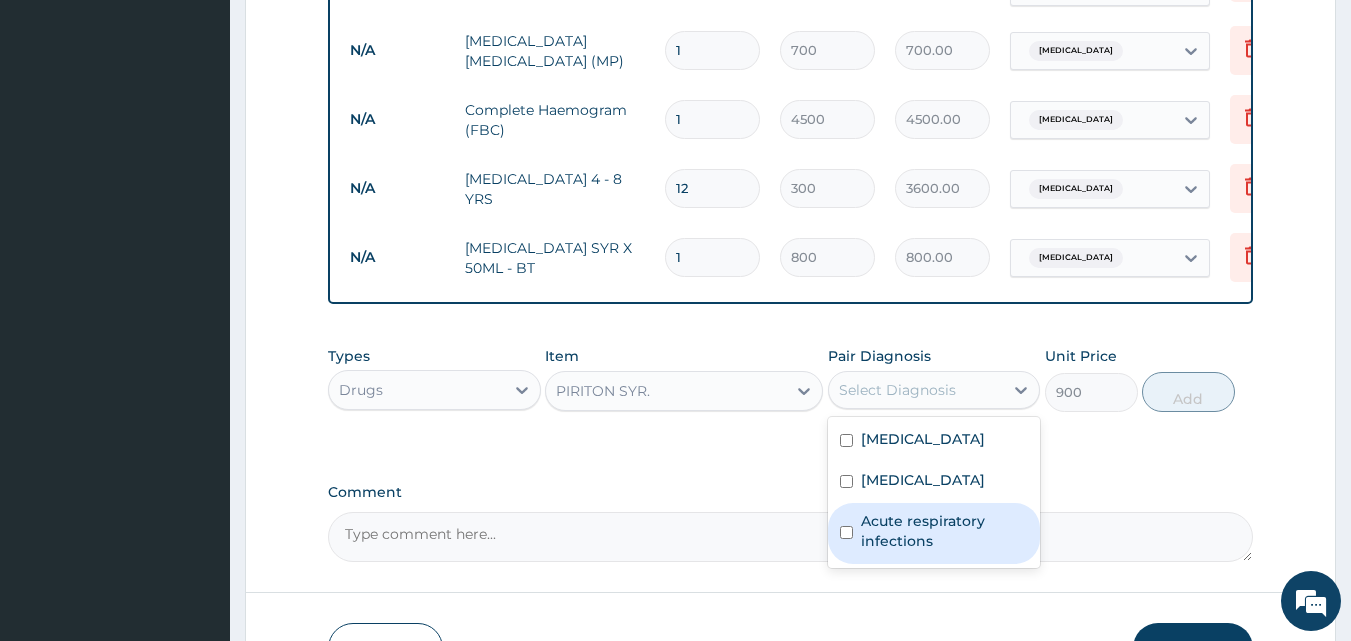 click on "Acute respiratory infections" at bounding box center [945, 531] 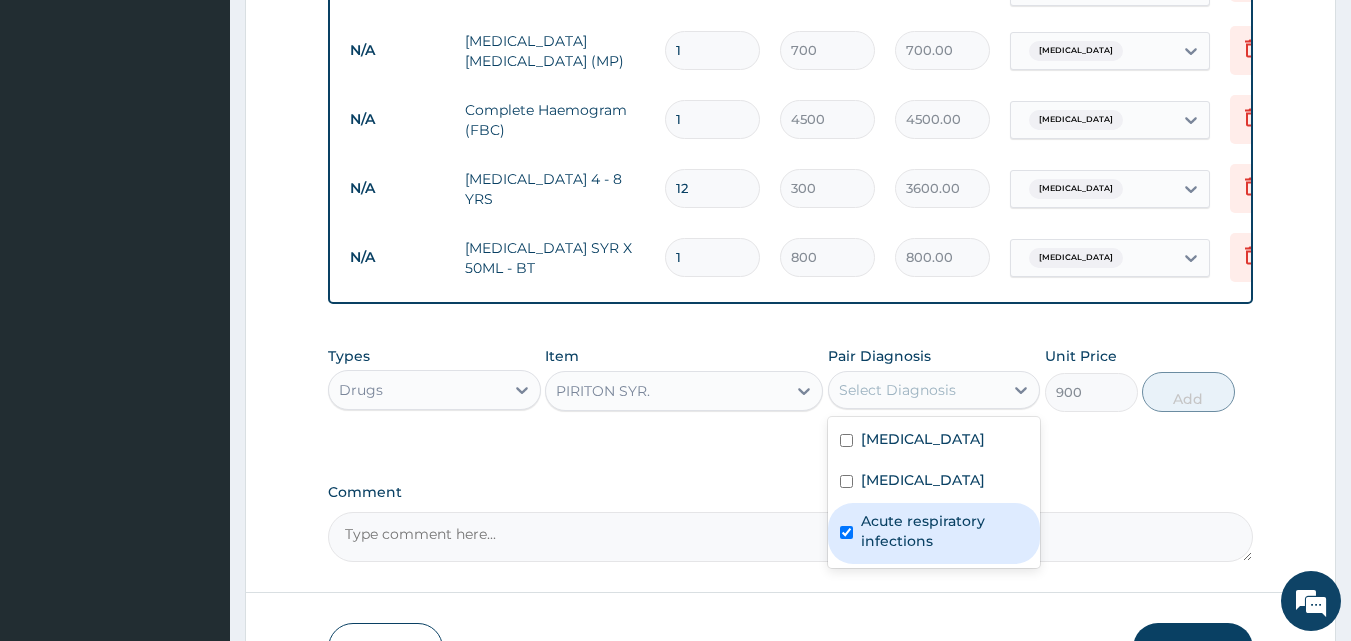 checkbox on "true" 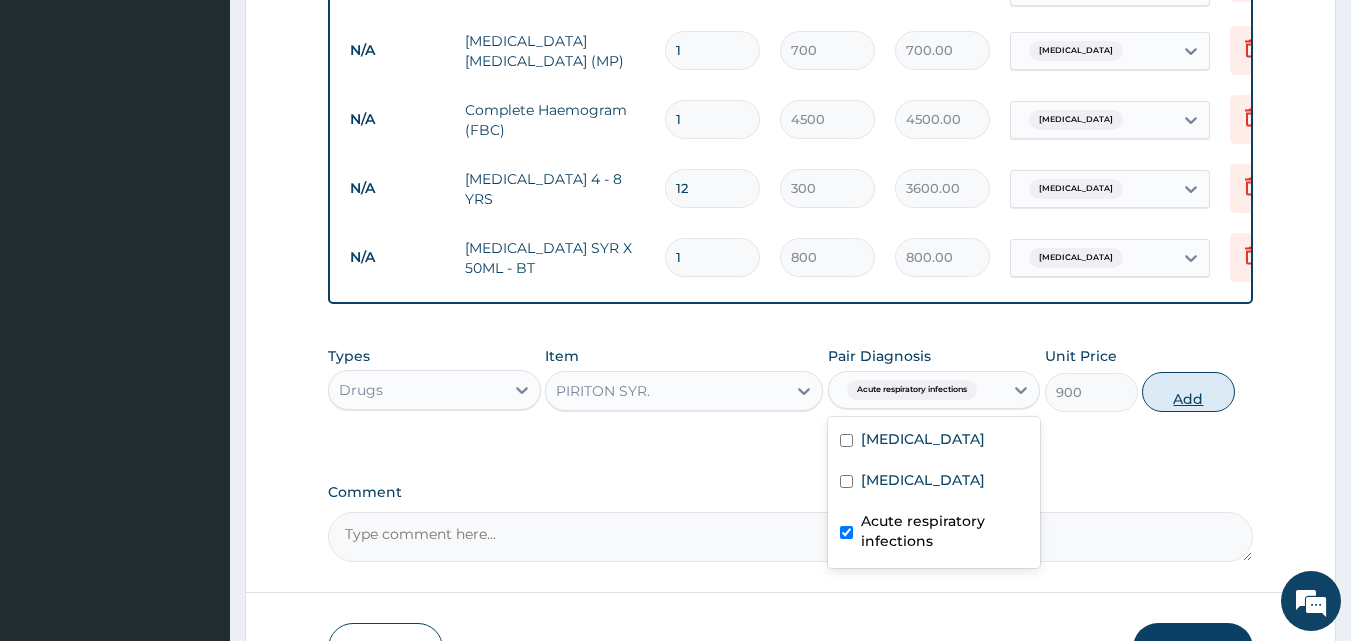 click on "Add" at bounding box center (1188, 392) 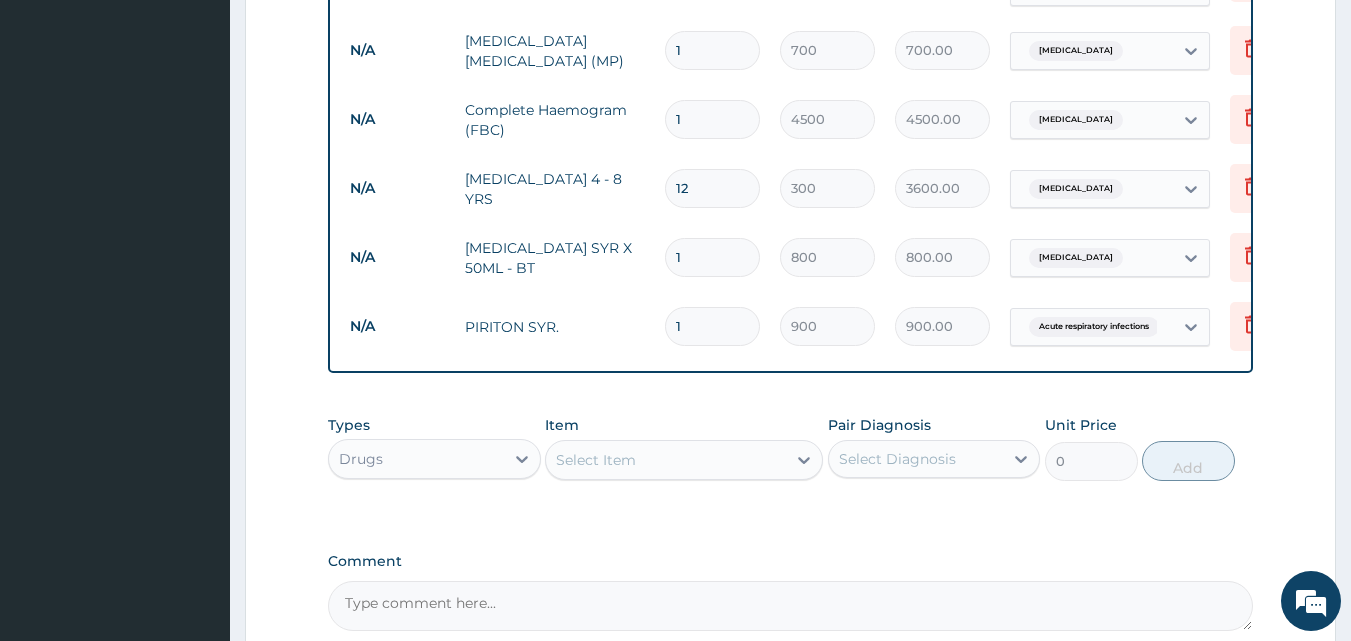 click on "Select Item" at bounding box center [666, 460] 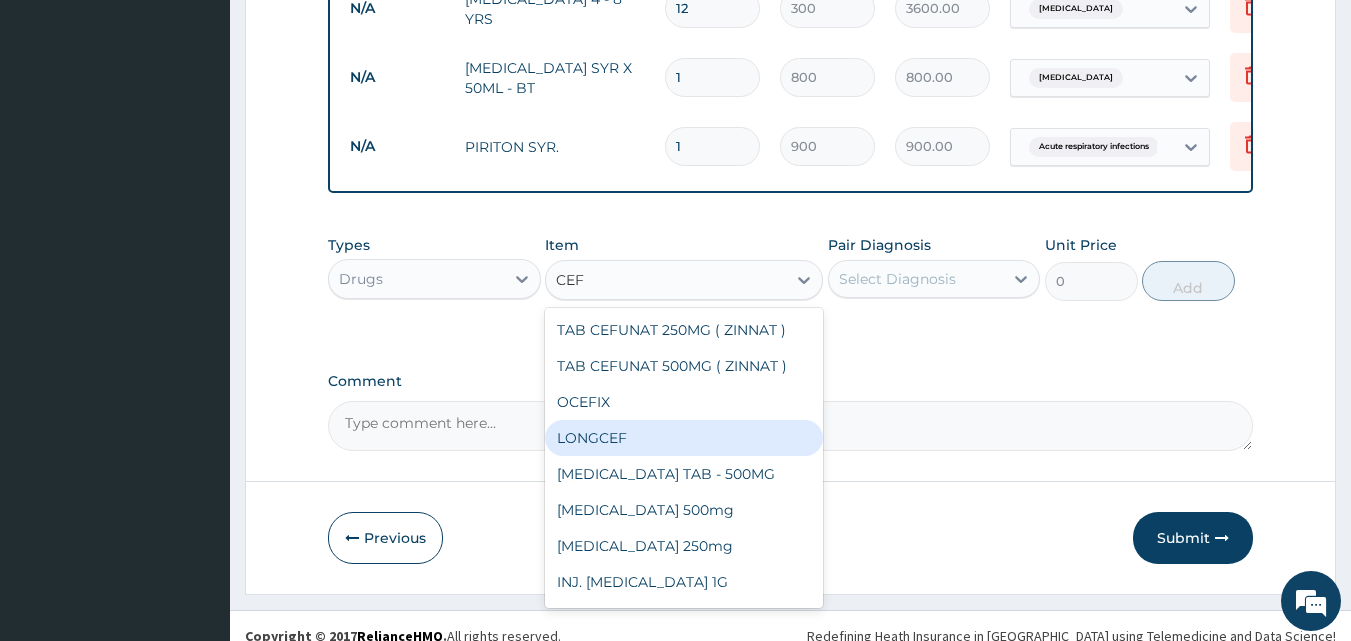 scroll, scrollTop: 1066, scrollLeft: 0, axis: vertical 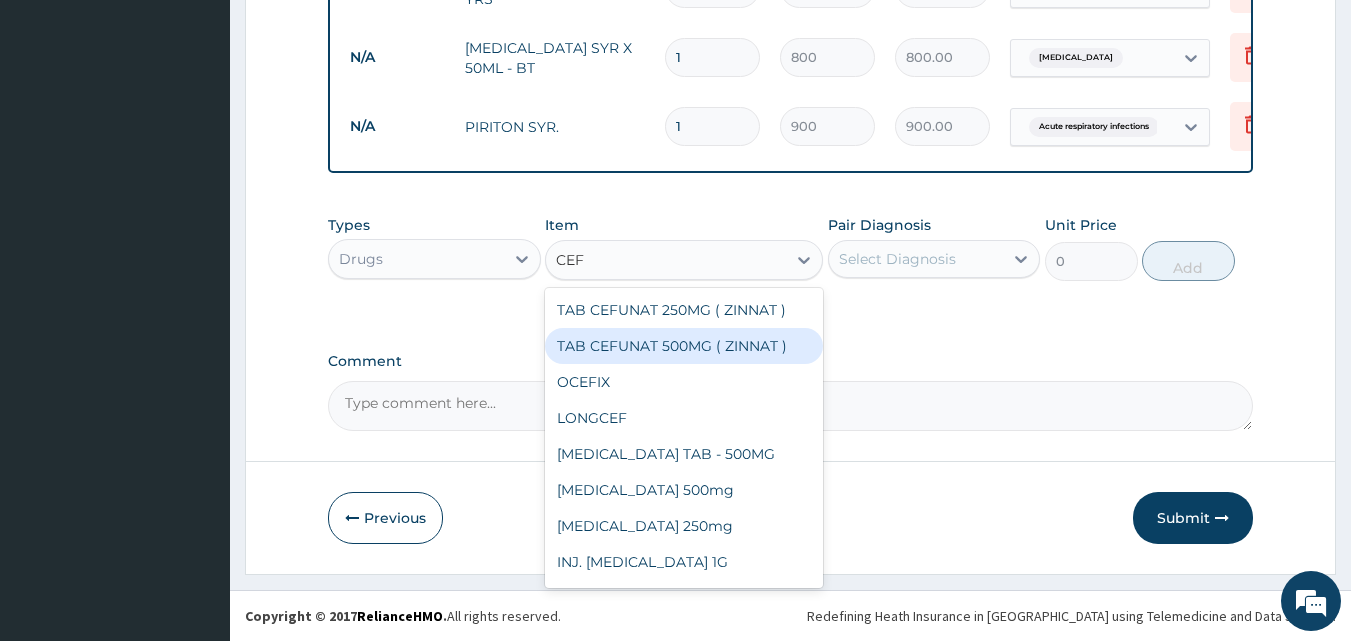 type on "CEFU" 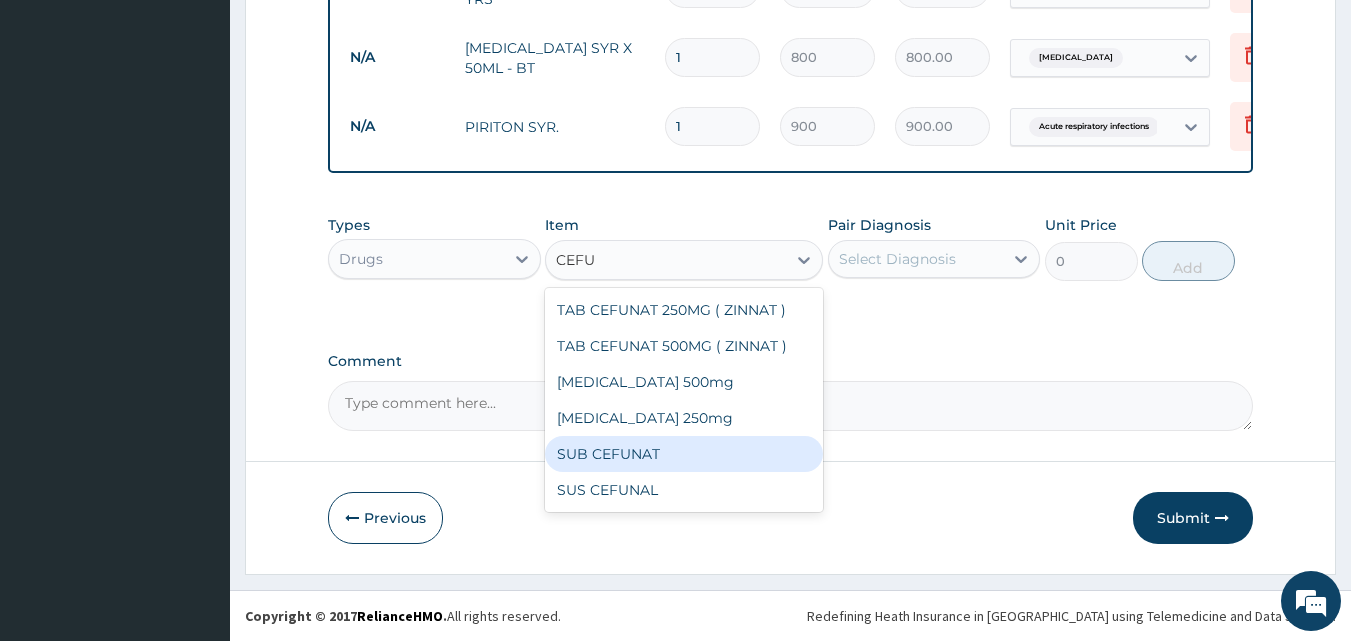 drag, startPoint x: 682, startPoint y: 464, endPoint x: 720, endPoint y: 405, distance: 70.178345 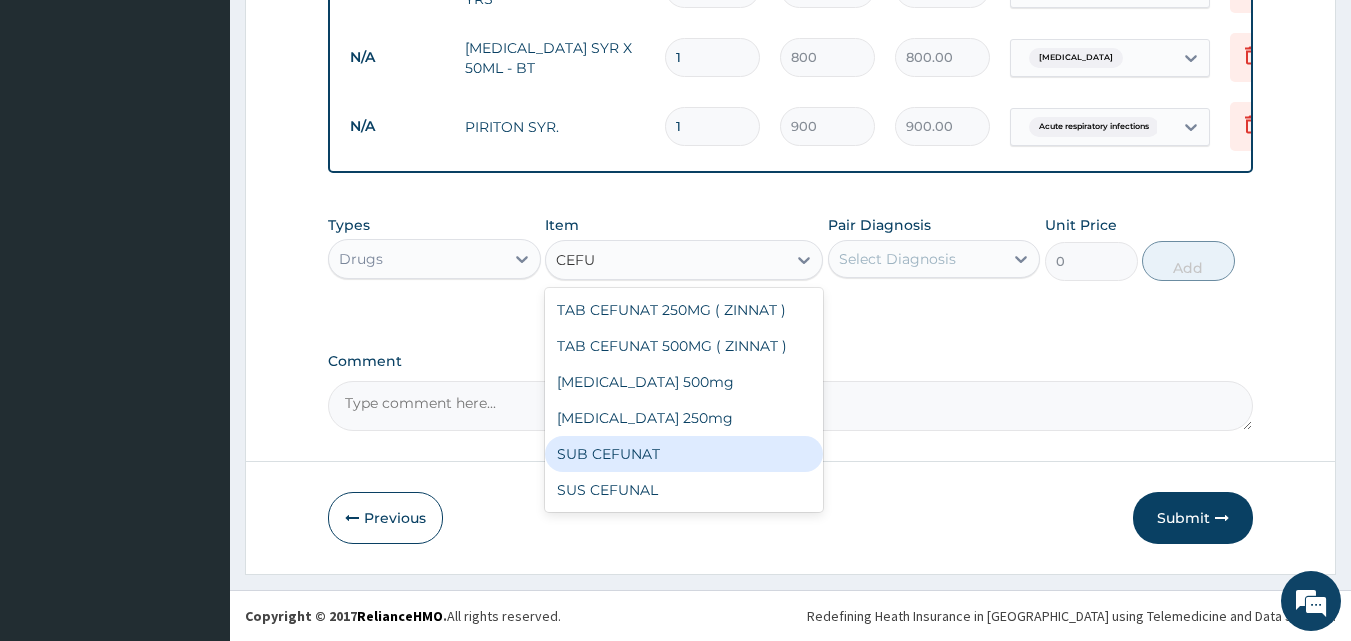 click on "SUB CEFUNAT" at bounding box center [684, 454] 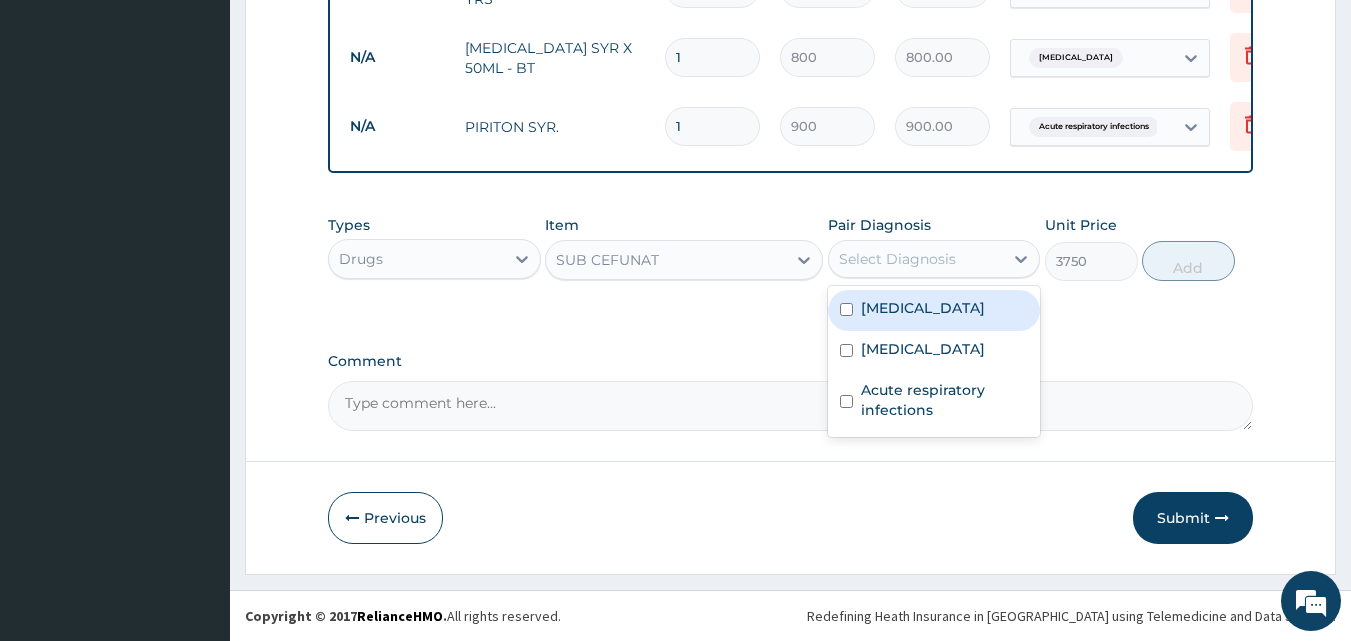 click on "Select Diagnosis" at bounding box center [897, 259] 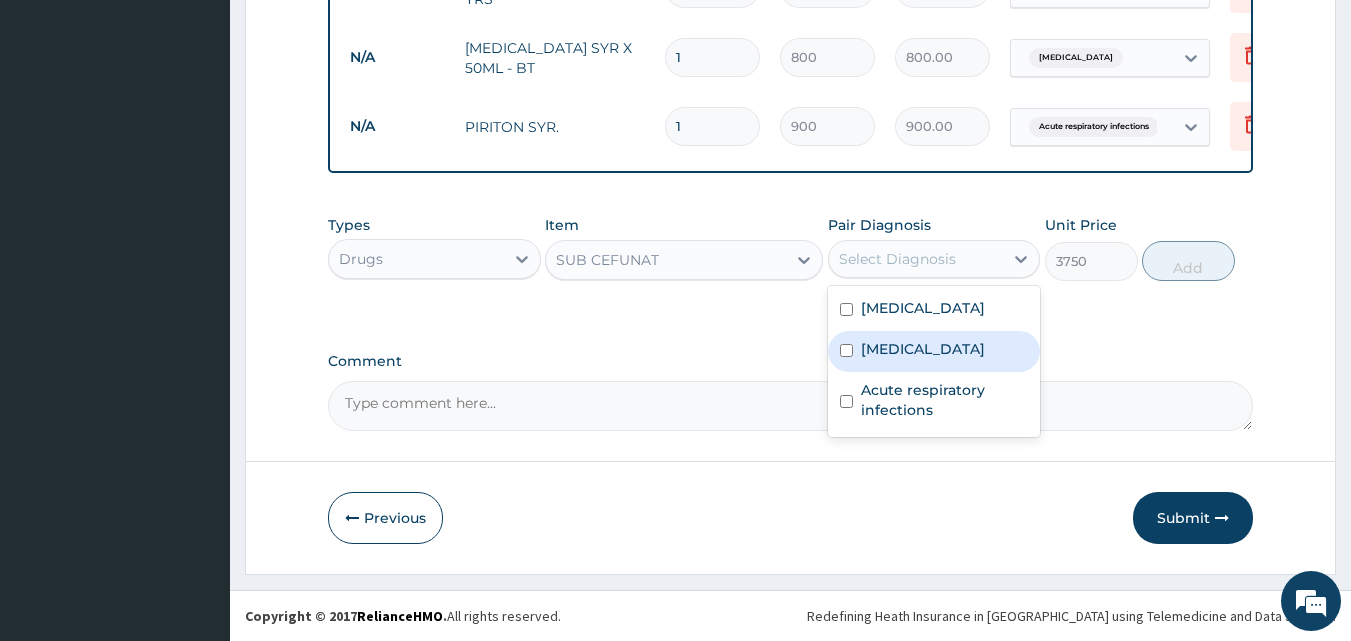 click on "Sepsis" at bounding box center (934, 351) 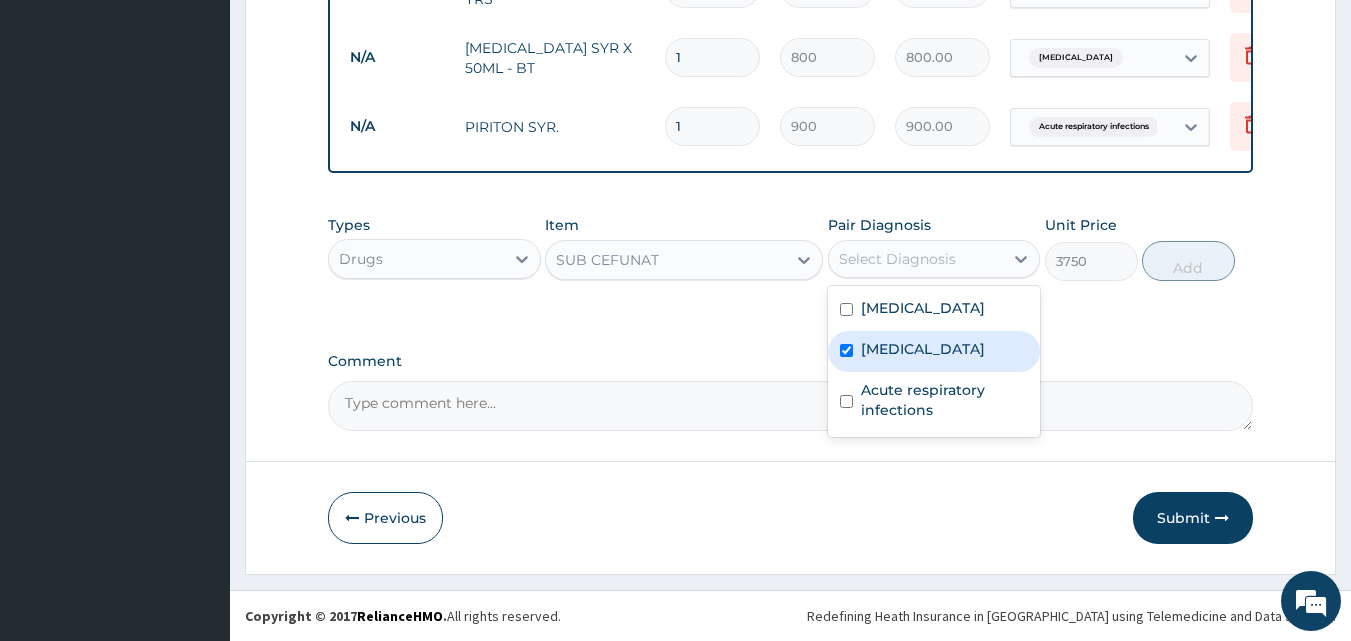 checkbox on "true" 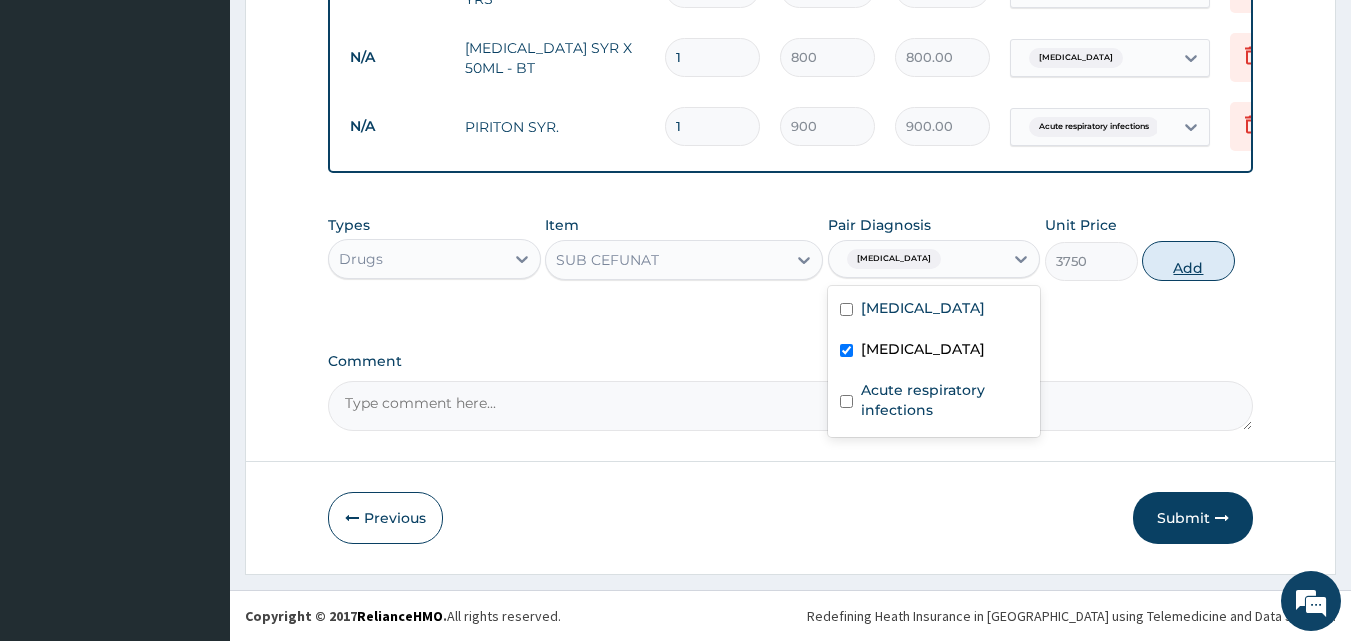 click on "Add" at bounding box center (1188, 261) 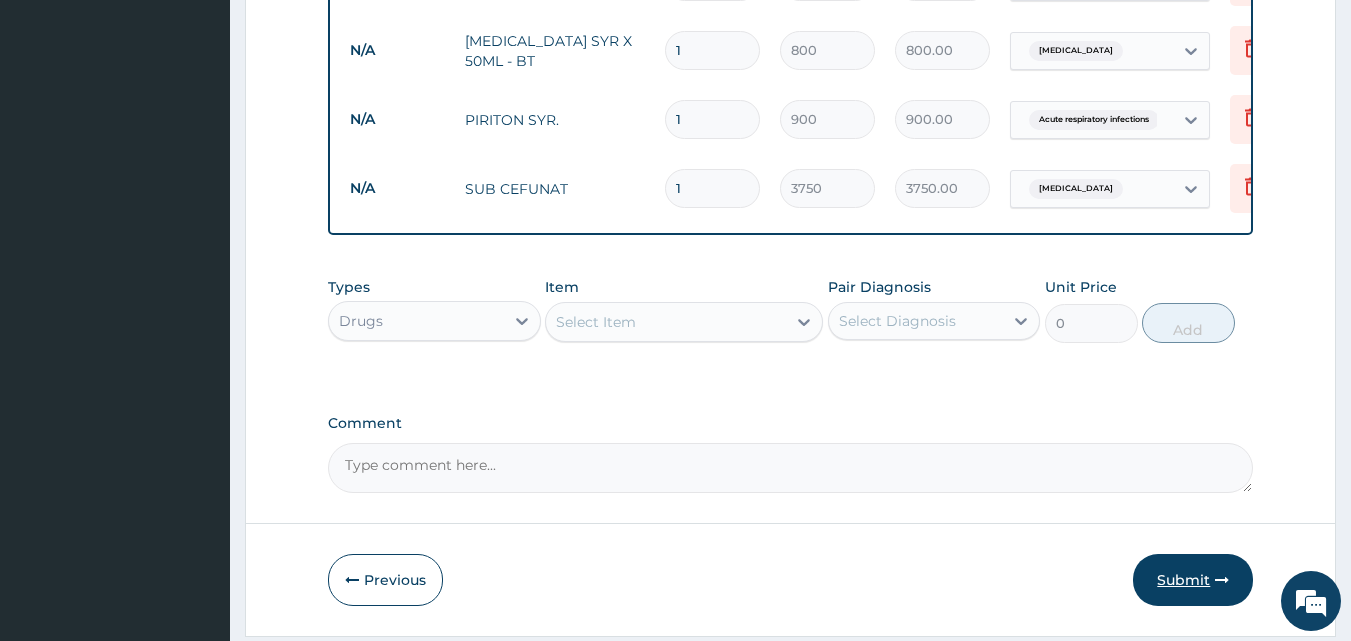 click on "Submit" at bounding box center [1193, 580] 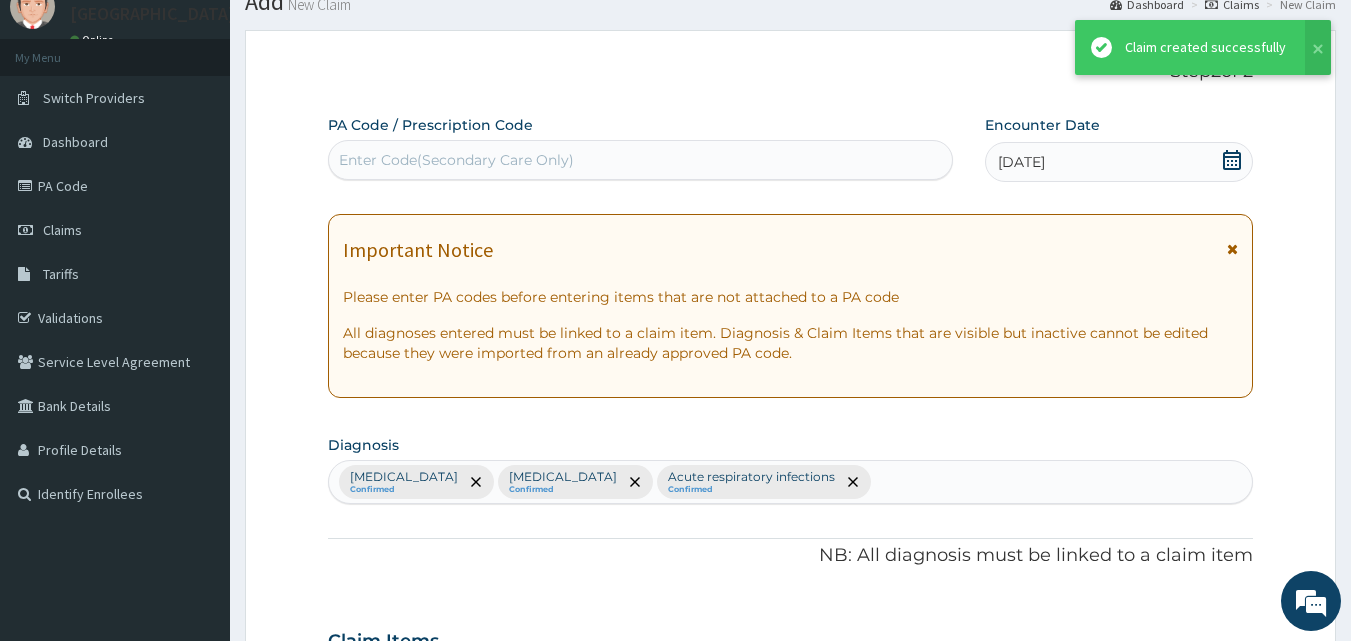 scroll, scrollTop: 1066, scrollLeft: 0, axis: vertical 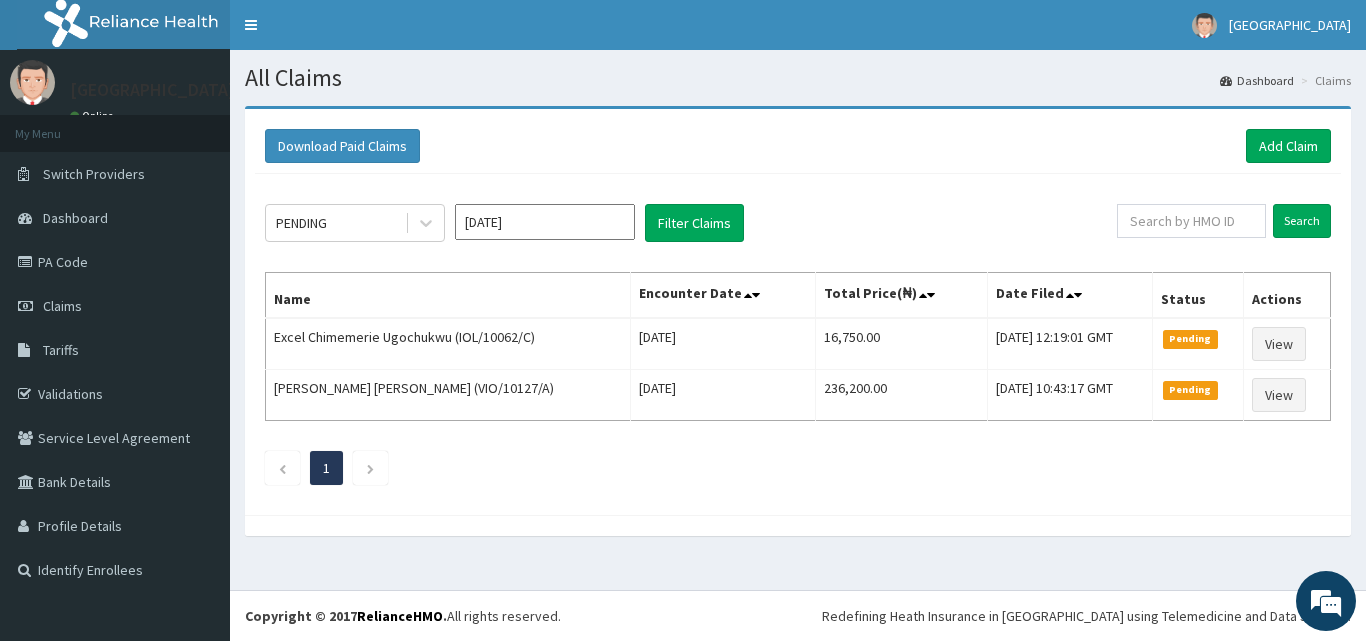 click on "Download Paid Claims Add Claim × Note you can only download claims within a maximum of 1 year and the dates will auto-adjust when you select range that is greater than 1 year From [DATE] To [DATE] Close Download PENDING [DATE] Filter Claims Search Name Encounter Date Total Price(₦) Date Filed Status Actions Excel Chimemerie Ugochukwu (IOL/10062/C) [DATE] 16,750.00 [DATE] 12:19:01 GMT Pending View [PERSON_NAME] [PERSON_NAME] (VIO/10127/A) [DATE] 236,200.00 [DATE] 10:43:17 GMT Pending View 1" at bounding box center (798, 331) 